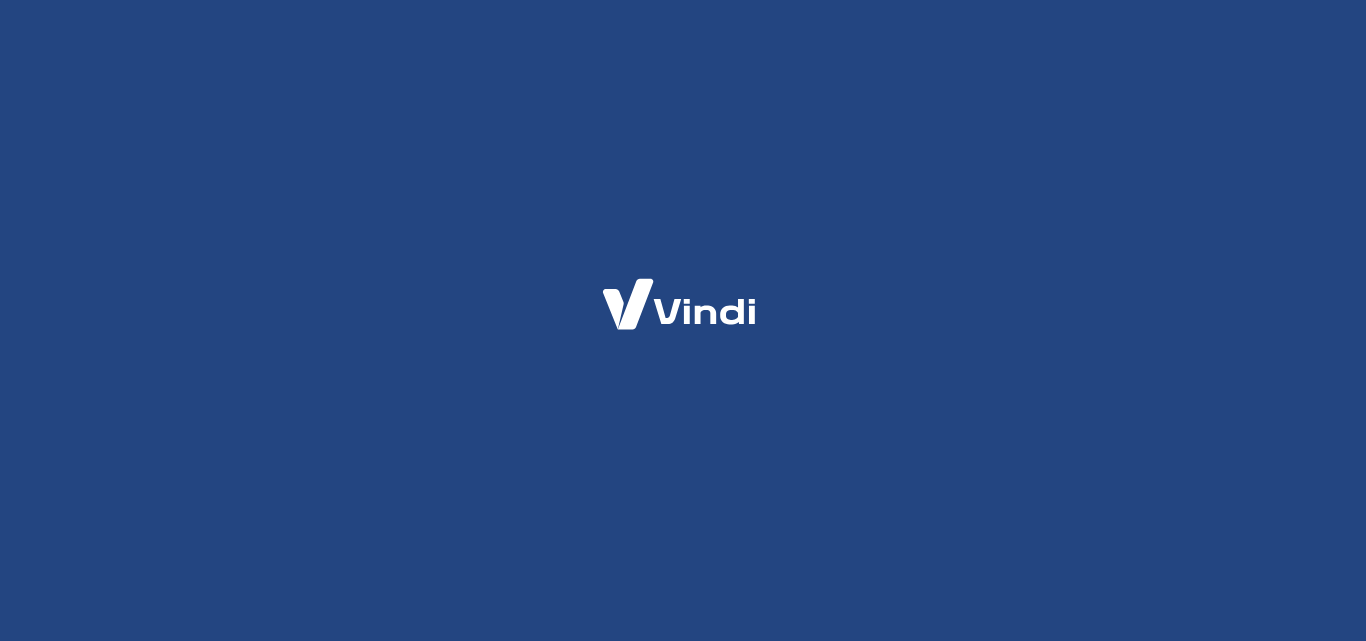 scroll, scrollTop: 0, scrollLeft: 0, axis: both 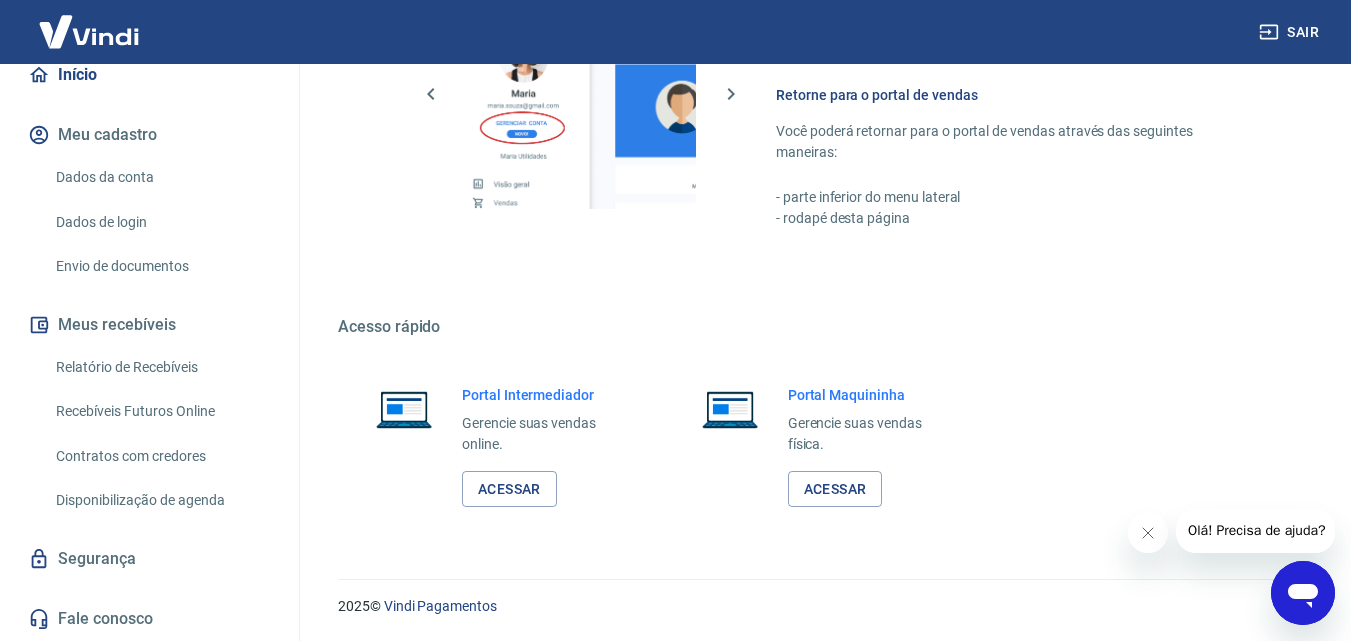 click on "Início Meu cadastro Dados da conta Dados de login Envio de documentos Meus recebíveis Relatório de Recebíveis Recebíveis Futuros Online Contratos com credores Disponibilização de agenda Segurança Fale conosco" at bounding box center (149, 347) 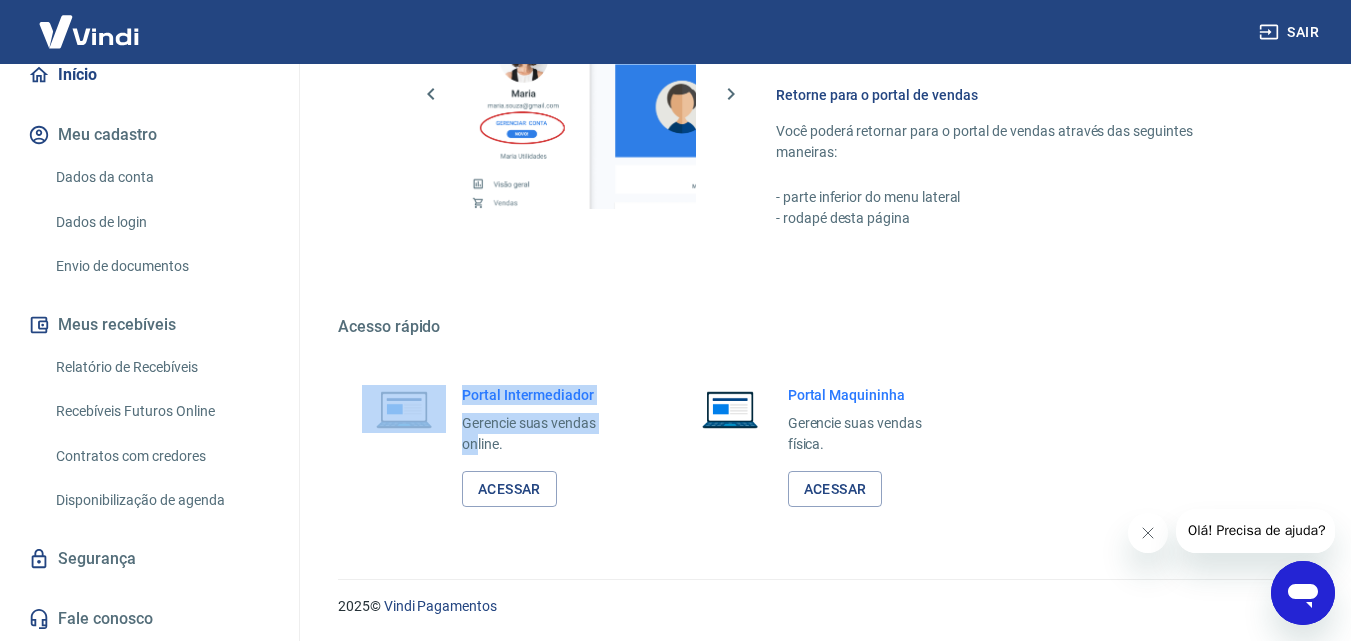 drag, startPoint x: 475, startPoint y: 444, endPoint x: 523, endPoint y: 301, distance: 150.84097 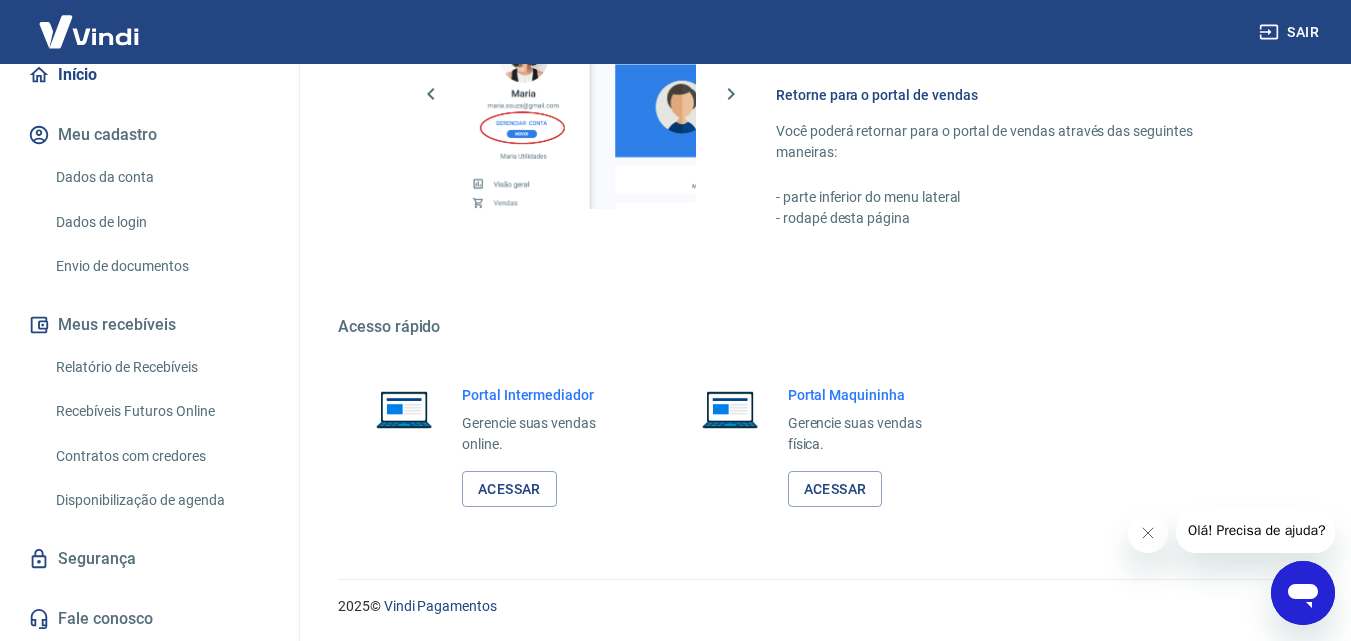 click on "Acesso rápido Portal Intermediador Gerencie suas vendas online. Acessar Portal Maquininha Gerencie suas vendas física. Acessar" at bounding box center (820, 424) 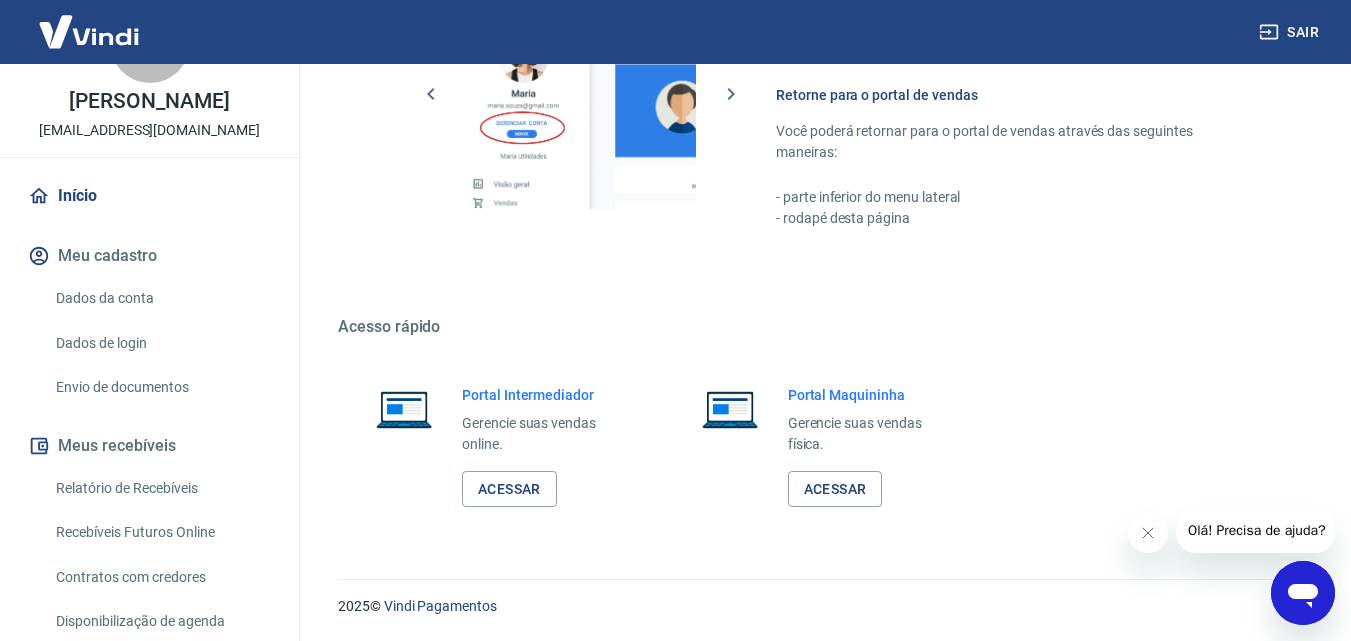 scroll, scrollTop: 0, scrollLeft: 0, axis: both 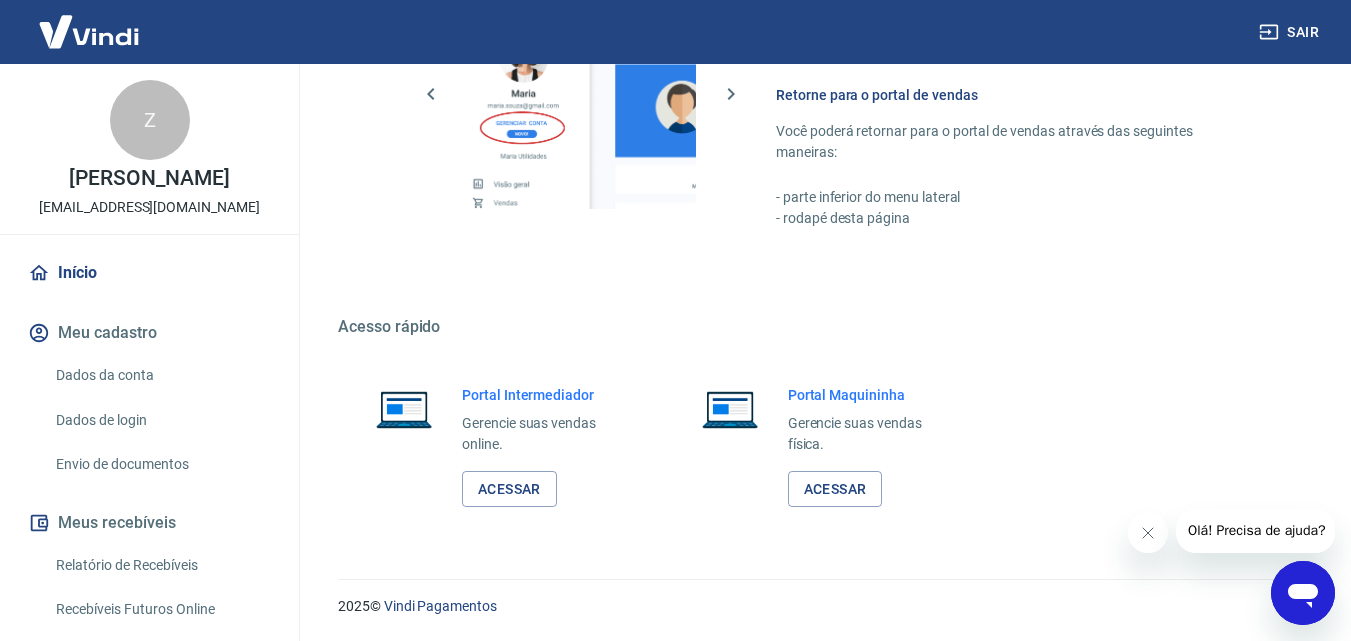 click on "Z [PERSON_NAME]  [EMAIL_ADDRESS][DOMAIN_NAME]" at bounding box center (149, 149) 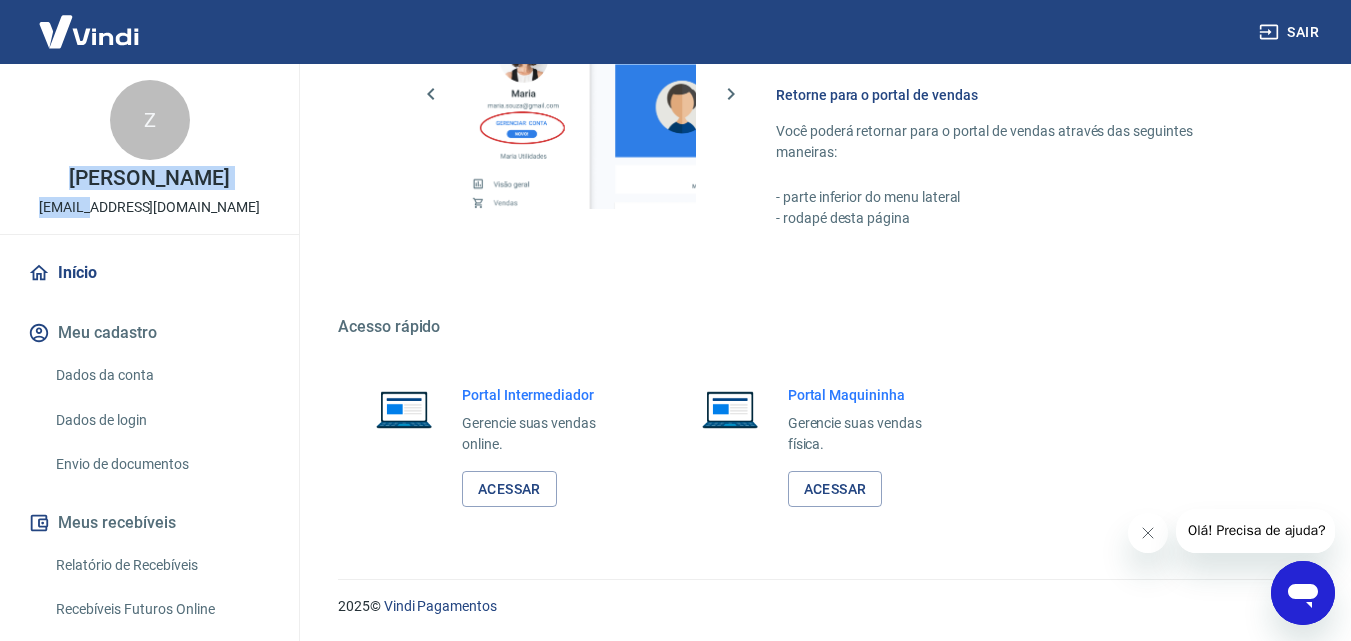 drag, startPoint x: 98, startPoint y: 205, endPoint x: 131, endPoint y: 141, distance: 72.00694 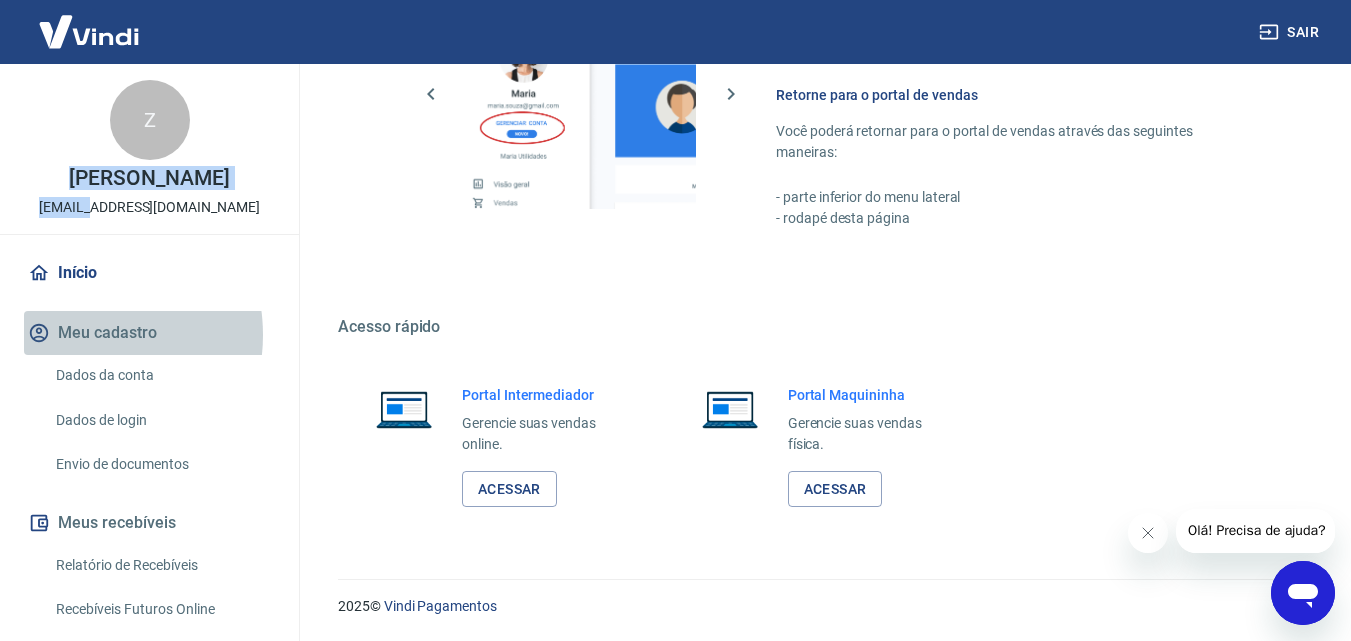 click on "Meu cadastro" at bounding box center (149, 333) 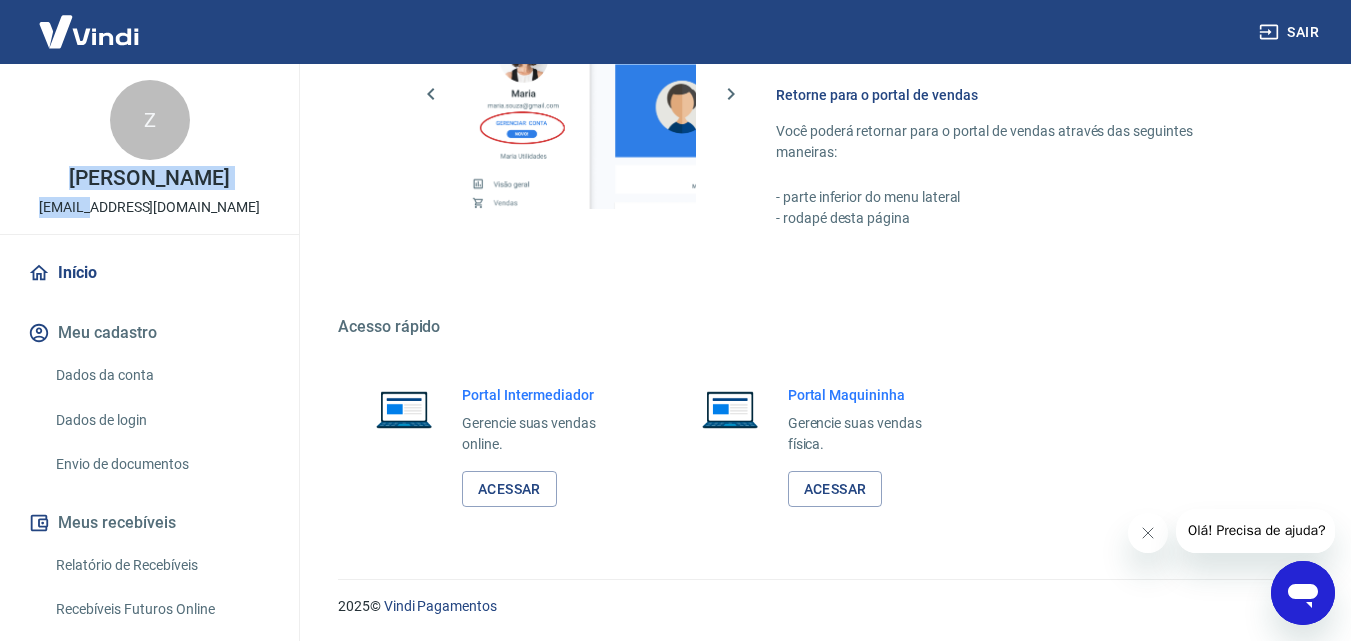 drag, startPoint x: 81, startPoint y: 335, endPoint x: 255, endPoint y: 324, distance: 174.34735 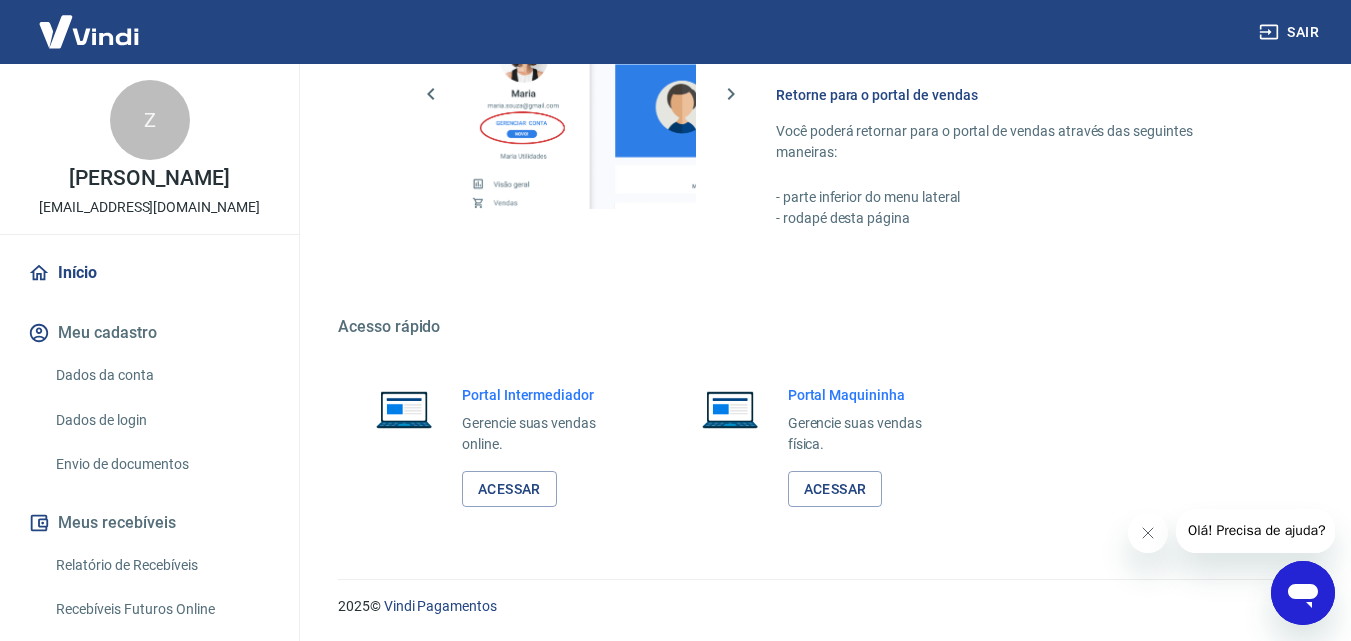 click on "Fácil de acessar Para acessar este gerenciador, basta clicar em “Gerenciar conta” no menu lateral do portal de vendas. Retorne para o portal de vendas Você poderá retornar para o portal de vendas através das seguintes maneiras: - parte inferior do menu lateral - rodapé desta página" at bounding box center [820, 90] 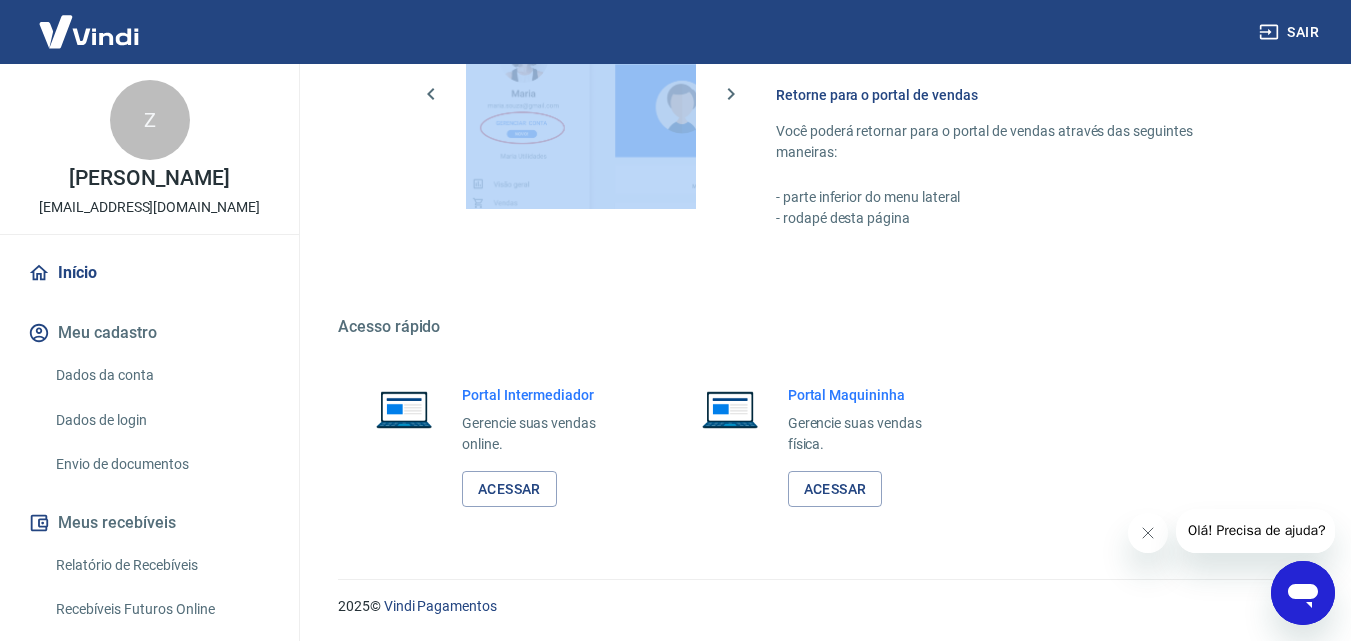 click on "Fácil de acessar Para acessar este gerenciador, basta clicar em “Gerenciar conta” no menu lateral do portal de vendas. Retorne para o portal de vendas Você poderá retornar para o portal de vendas através das seguintes maneiras: - parte inferior do menu lateral - rodapé desta página" at bounding box center (820, 90) 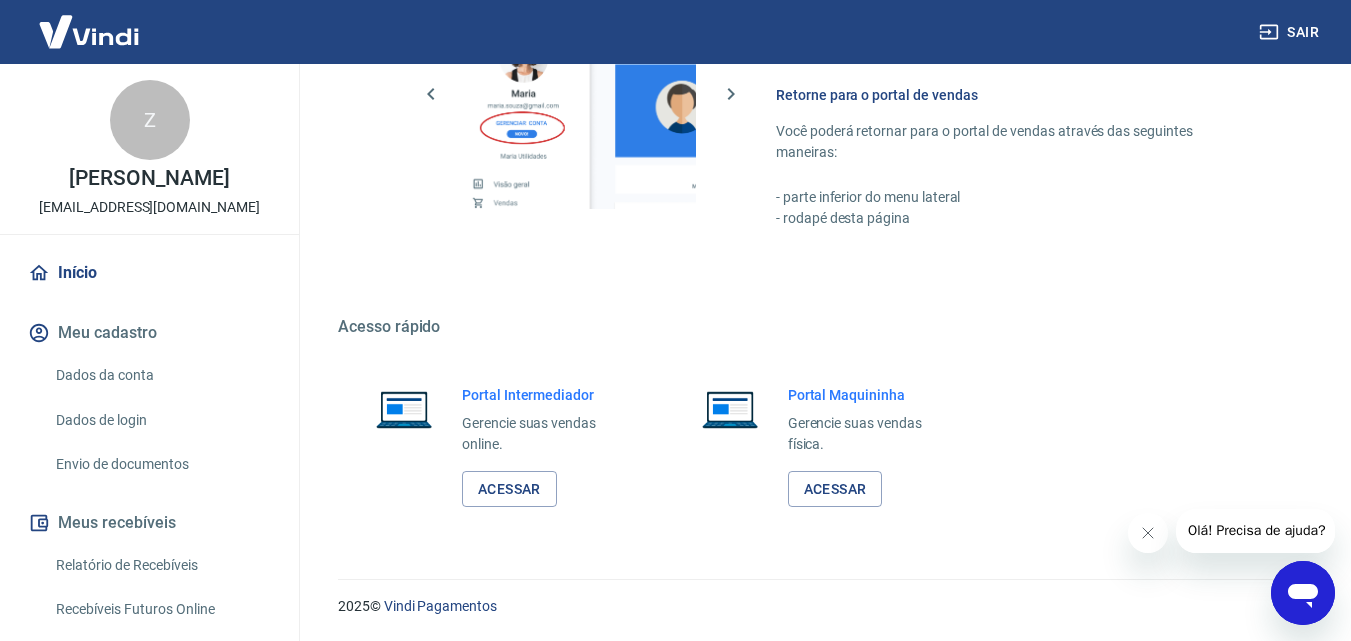 click on "Fácil de acessar Para acessar este gerenciador, basta clicar em “Gerenciar conta” no menu lateral do portal de vendas. Retorne para o portal de vendas Você poderá retornar para o portal de vendas através das seguintes maneiras: - parte inferior do menu lateral - rodapé desta página" at bounding box center (820, 90) 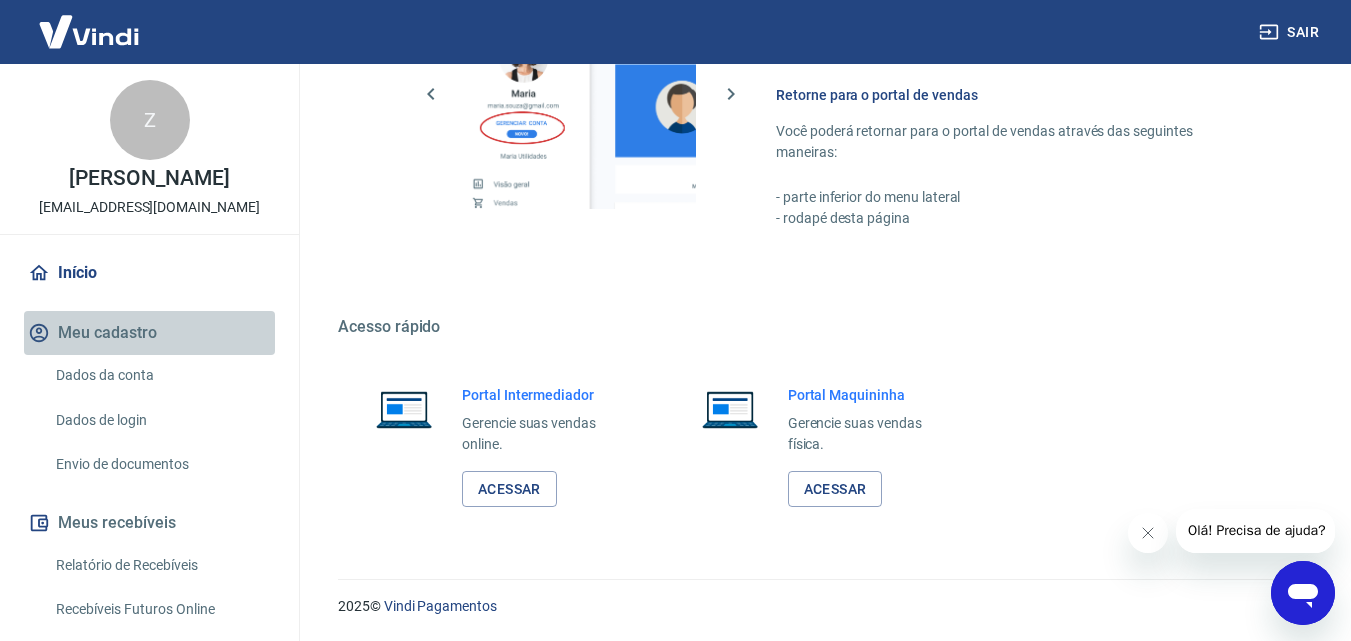 click on "Meu cadastro" at bounding box center (149, 333) 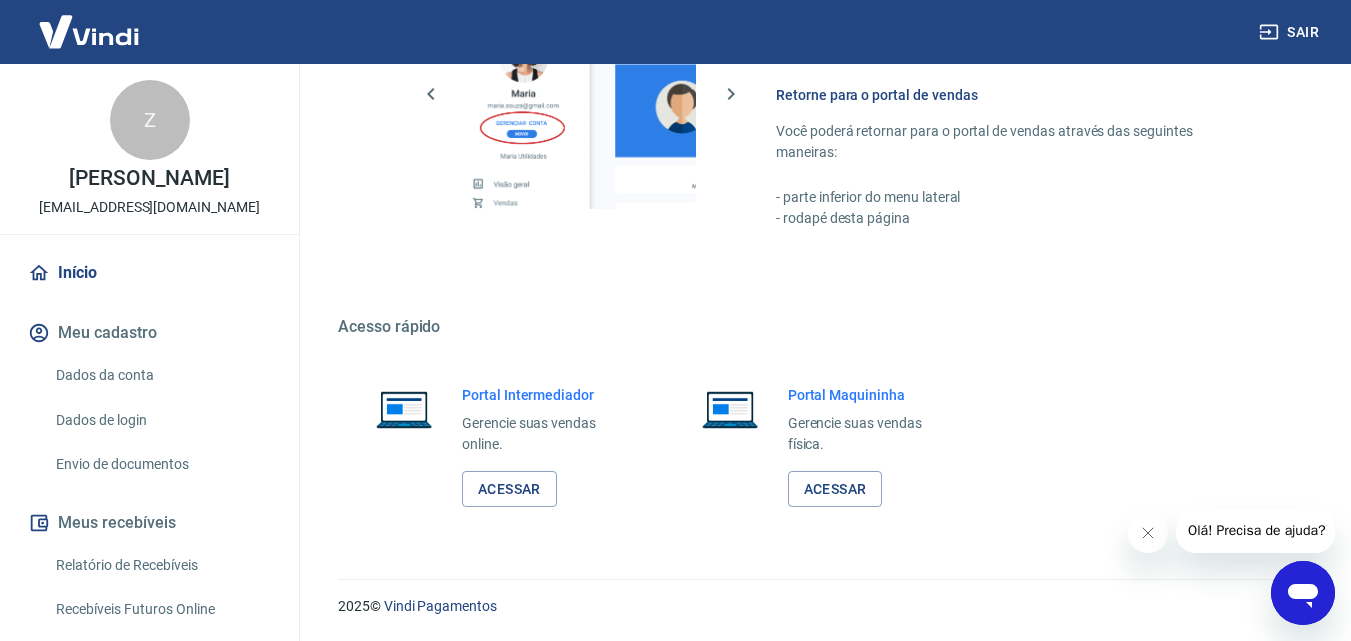 click on "Meu cadastro" at bounding box center (149, 333) 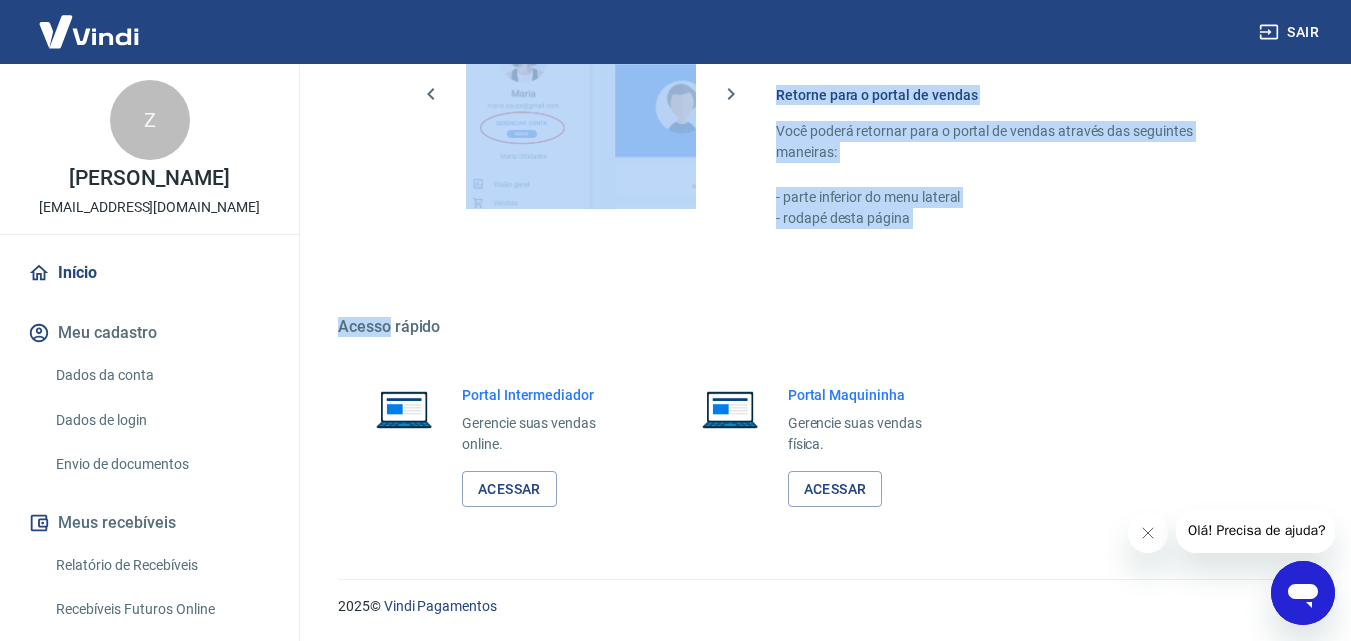 drag, startPoint x: 387, startPoint y: 322, endPoint x: 417, endPoint y: 250, distance: 78 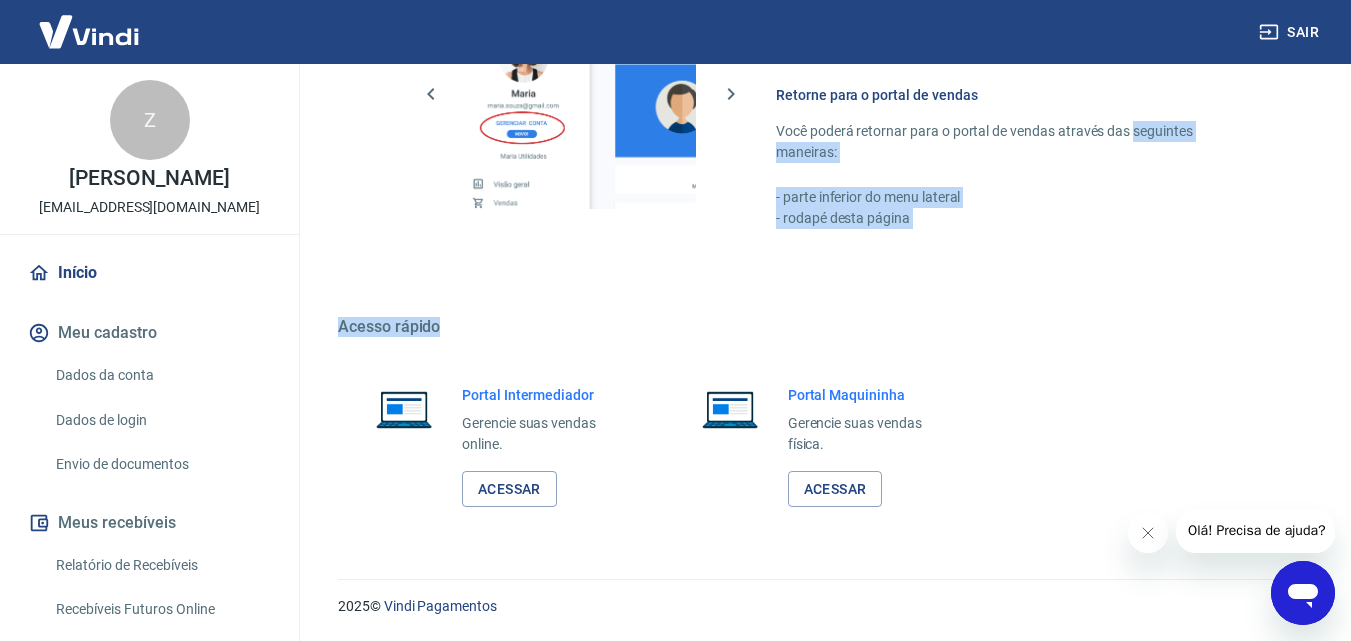 drag, startPoint x: 1084, startPoint y: 323, endPoint x: 1135, endPoint y: 137, distance: 192.86523 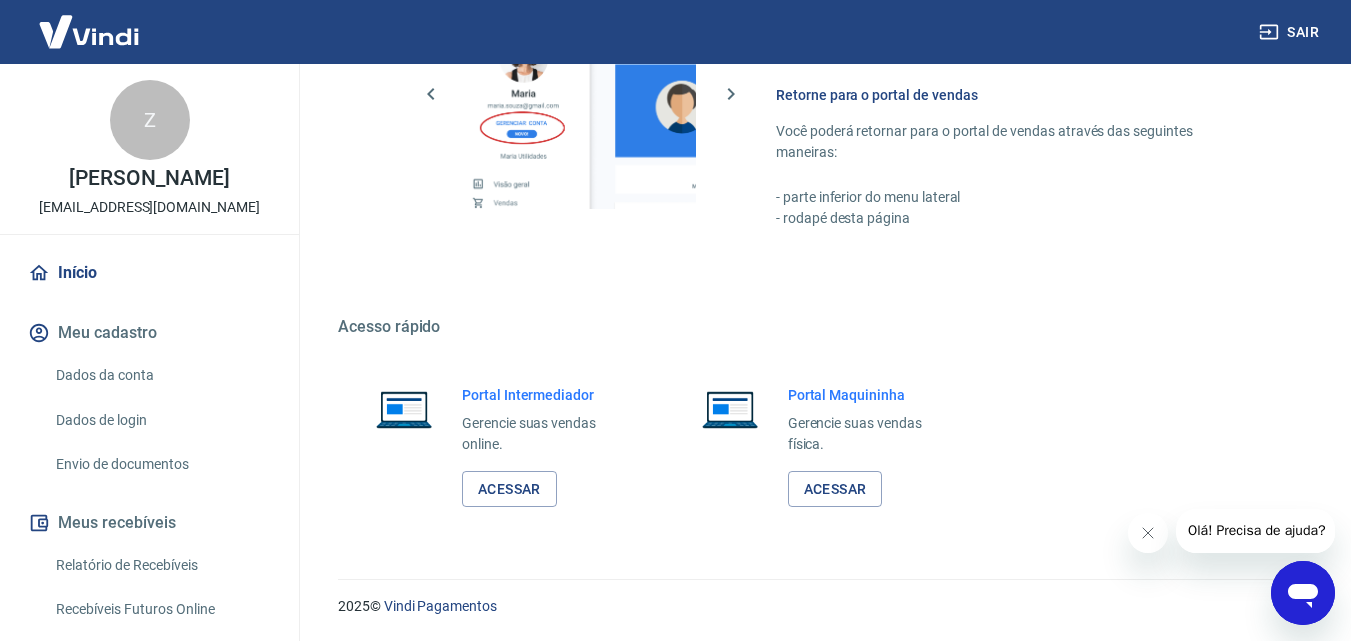 click on "Fácil de acessar Para acessar este gerenciador, basta clicar em “Gerenciar conta” no menu lateral do portal de vendas. Retorne para o portal de vendas Você poderá retornar para o portal de vendas através das seguintes maneiras: - parte inferior do menu lateral - rodapé desta página" at bounding box center (820, 90) 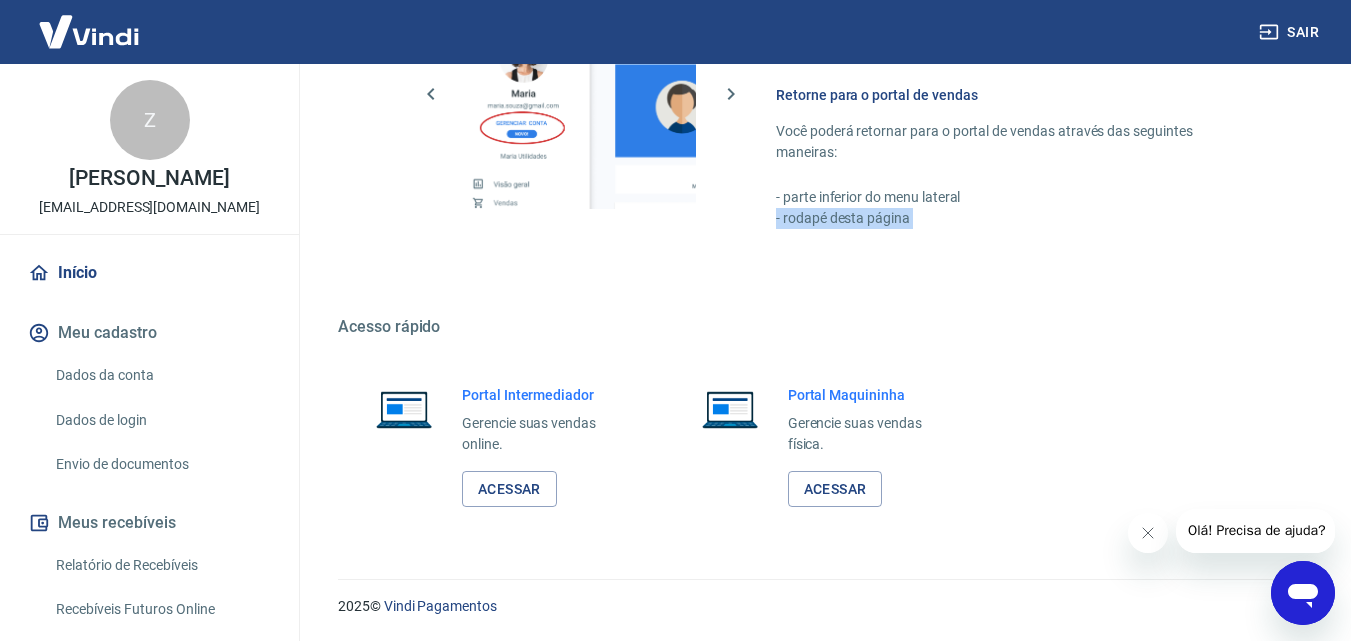 click on "Fácil de acessar Para acessar este gerenciador, basta clicar em “Gerenciar conta” no menu lateral do portal de vendas. Retorne para o portal de vendas Você poderá retornar para o portal de vendas através das seguintes maneiras: - parte inferior do menu lateral - rodapé desta página" at bounding box center [820, 90] 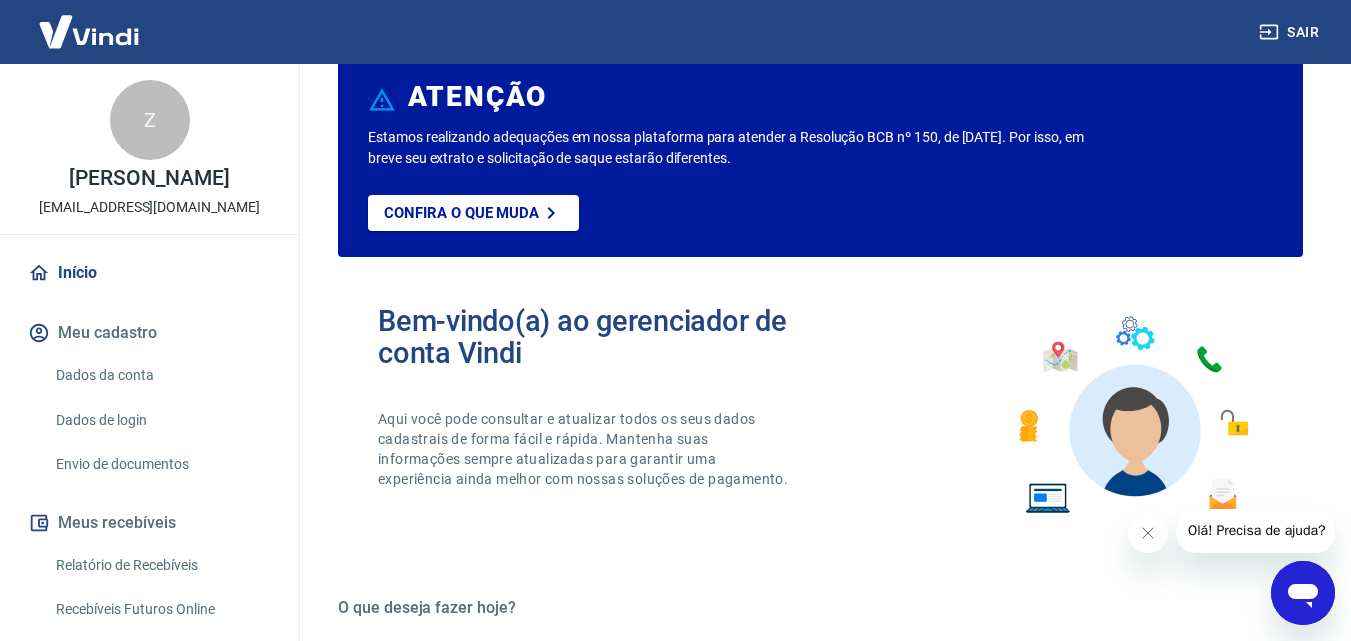 scroll, scrollTop: 0, scrollLeft: 0, axis: both 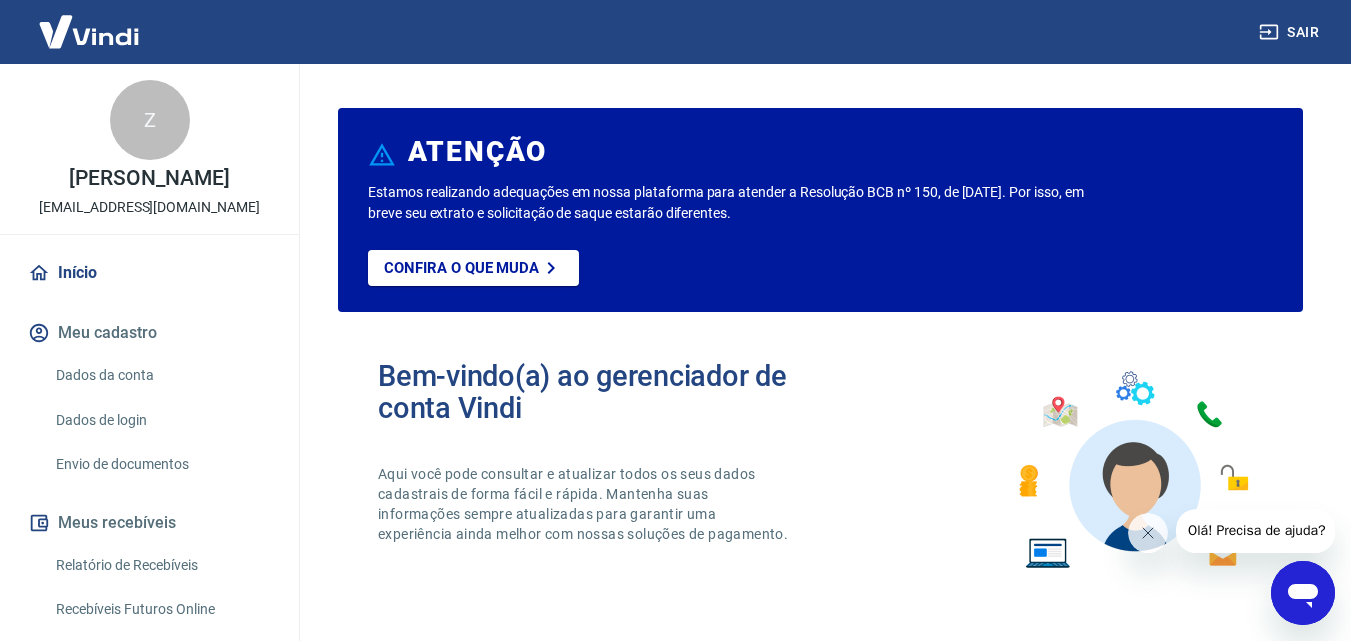 click on "ATENÇÃO Estamos realizando adequações em nossa plataforma para atender a Resolução BCB nº 150, de [DATE]. Por isso, em breve seu extrato e solicitação de saque estarão diferentes. Confira o que muda Bem-vindo(a) ao gerenciador de conta Vindi Aqui você pode consultar e atualizar todos os seus dados cadastrais de forma fácil e rápida. Mantenha suas informações sempre atualizadas para garantir uma experiência ainda melhor com nossas soluções de pagamento. O que deseja fazer hoje? Informações pessoais Gestão de dados cadastrais, envio de documentos, alteração de telefone e endereços. Segurança Alteração de senha, autenticação em duas etapas, histórico de logins, gerenciamento de dispositivos. Fácil de acessar Para acessar este gerenciador, basta clicar em “Gerenciar conta” no menu lateral do portal de vendas. Retorne para o portal de vendas Você poderá retornar para o portal de vendas através das seguintes maneiras: - parte inferior do menu lateral - rodapé desta página" at bounding box center (820, 913) 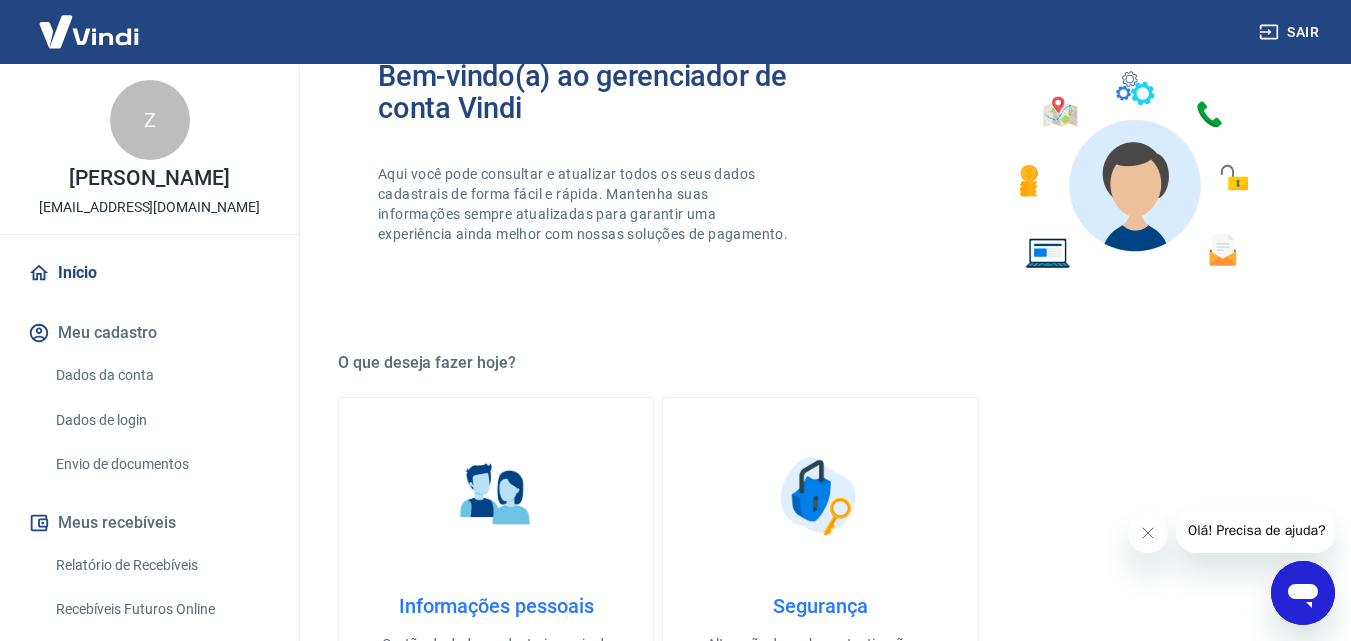 click on "Início" at bounding box center (149, 273) 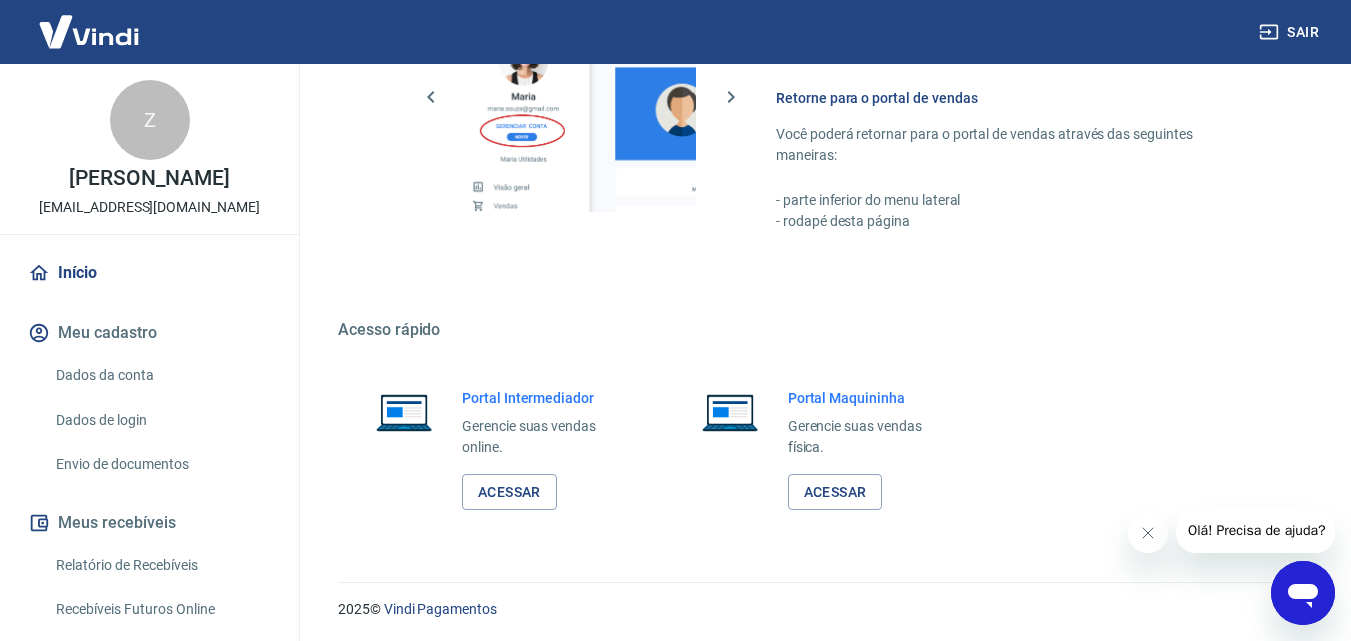 scroll, scrollTop: 1207, scrollLeft: 0, axis: vertical 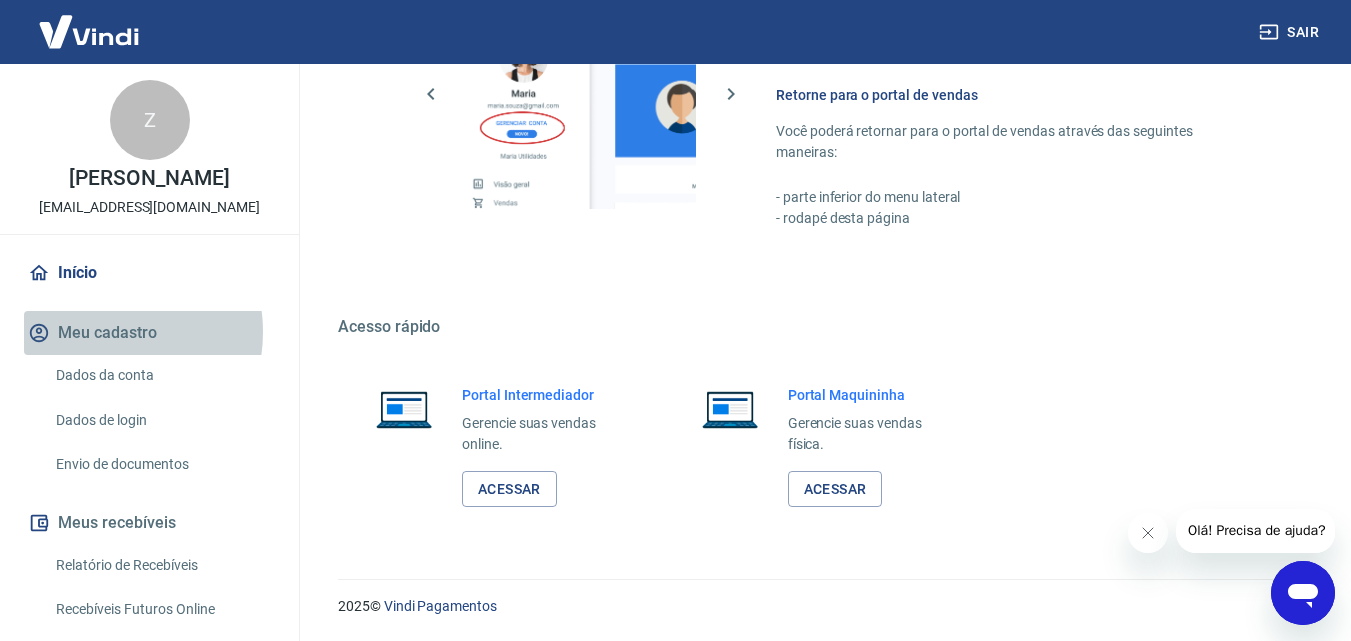 click on "Meu cadastro" at bounding box center (149, 333) 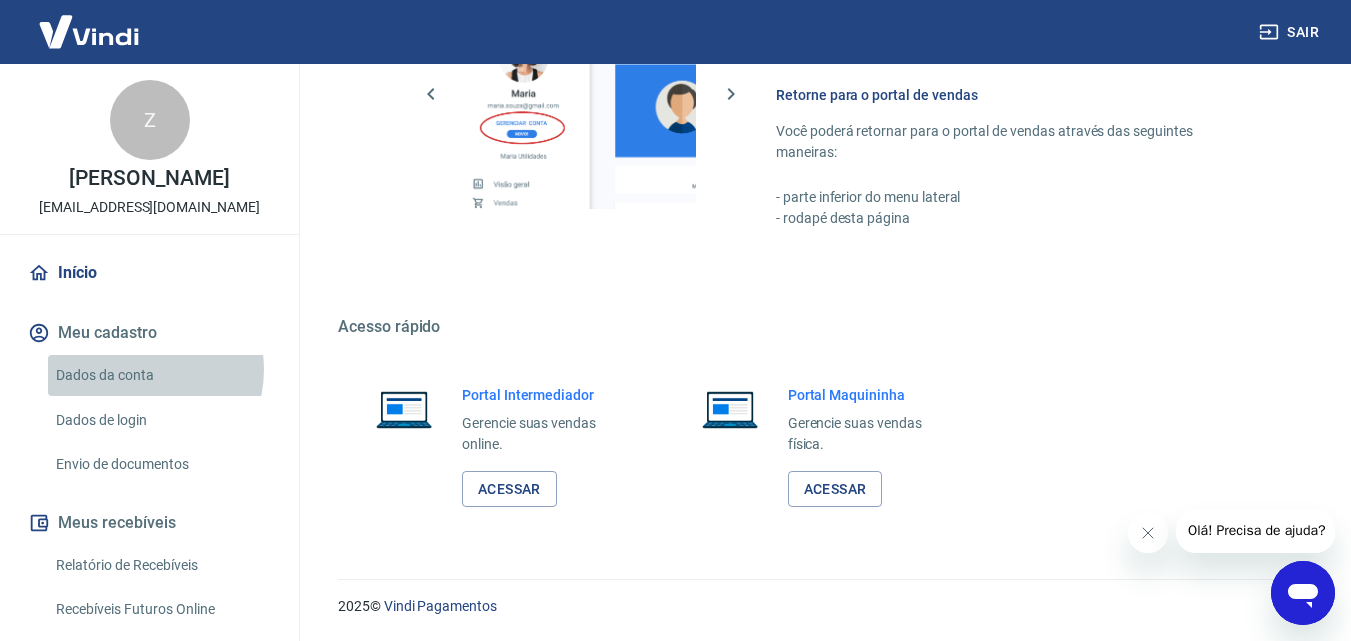 click on "Dados da conta" at bounding box center (161, 375) 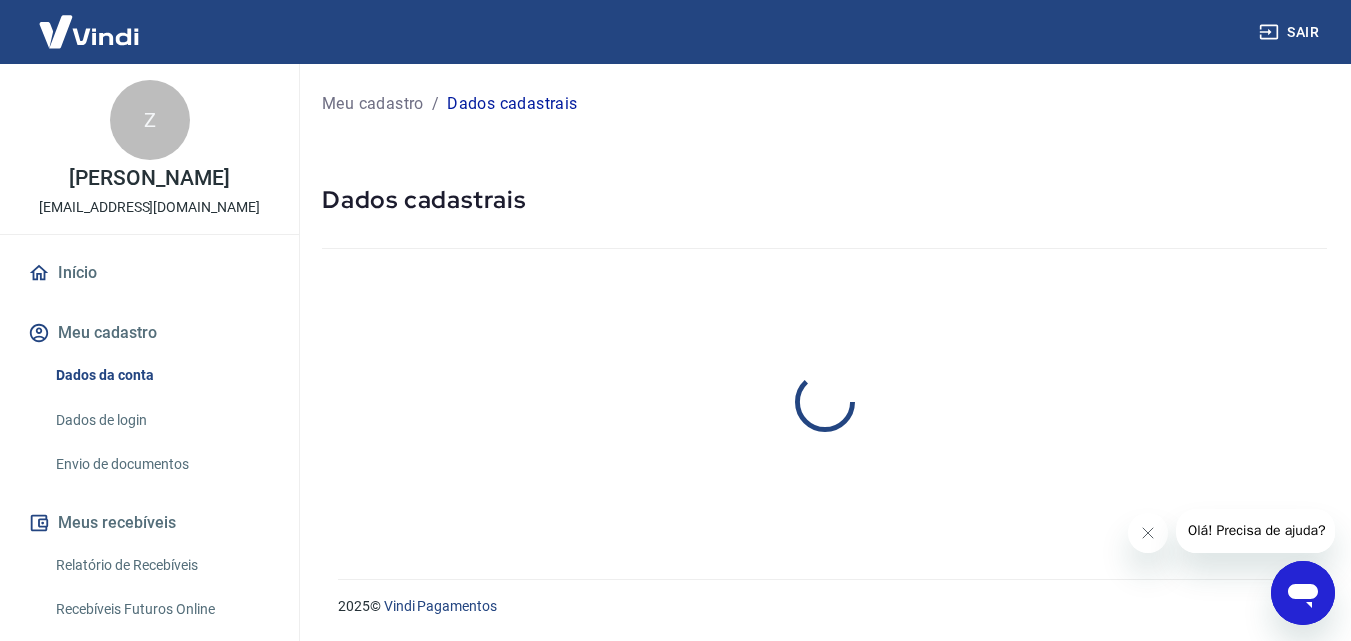 scroll, scrollTop: 0, scrollLeft: 0, axis: both 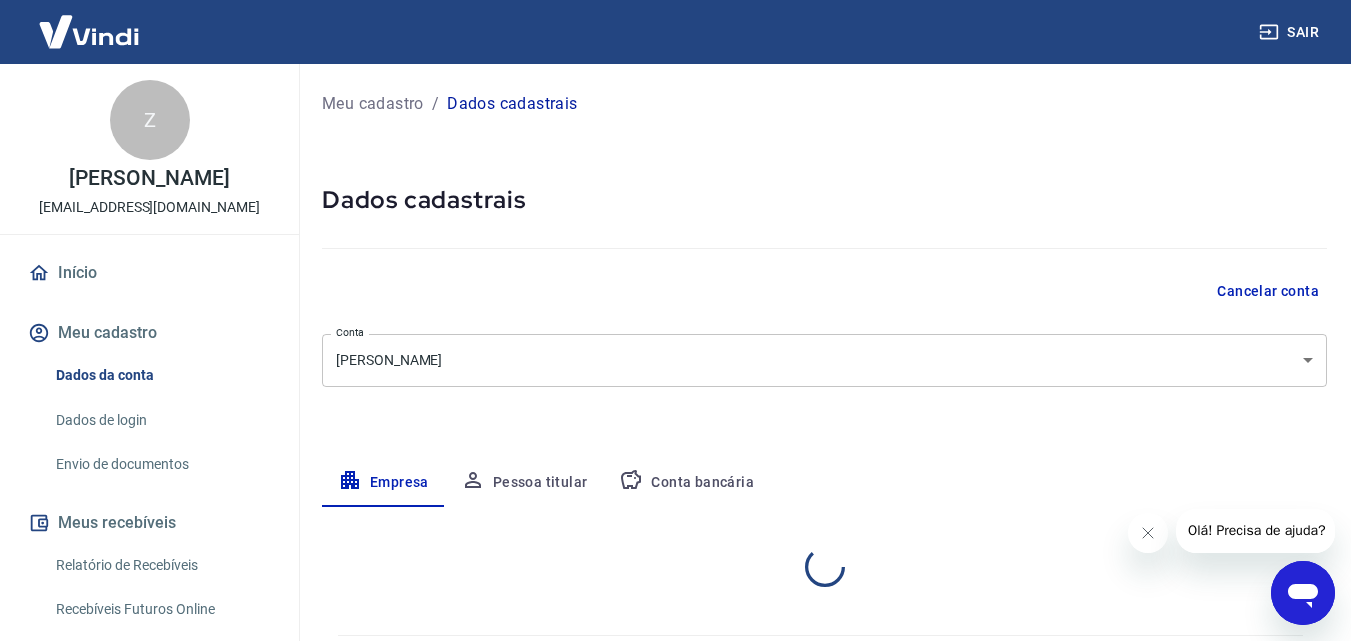 select on "GO" 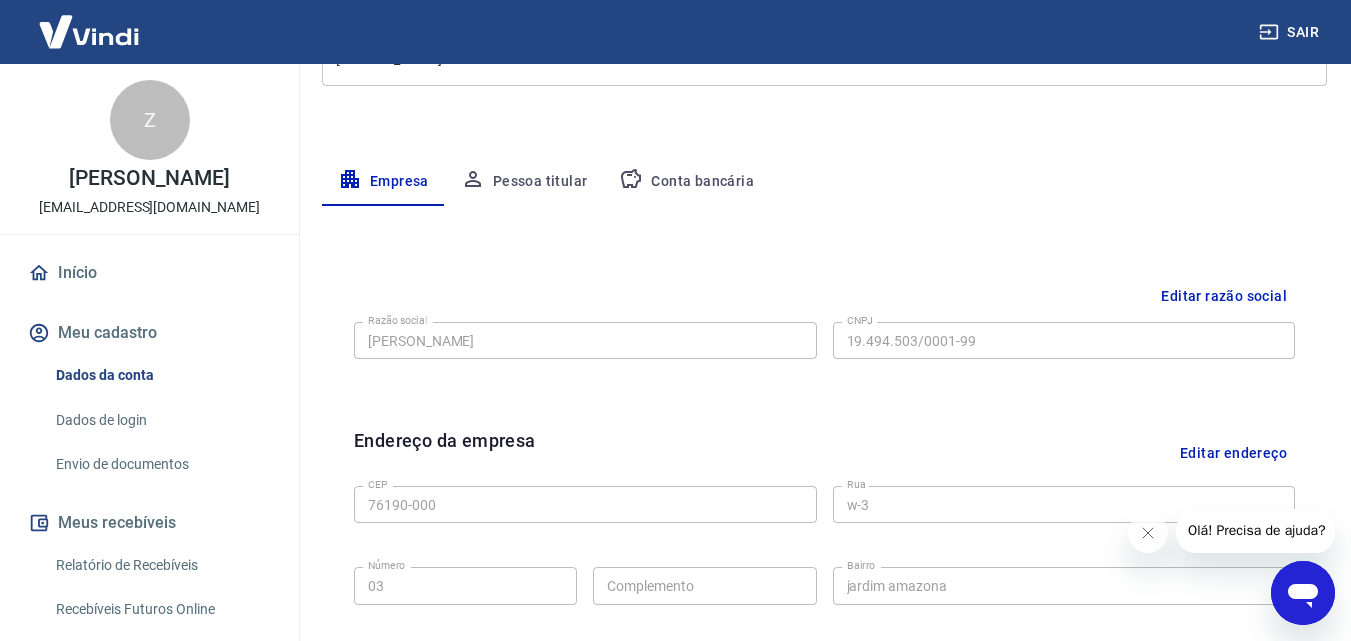 scroll, scrollTop: 0, scrollLeft: 0, axis: both 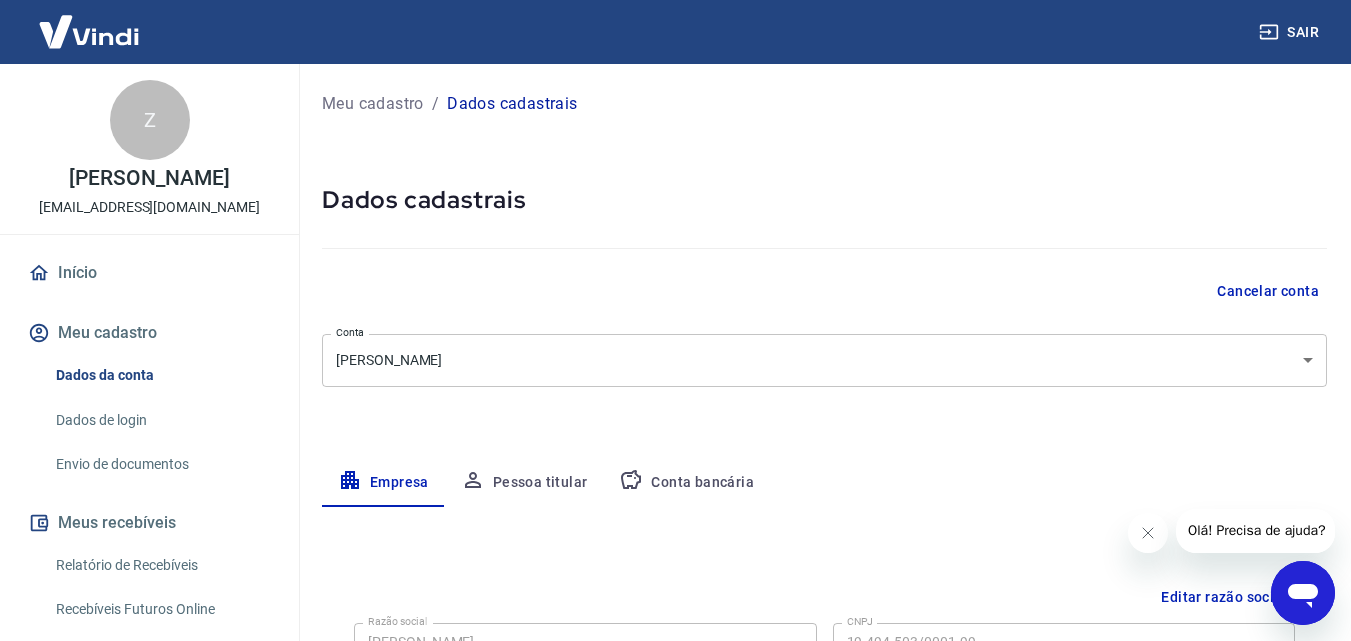 click on "Cancelar conta" at bounding box center [1268, 291] 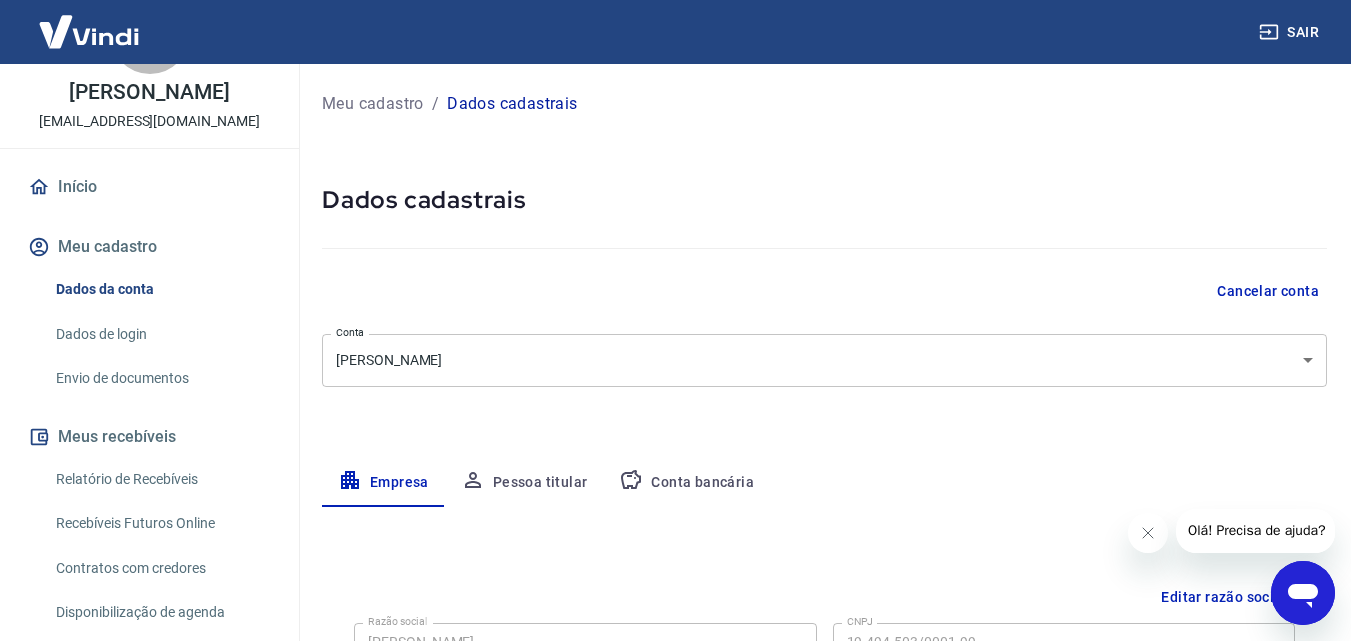 scroll, scrollTop: 198, scrollLeft: 0, axis: vertical 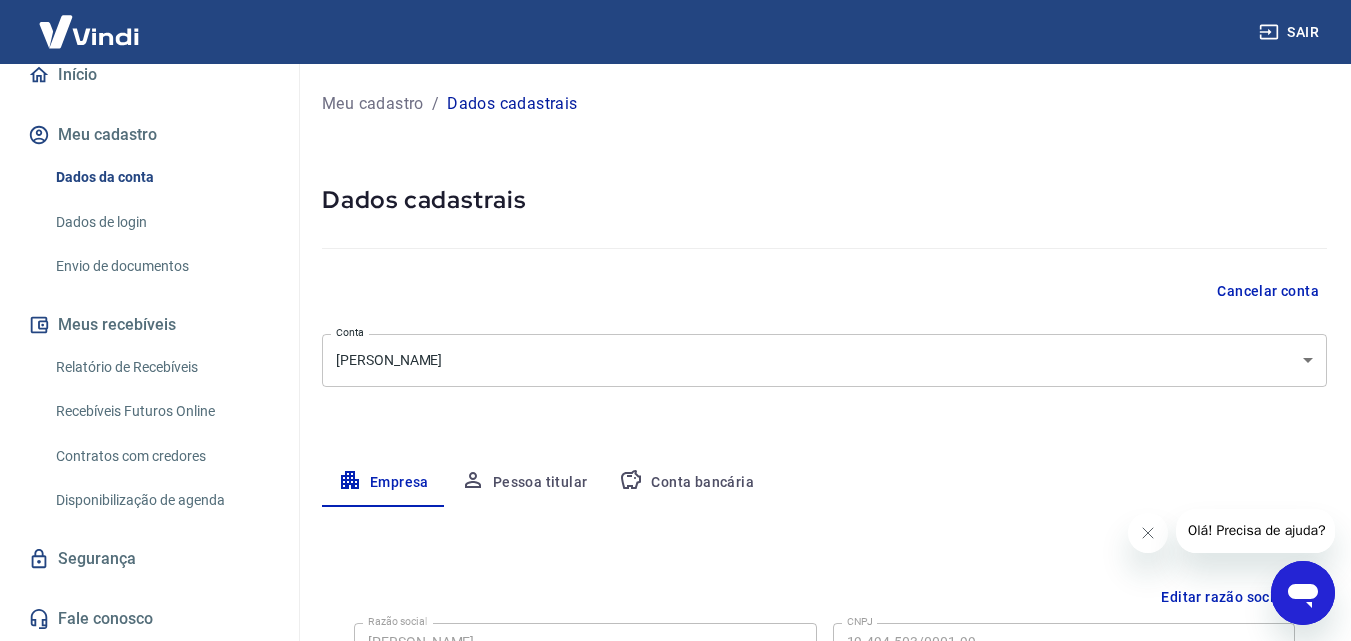 click on "Dados de login" at bounding box center (161, 222) 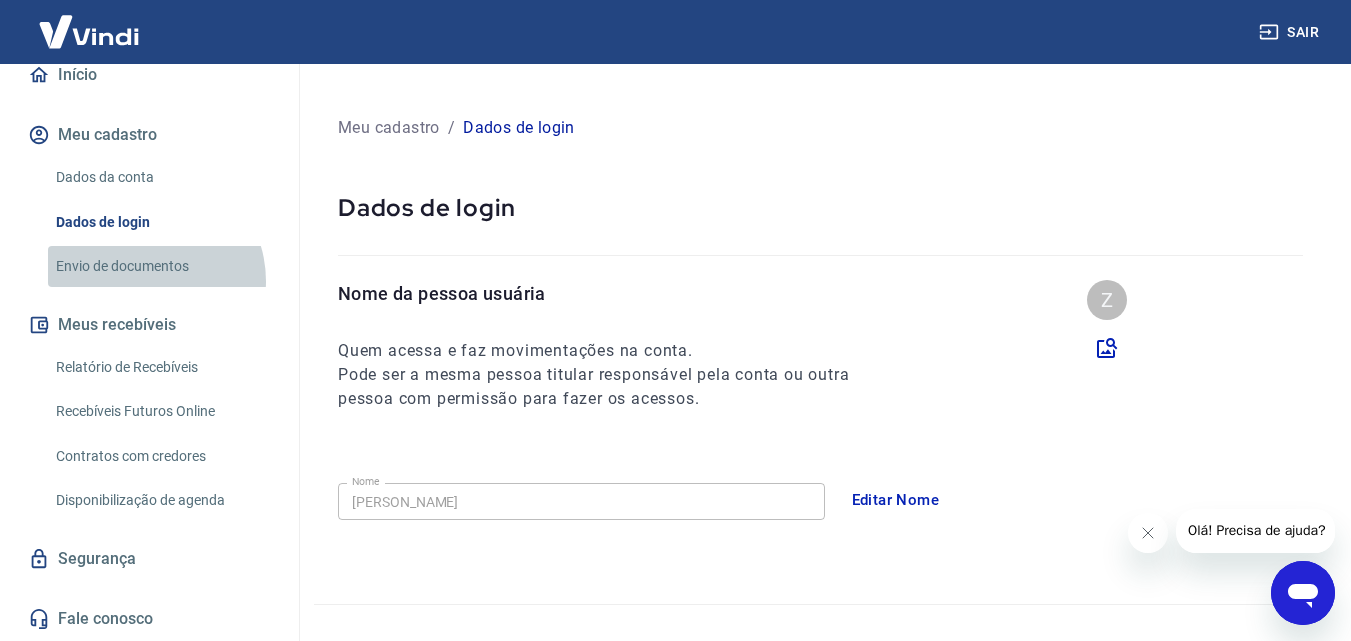 click on "Envio de documentos" at bounding box center [161, 266] 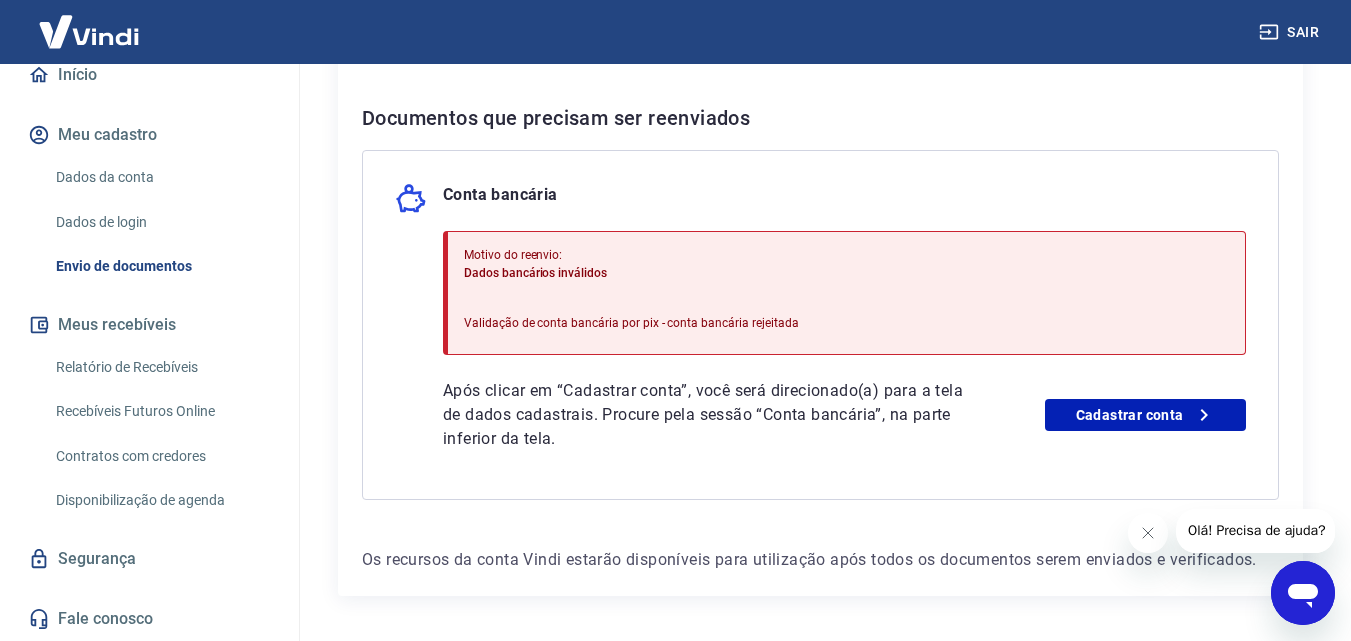 scroll, scrollTop: 475, scrollLeft: 0, axis: vertical 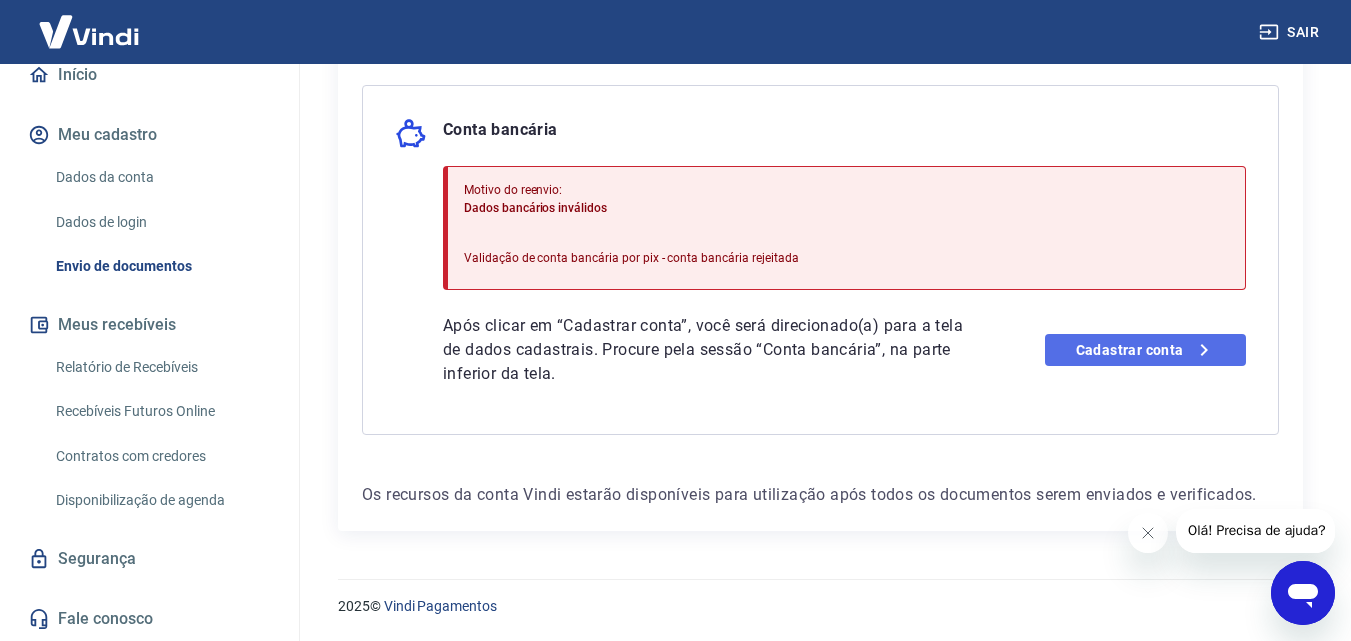 click on "Cadastrar conta" at bounding box center [1145, 350] 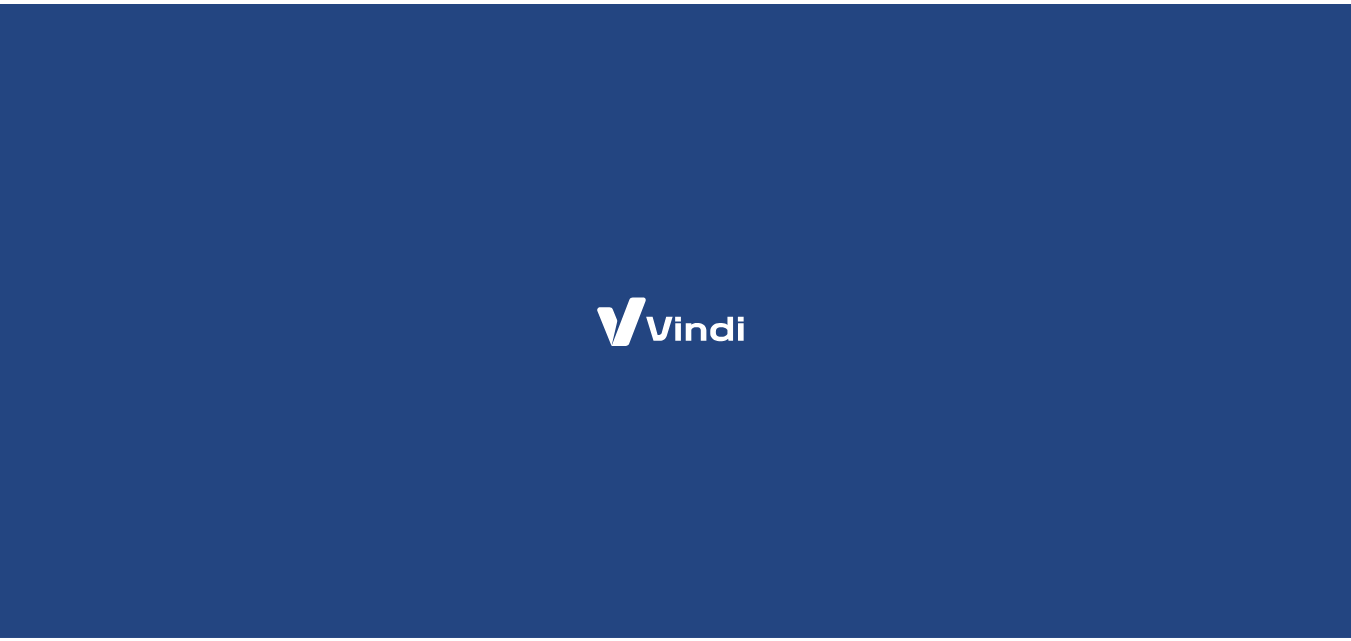 scroll, scrollTop: 0, scrollLeft: 0, axis: both 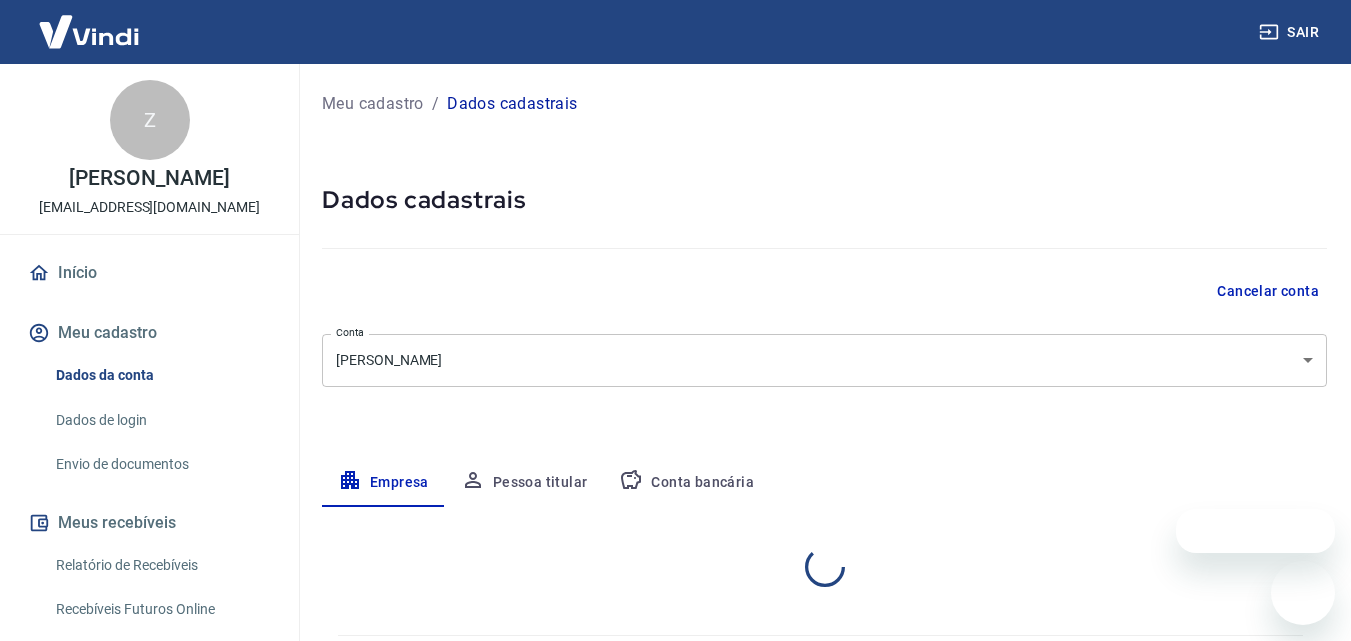 select on "GO" 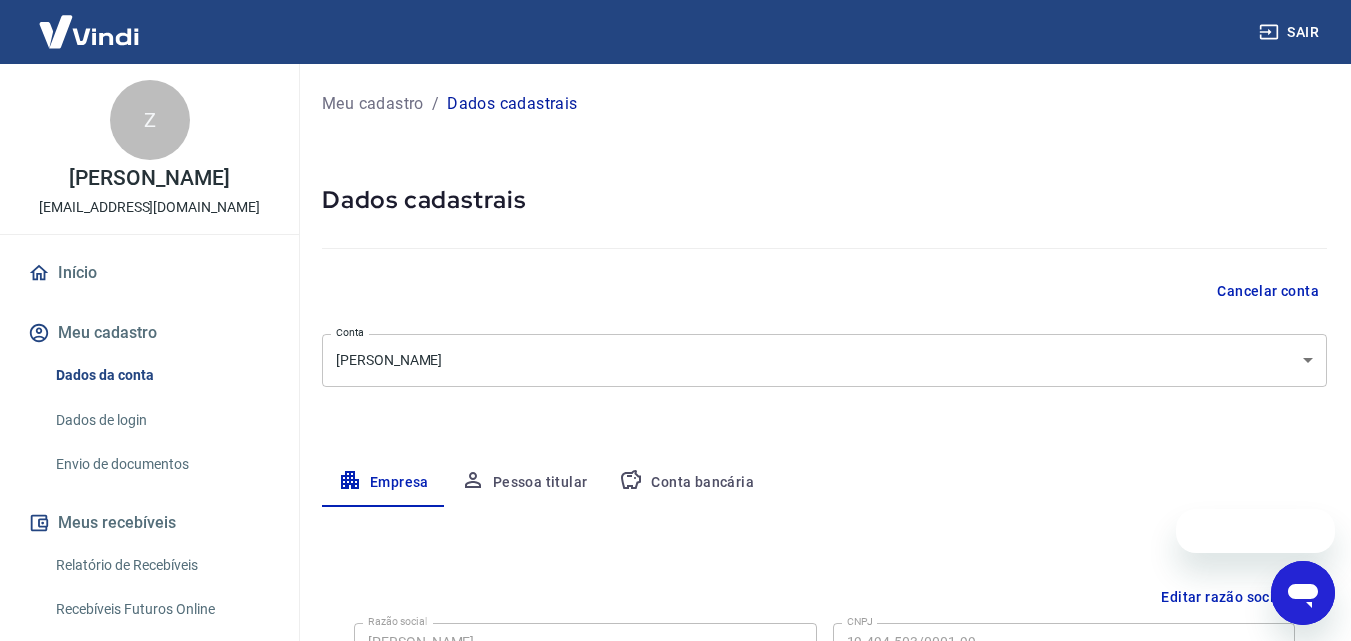 scroll, scrollTop: 0, scrollLeft: 0, axis: both 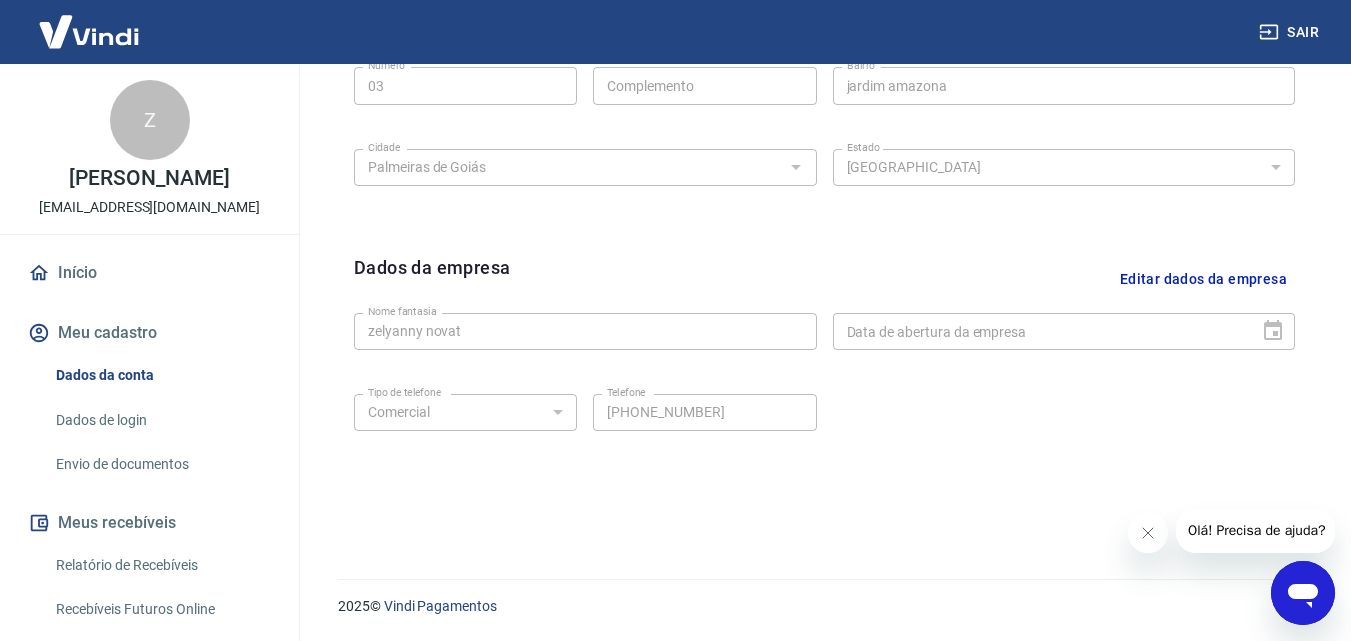 click on "Dados da conta Dados de login Envio de documentos" at bounding box center [149, 420] 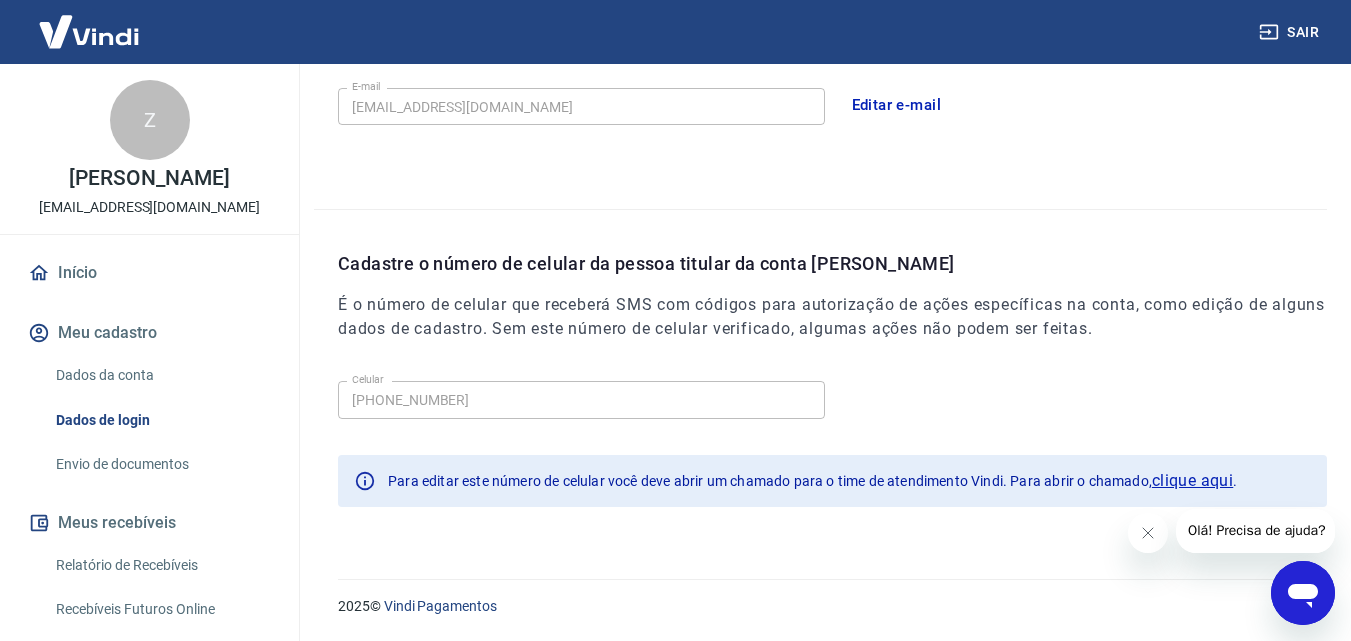 scroll, scrollTop: 624, scrollLeft: 0, axis: vertical 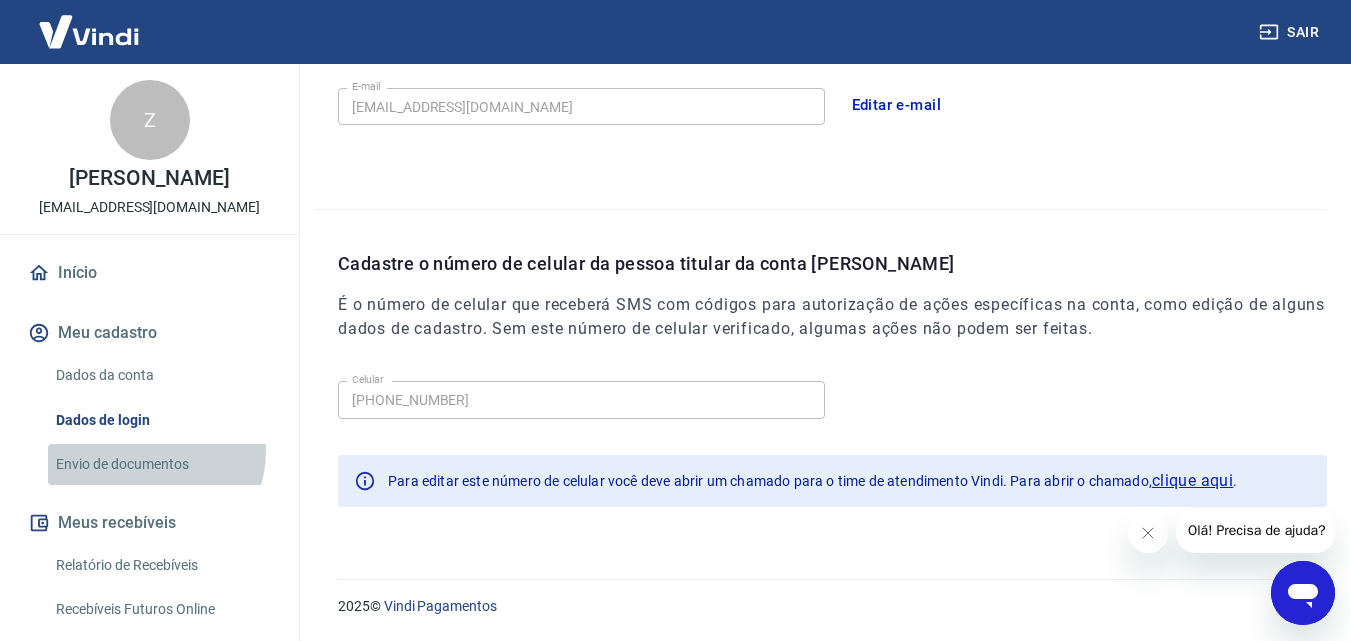 click on "Envio de documentos" at bounding box center [161, 464] 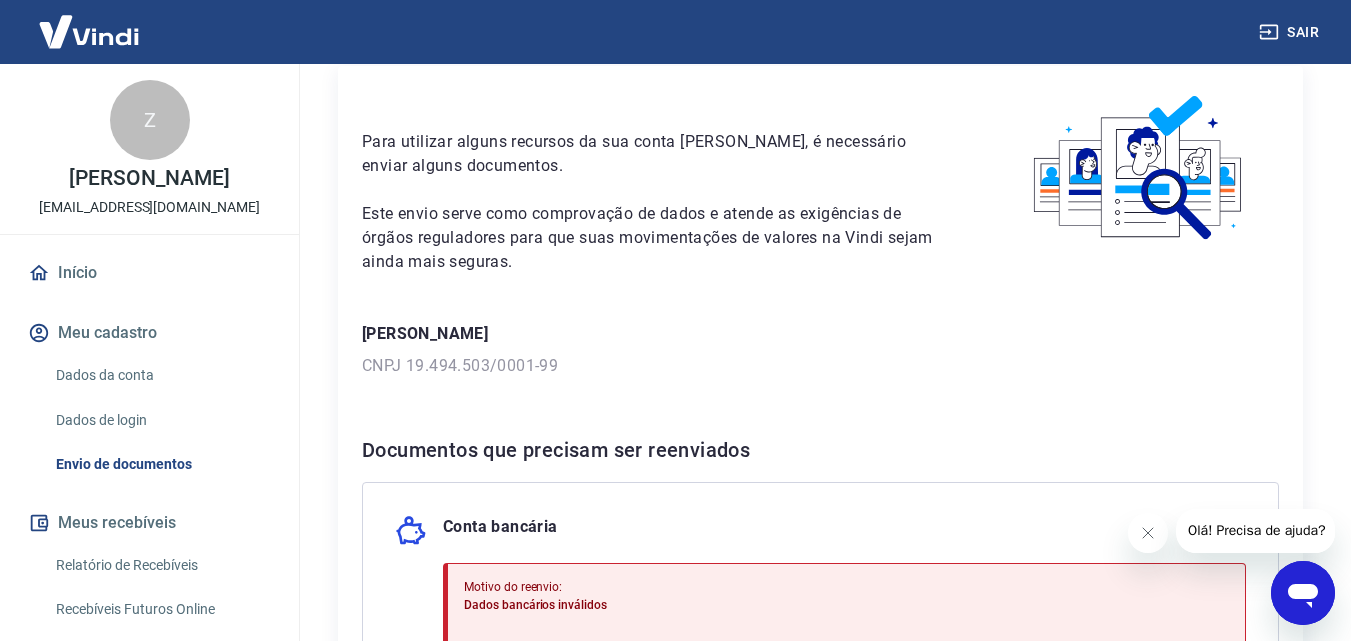 scroll, scrollTop: 100, scrollLeft: 0, axis: vertical 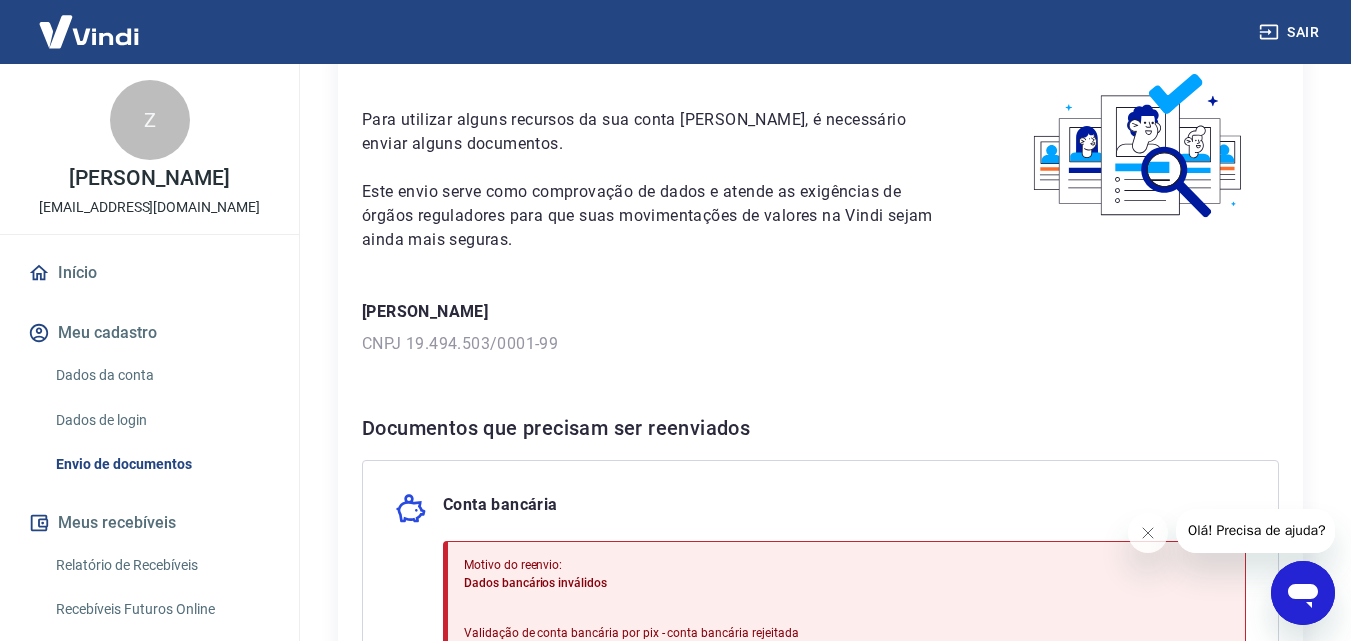 drag, startPoint x: 735, startPoint y: 303, endPoint x: 536, endPoint y: 247, distance: 206.7293 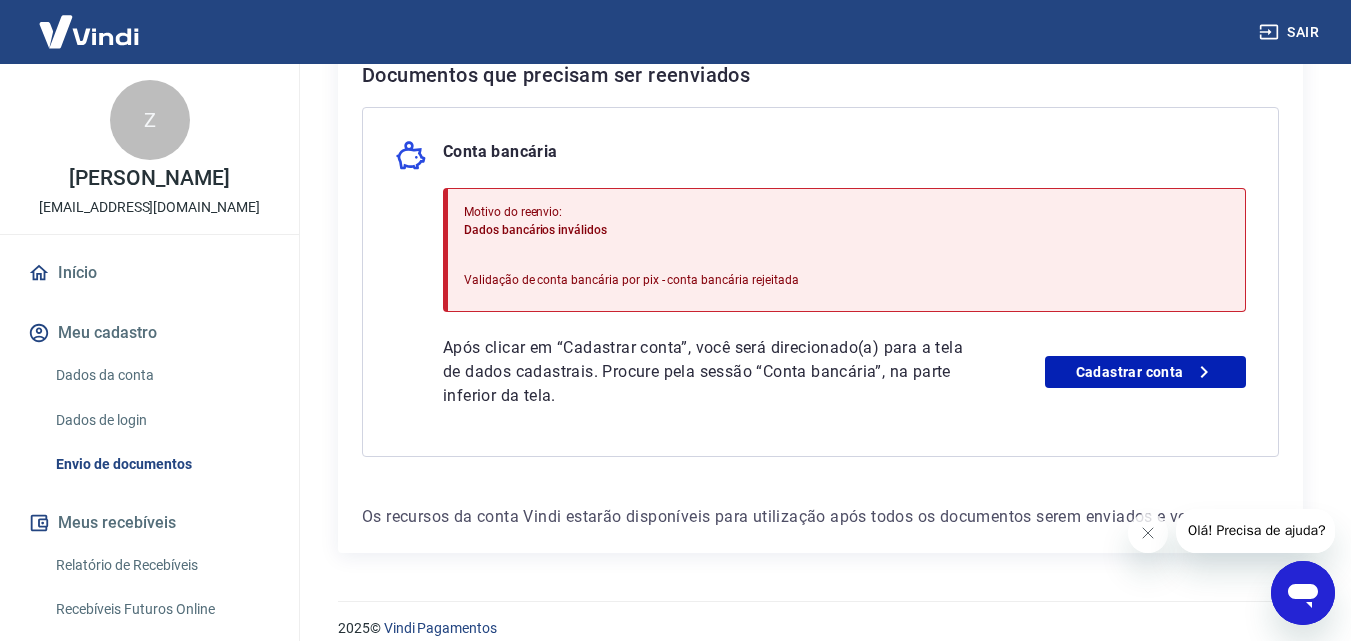 scroll, scrollTop: 475, scrollLeft: 0, axis: vertical 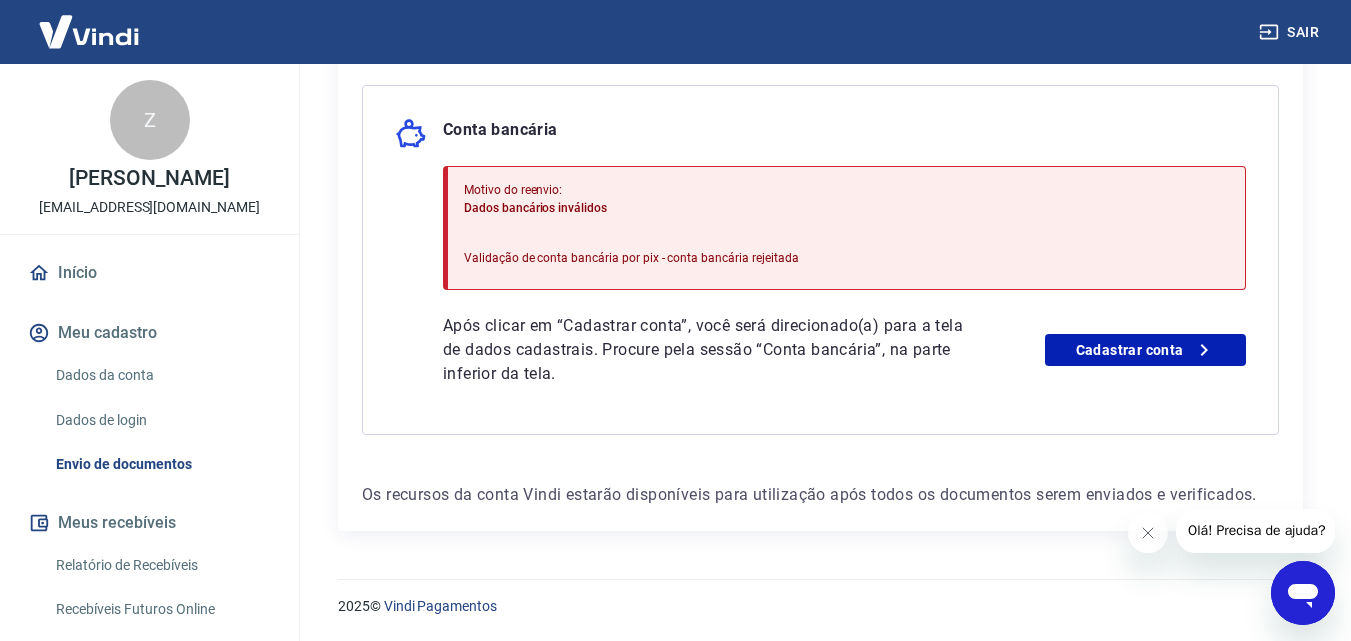 click on "Olá! Precisa de ajuda?" at bounding box center (1256, 530) 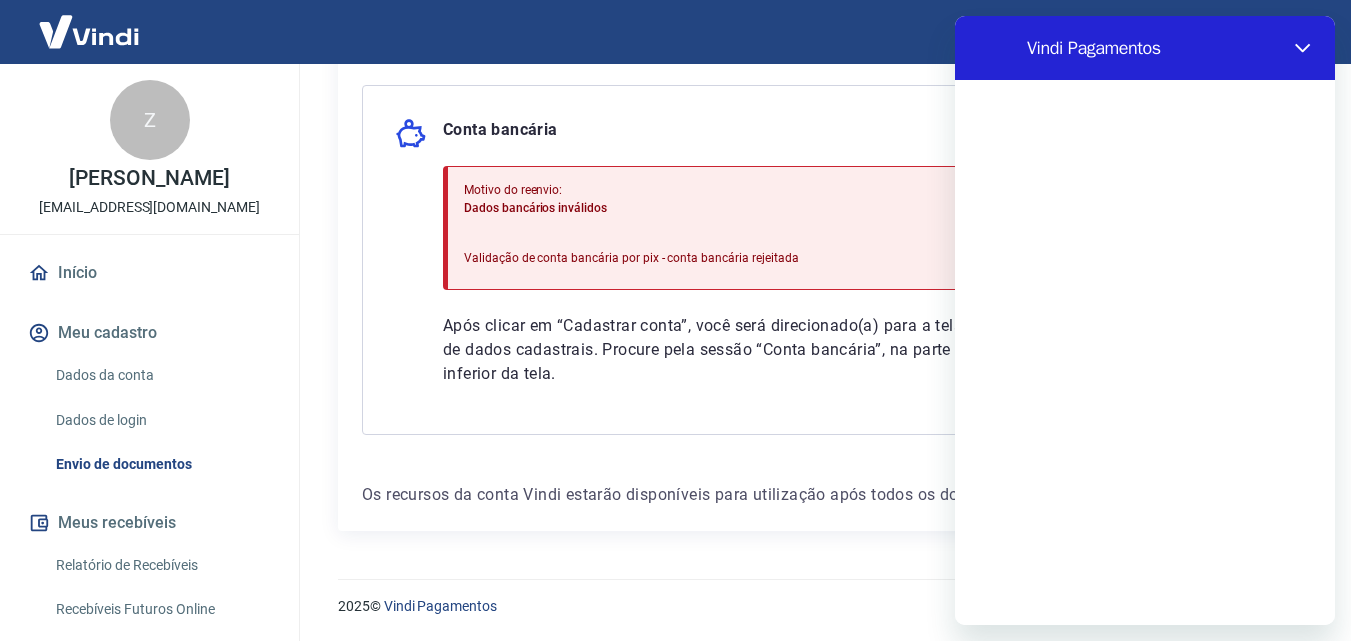scroll, scrollTop: 0, scrollLeft: 0, axis: both 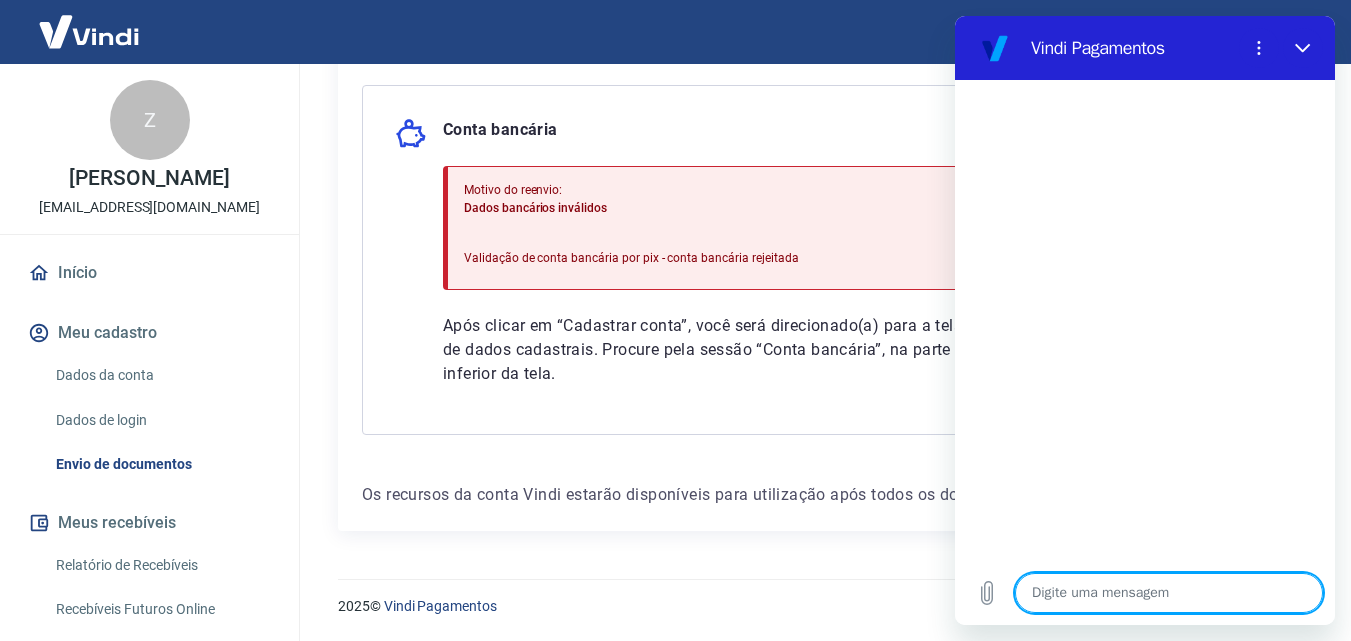 type on "N" 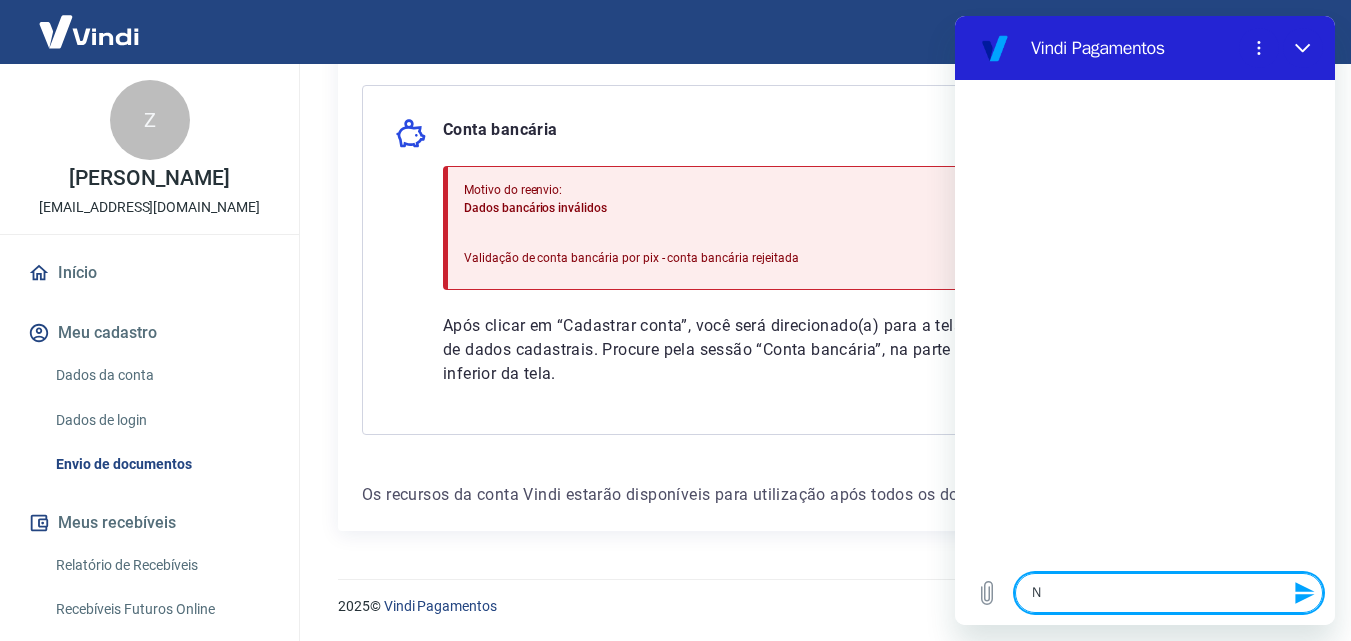 type on "NA" 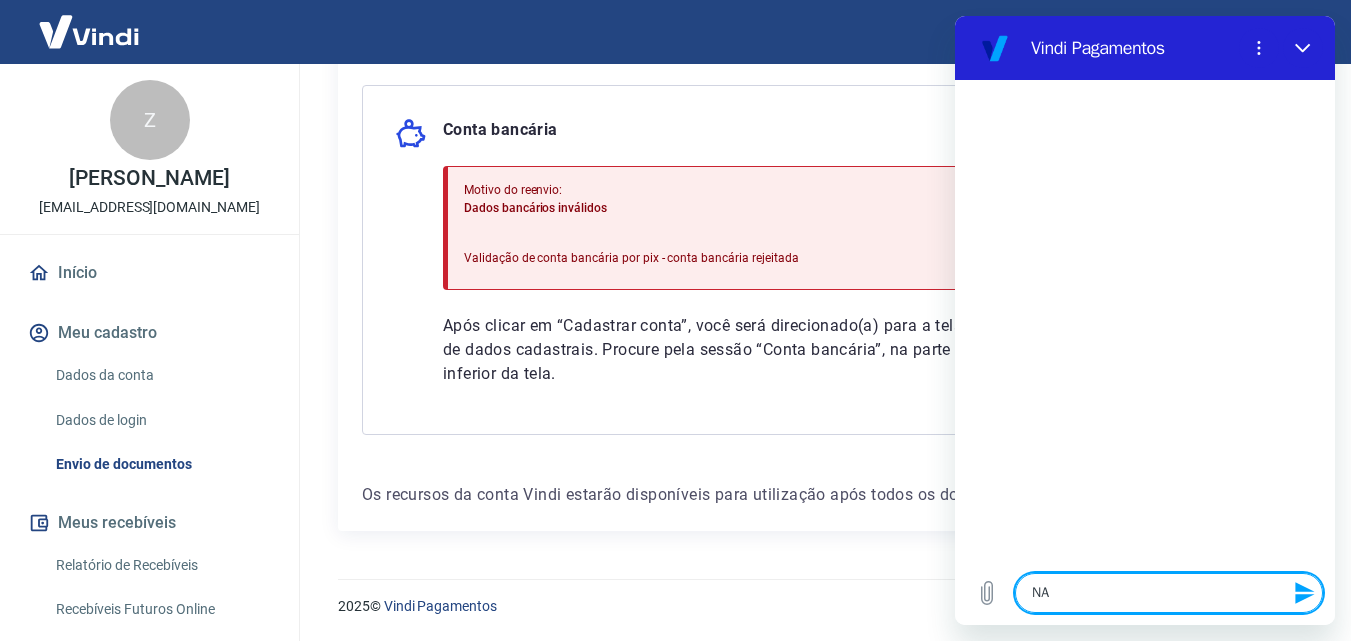 type on "NAO" 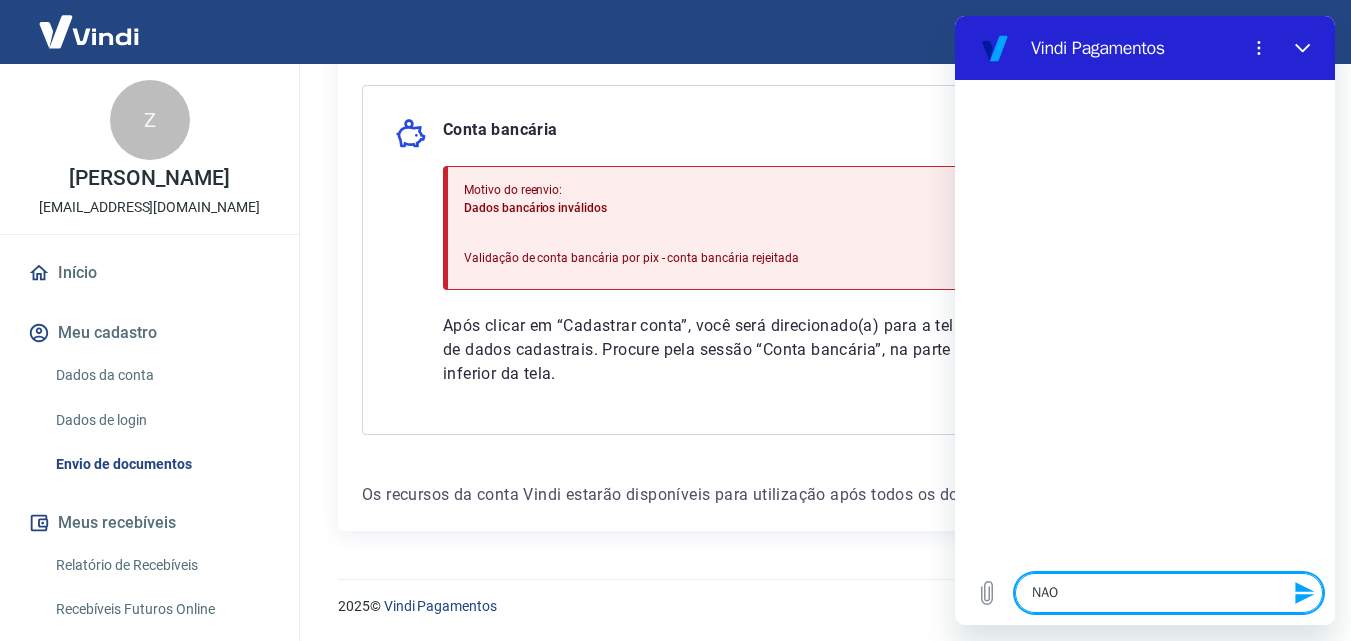 type on "NAO" 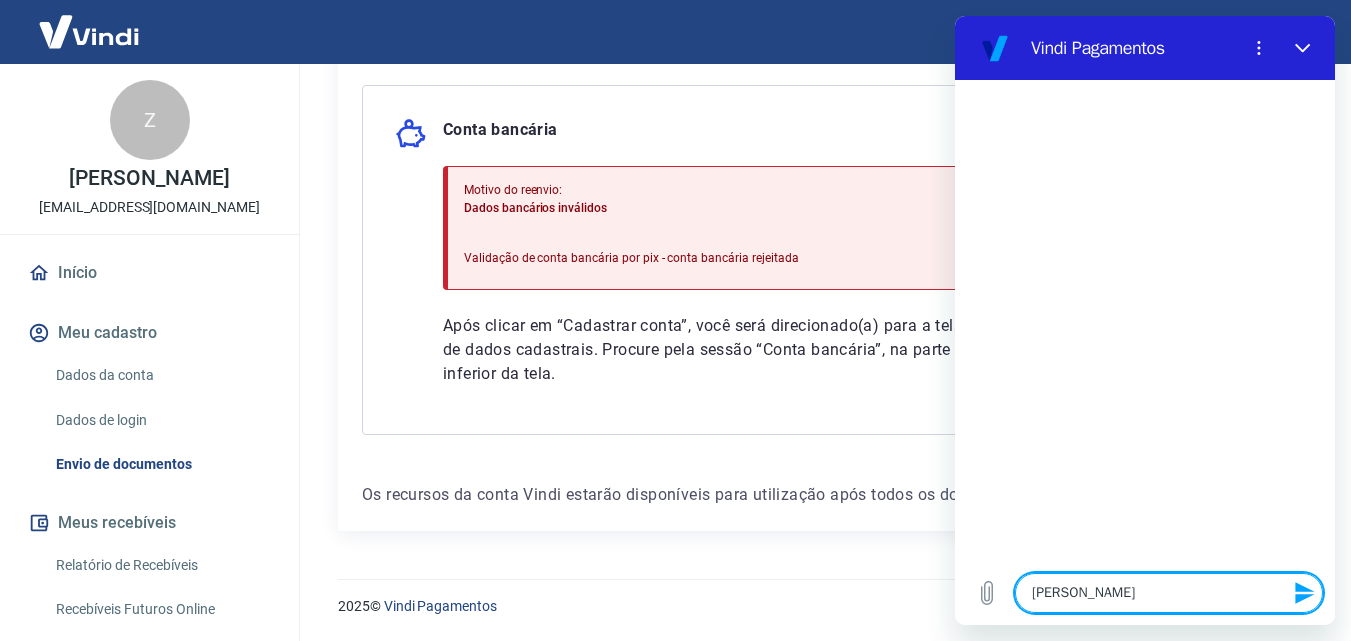 type on "NAO TO" 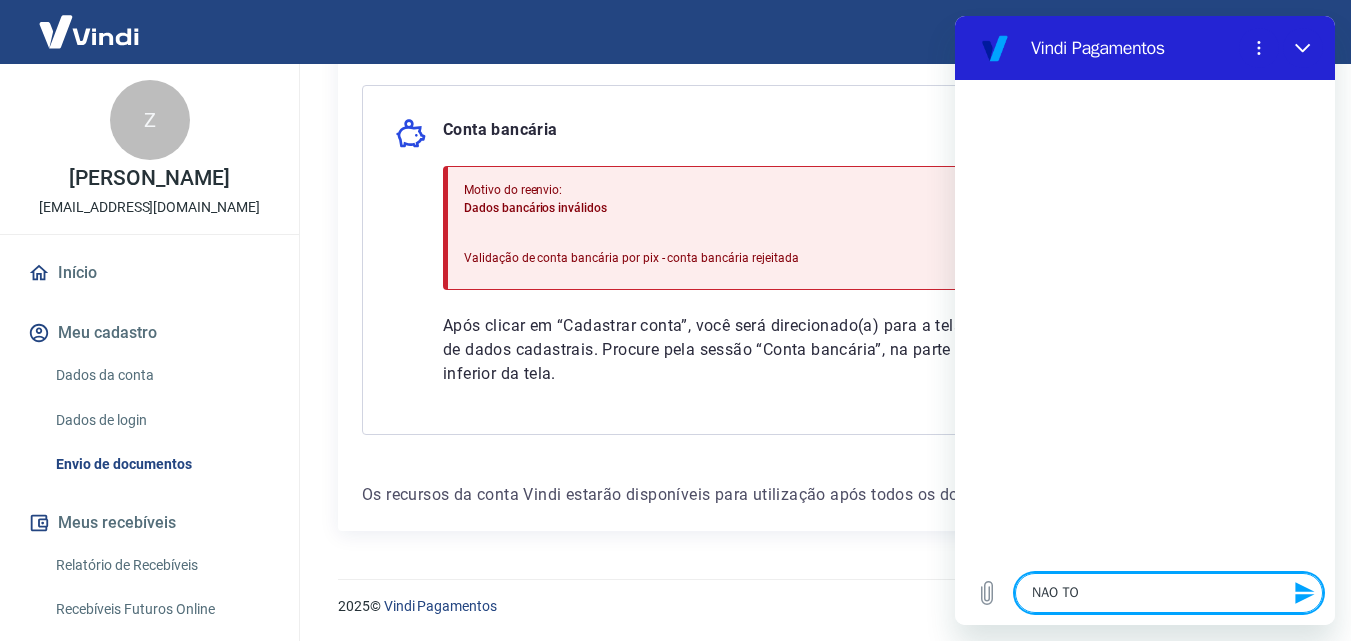 type on "NAO TO" 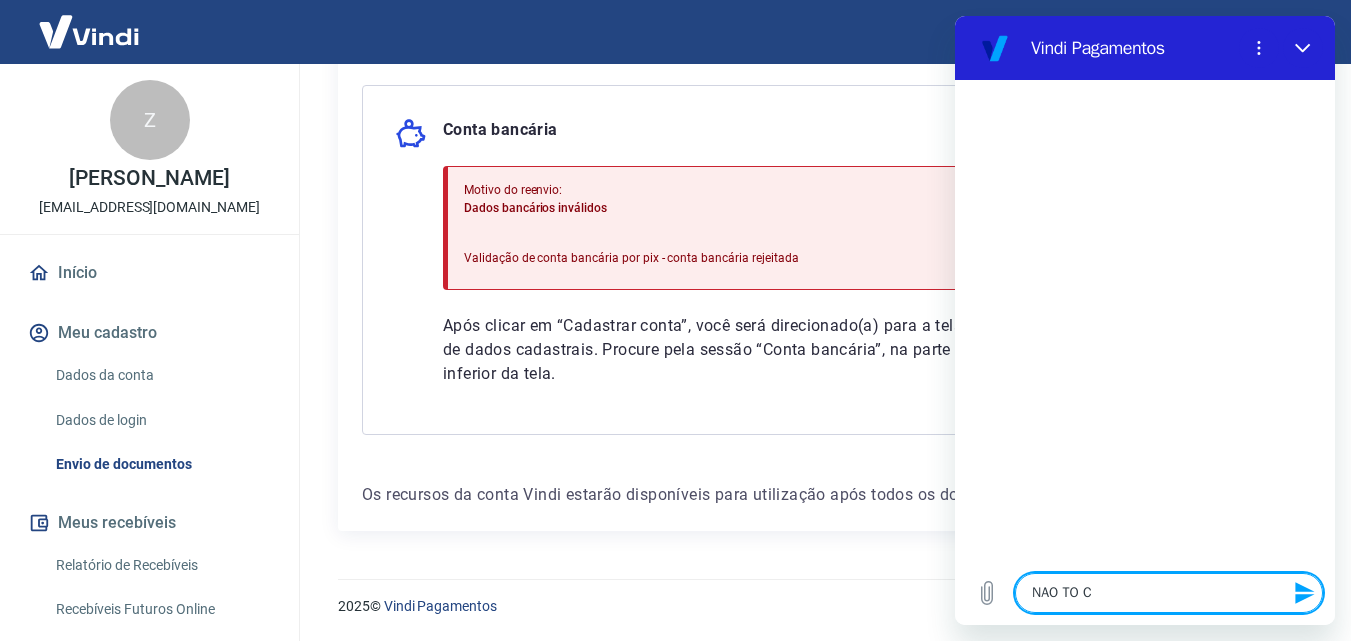type on "NAO TO CO" 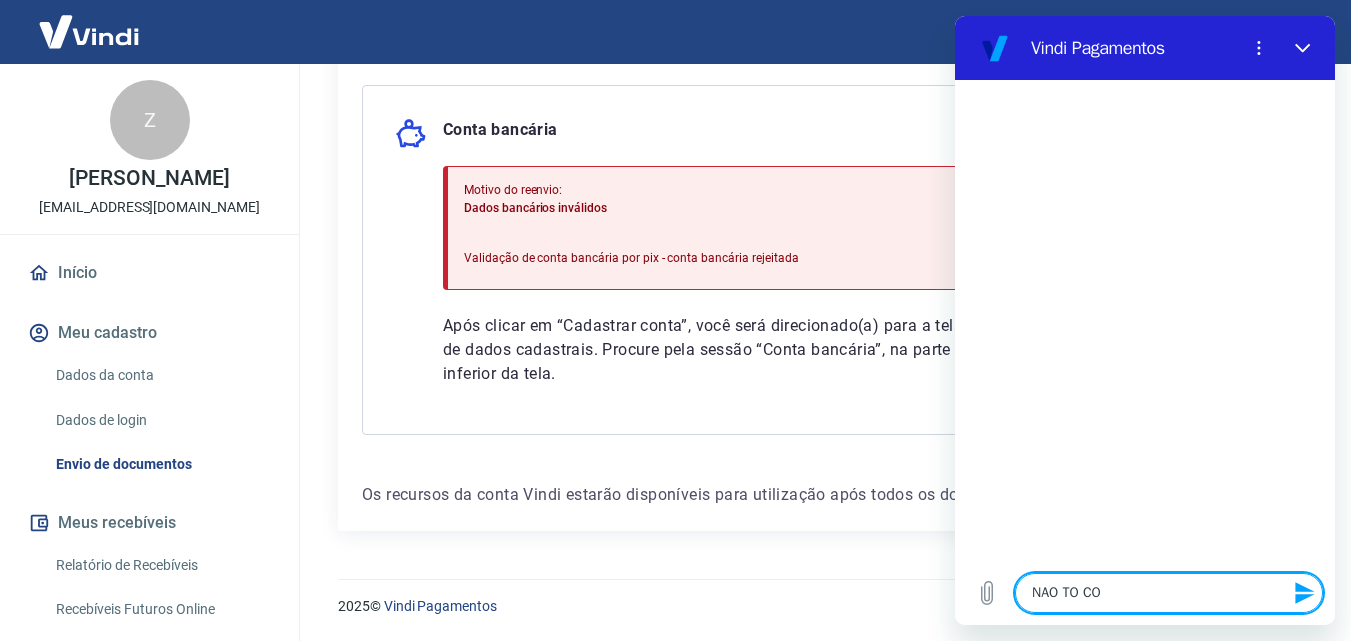 type on "NAO TO CON" 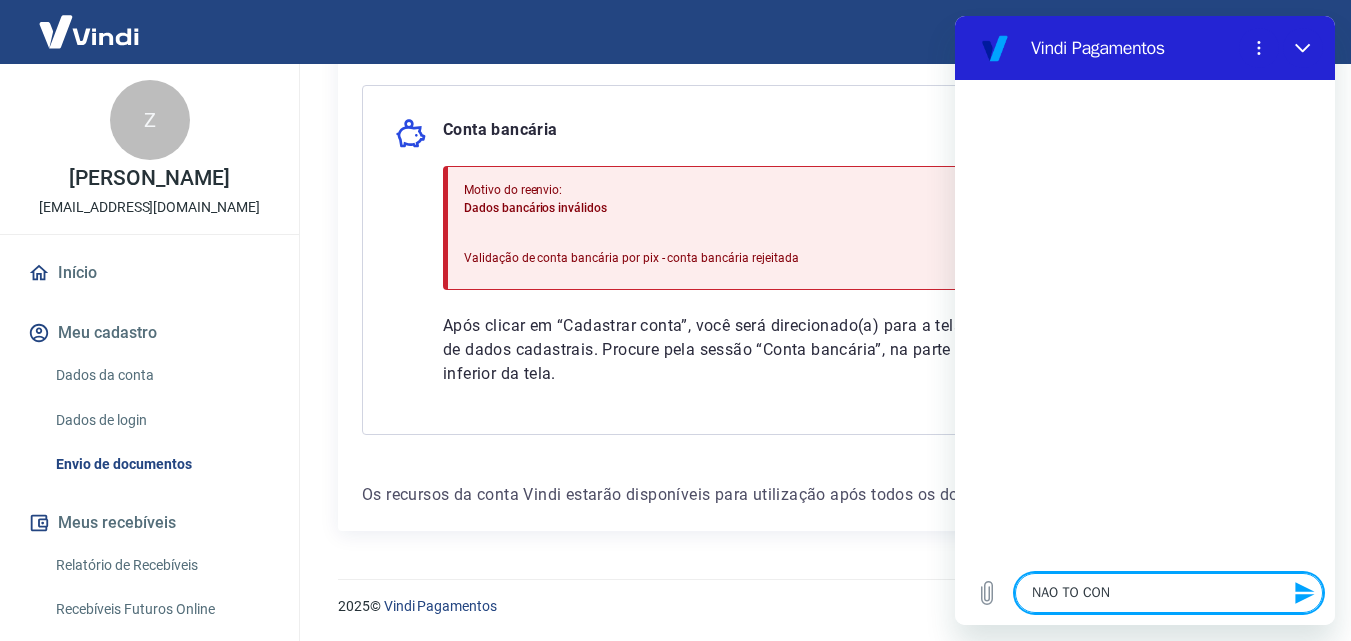 type on "NAO TO CONS" 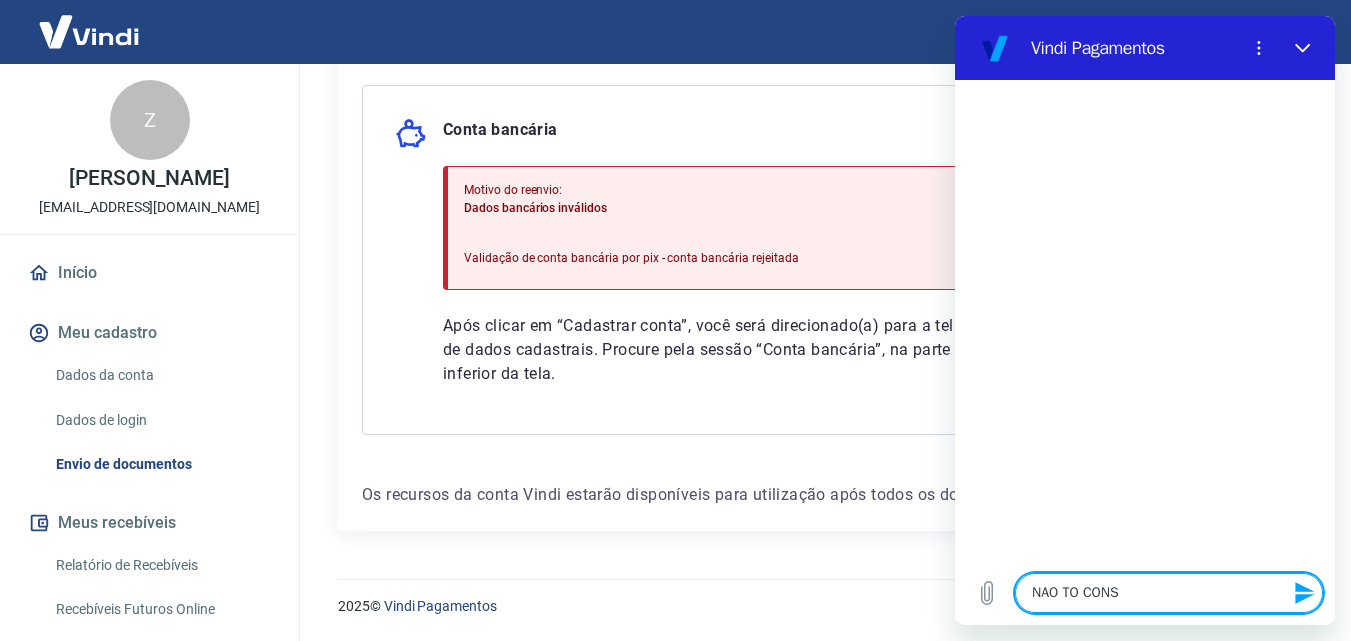 type on "NAO TO CONSU" 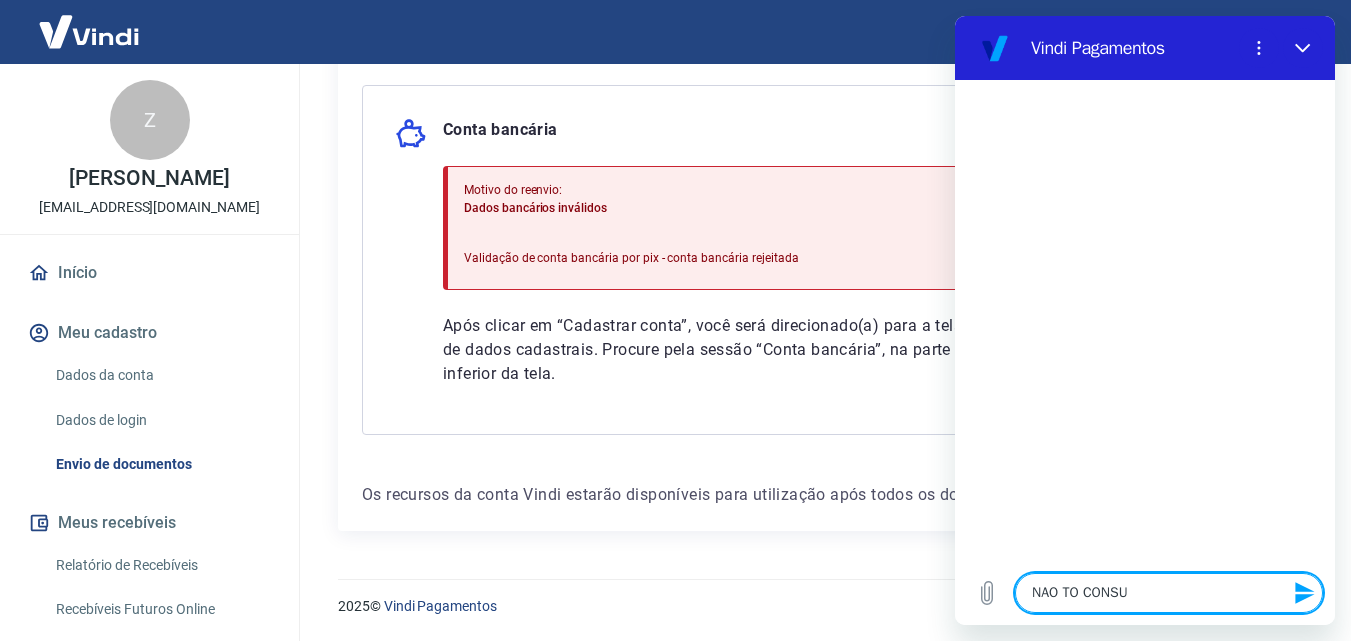 type on "NAO TO CONSUI" 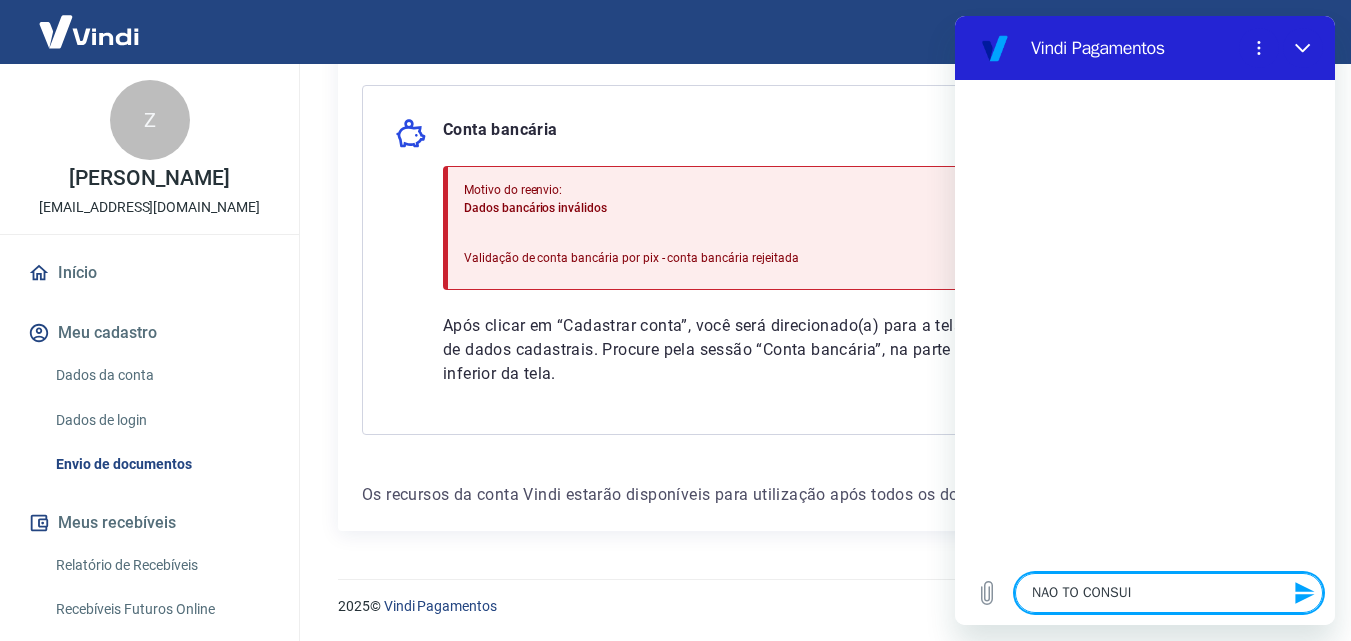 type on "NAO TO CONSUIN" 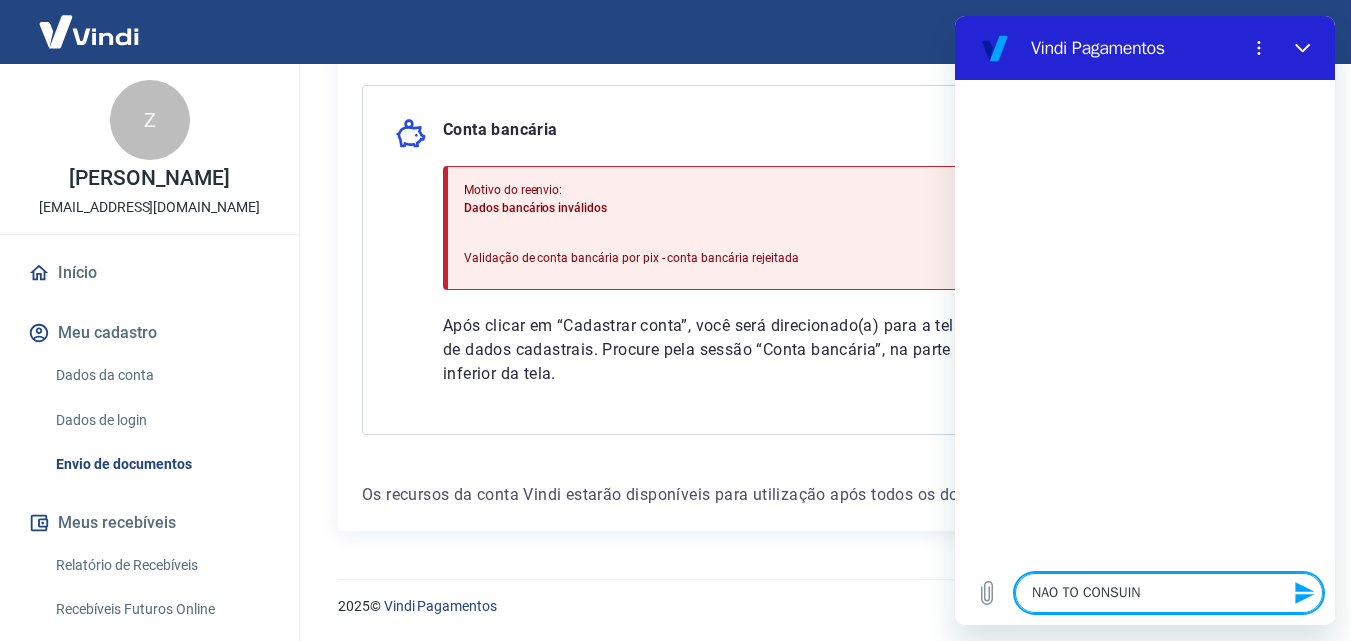 type on "NAO TO CONSUIND" 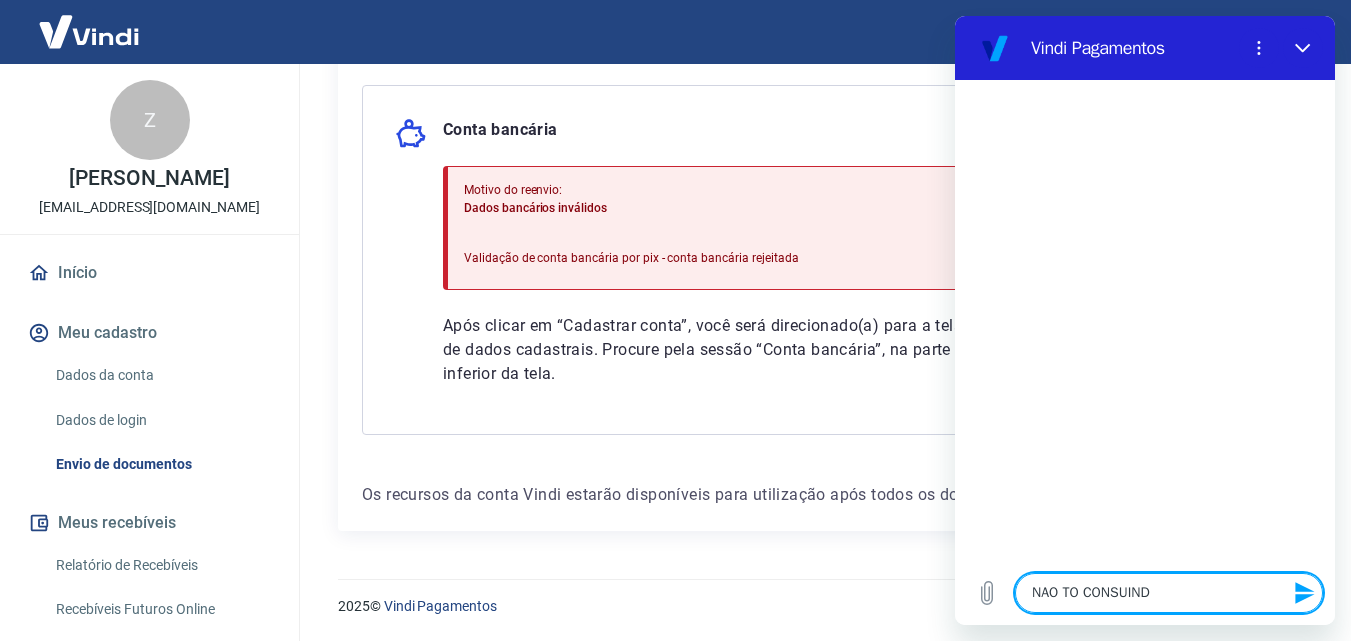 type on "NAO TO CONSUINDO" 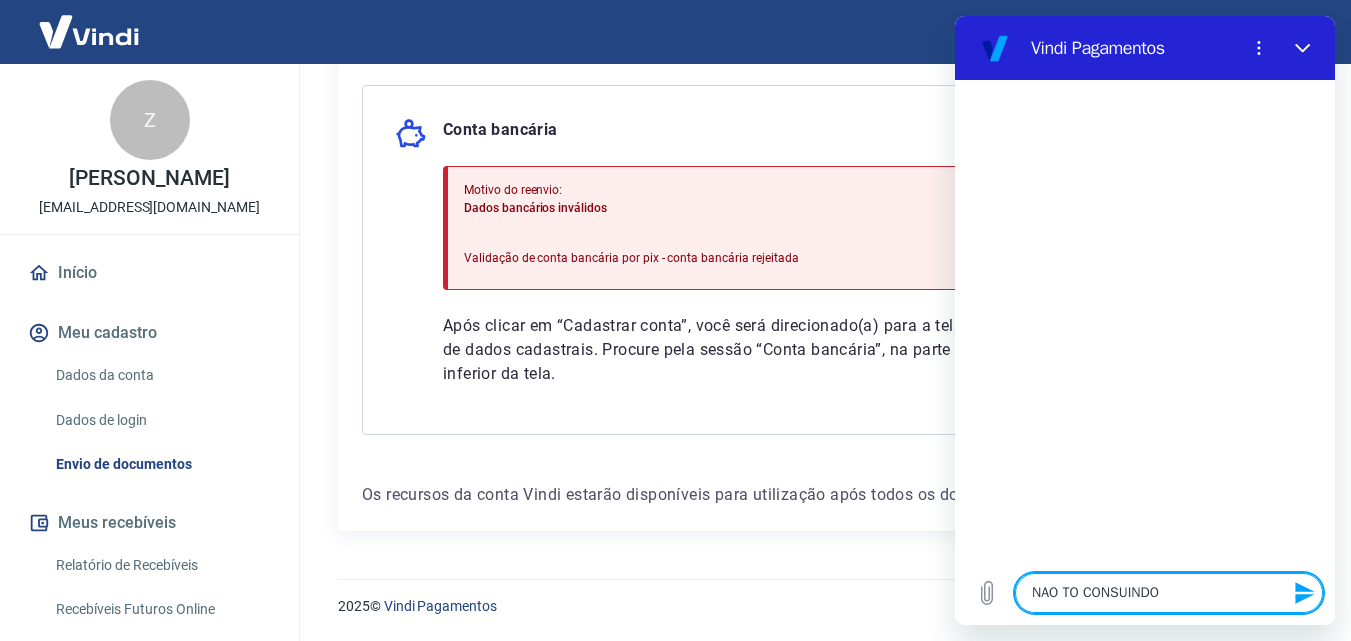 type on "x" 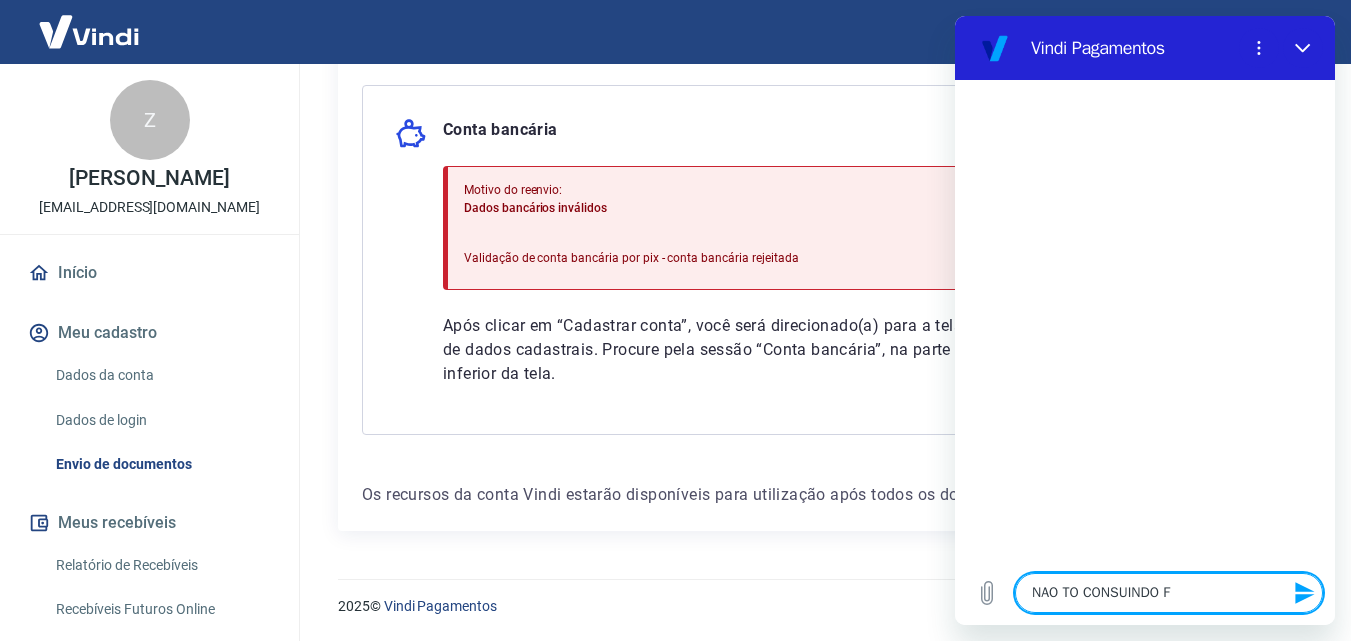 type on "NAO TO CONSUINDO FA" 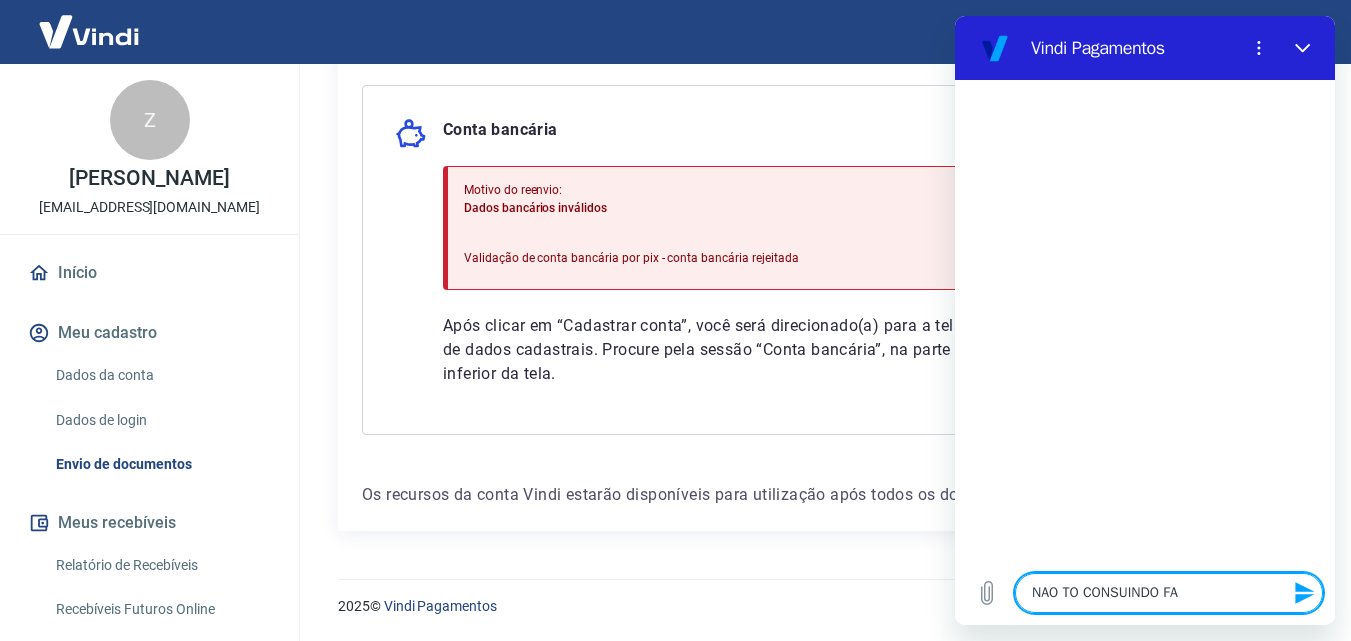 type on "NAO TO CONSUINDO FAE" 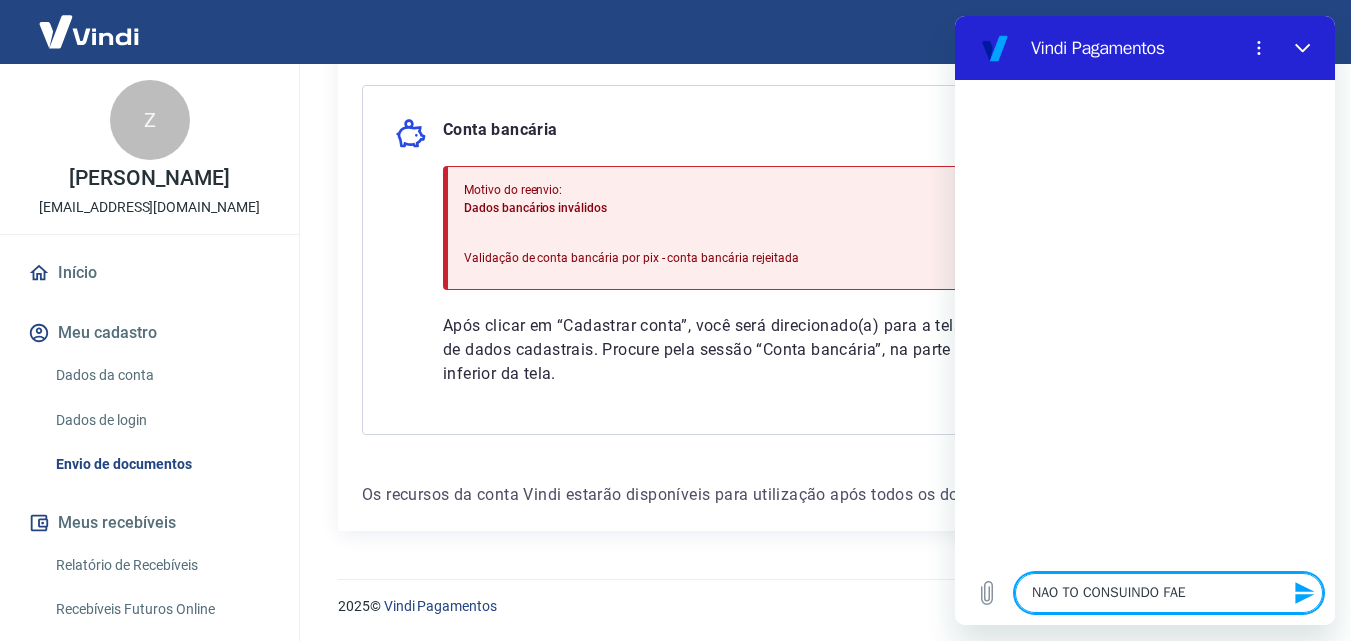 type on "NAO TO CONSUINDO FAER" 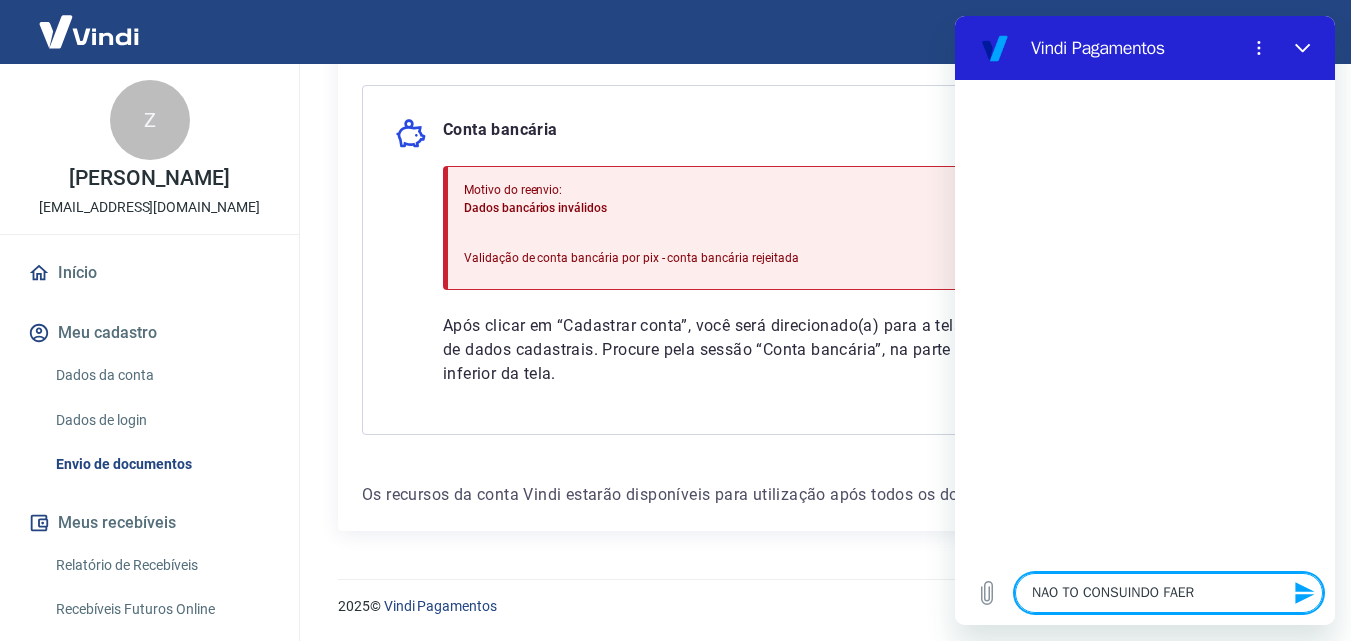 type on "NAO TO CONSUINDO FAE" 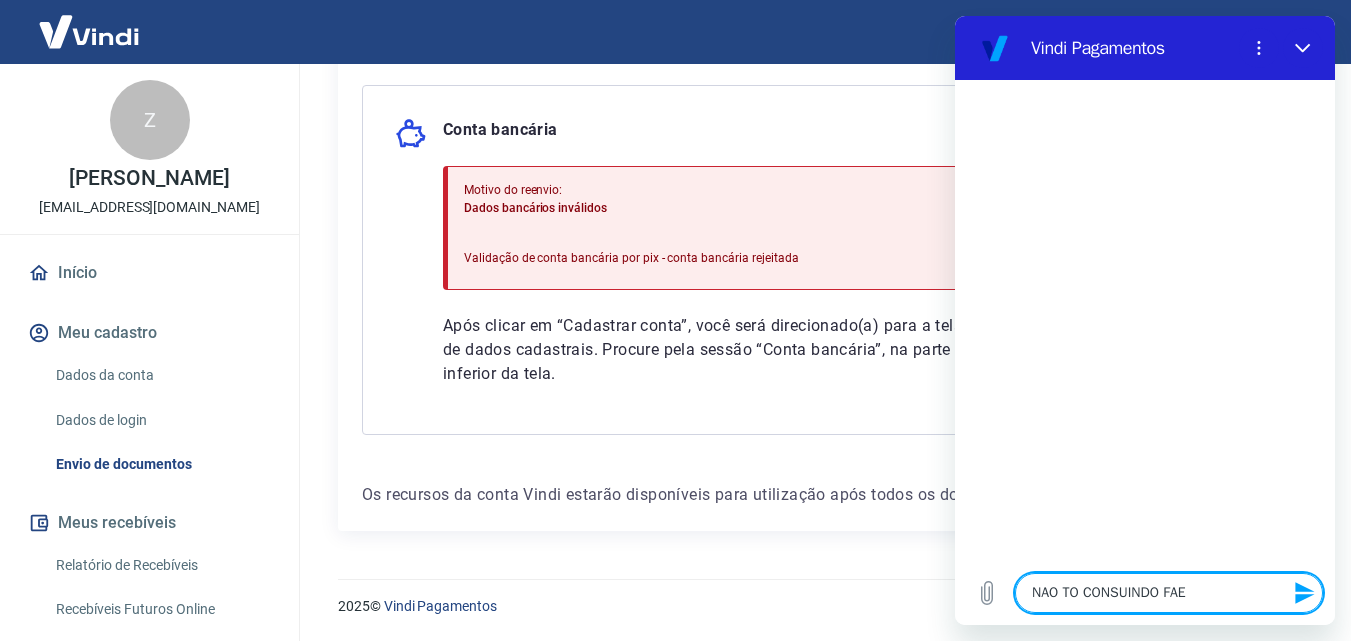 type on "NAO TO CONSUINDO FA" 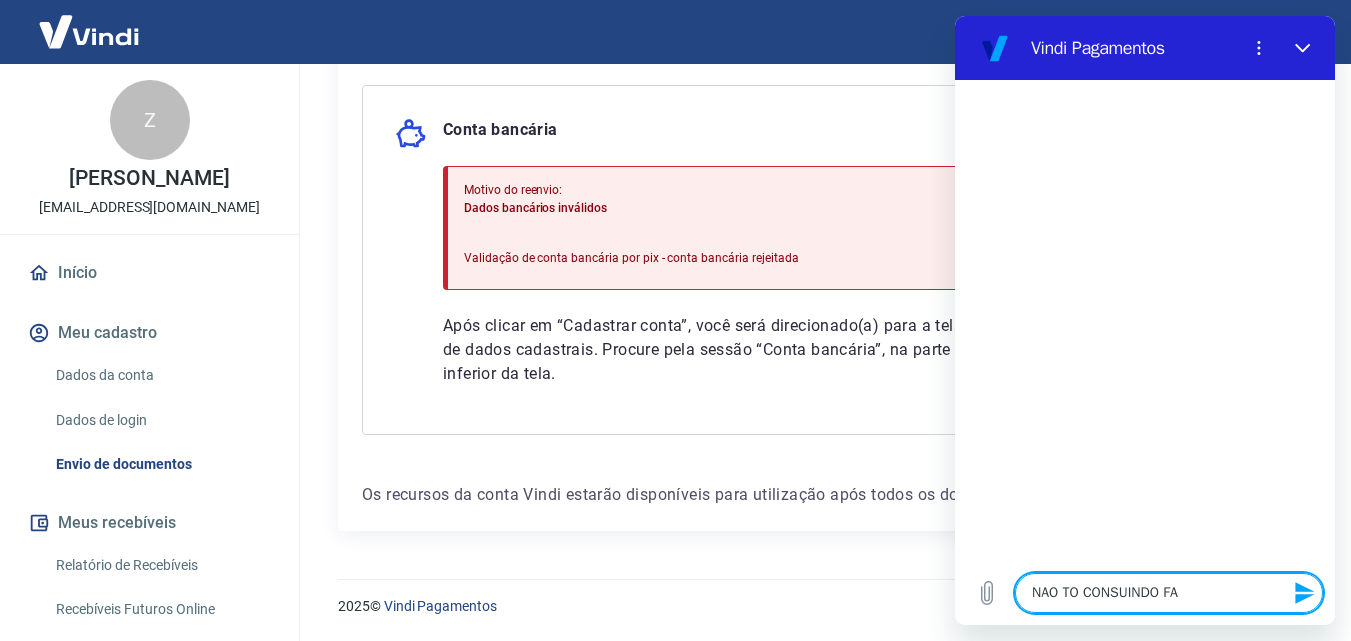 type on "NAO TO CONSUINDO F" 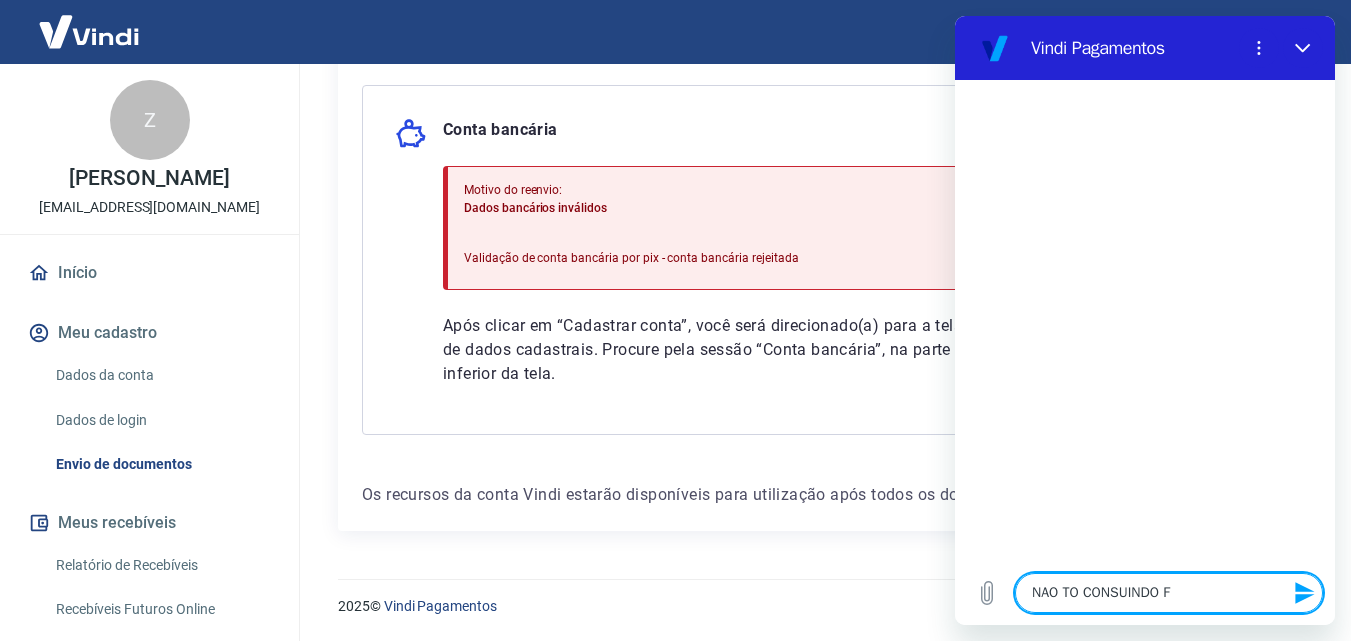 type on "NAO TO CONSUINDO" 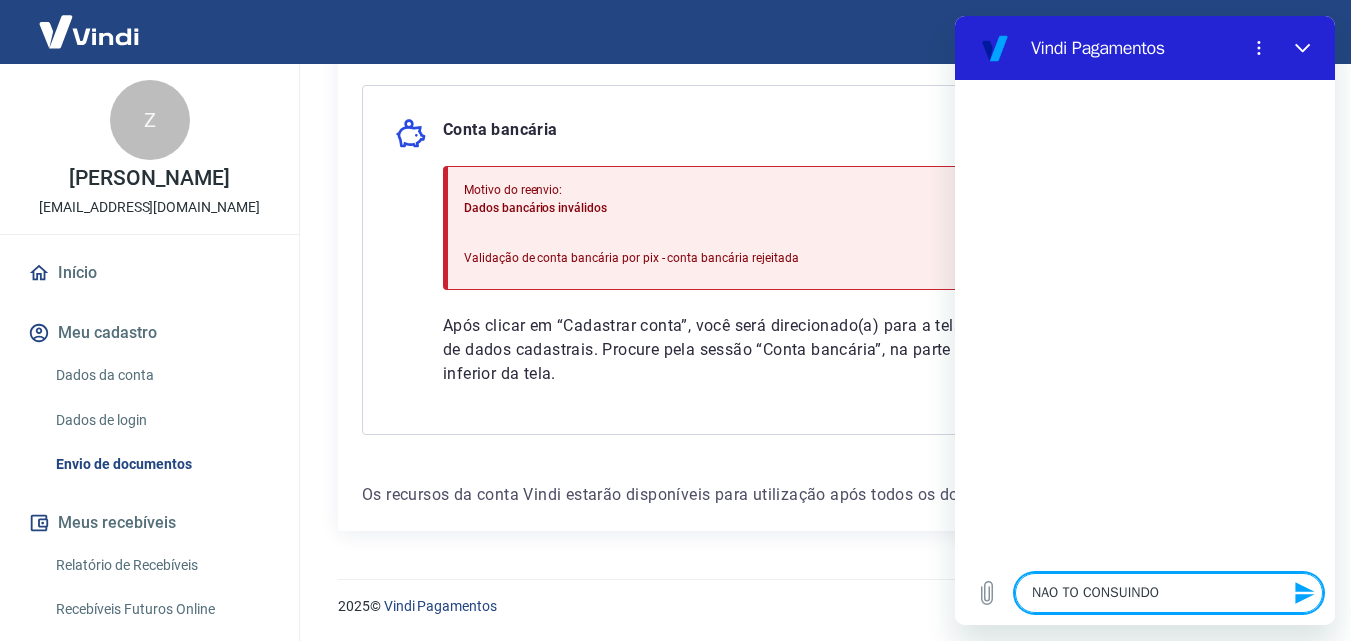 type on "NAO TO CONSUINDO" 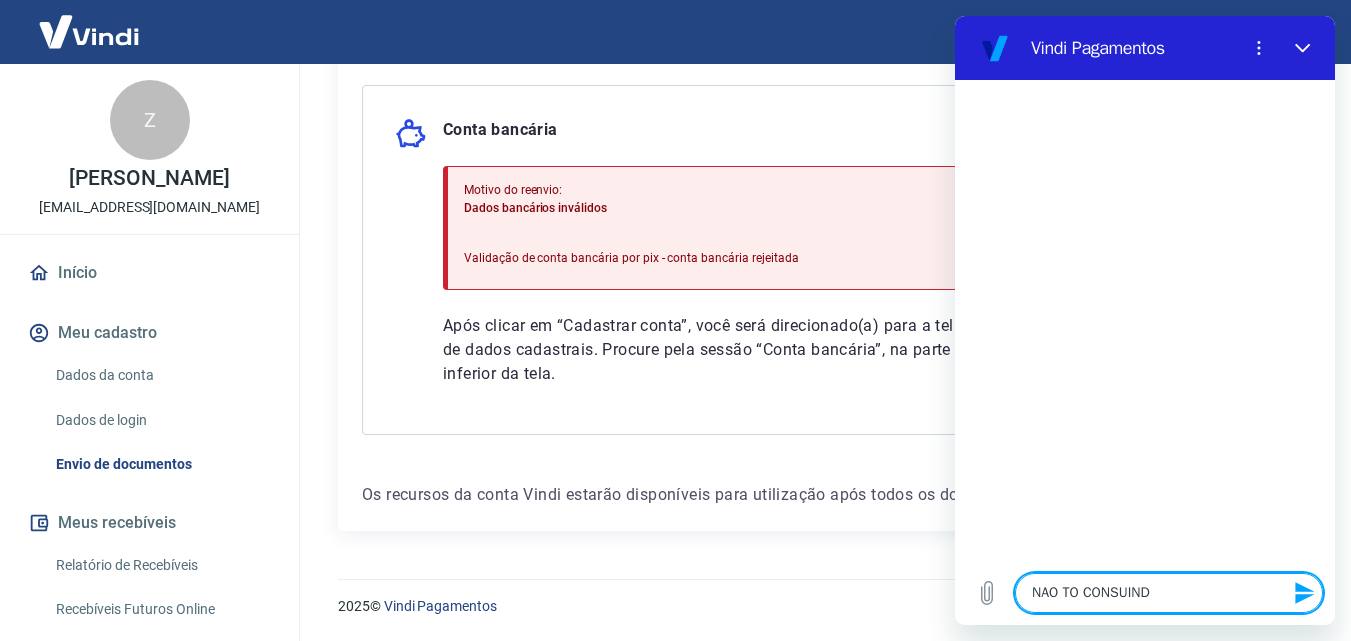type on "x" 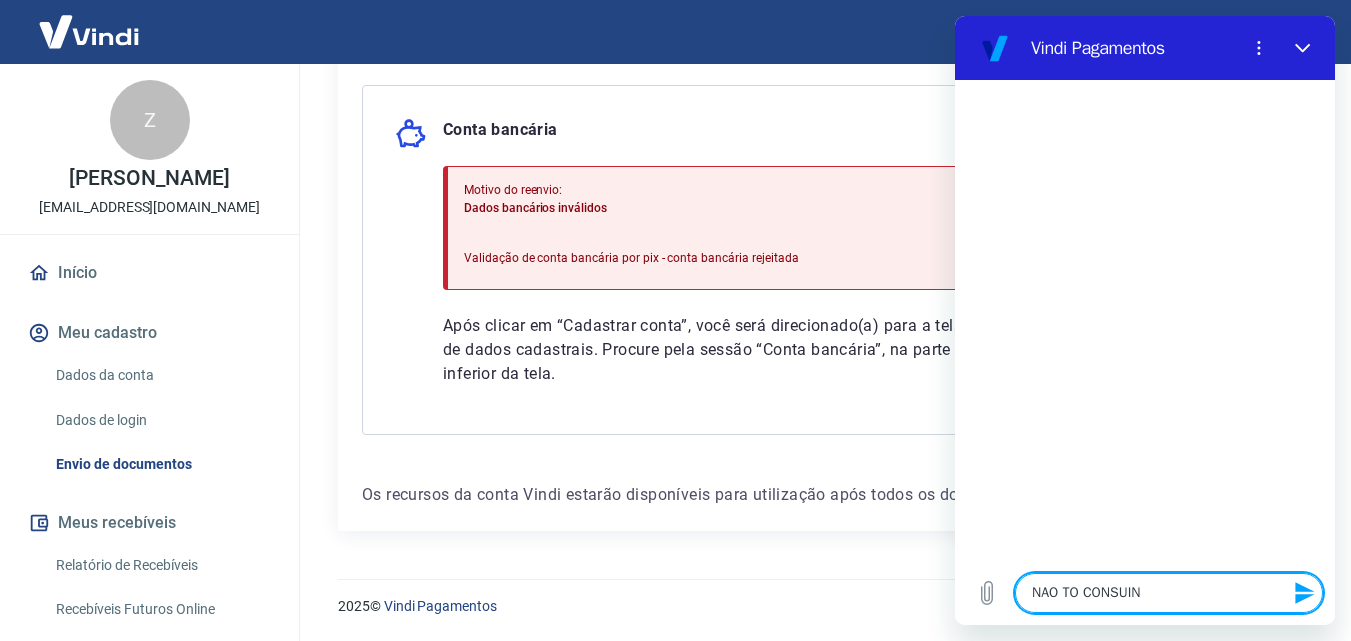 type on "NAO TO CONSUI" 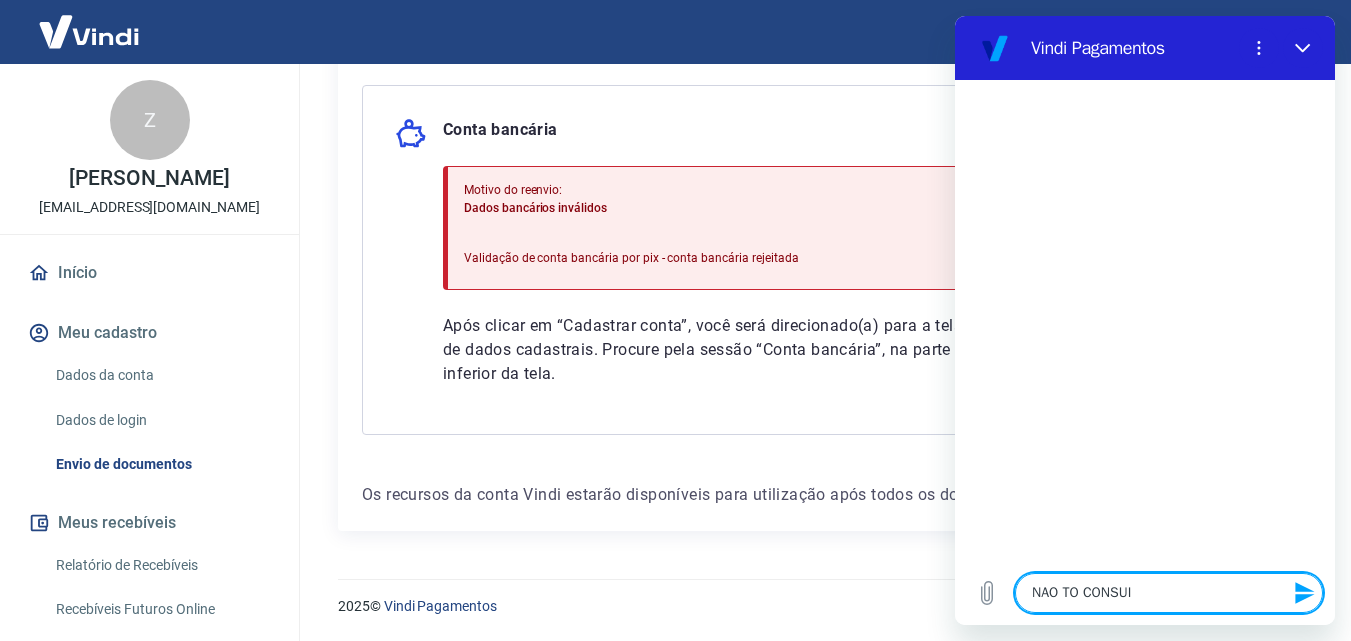 type on "NAO TO CONSU" 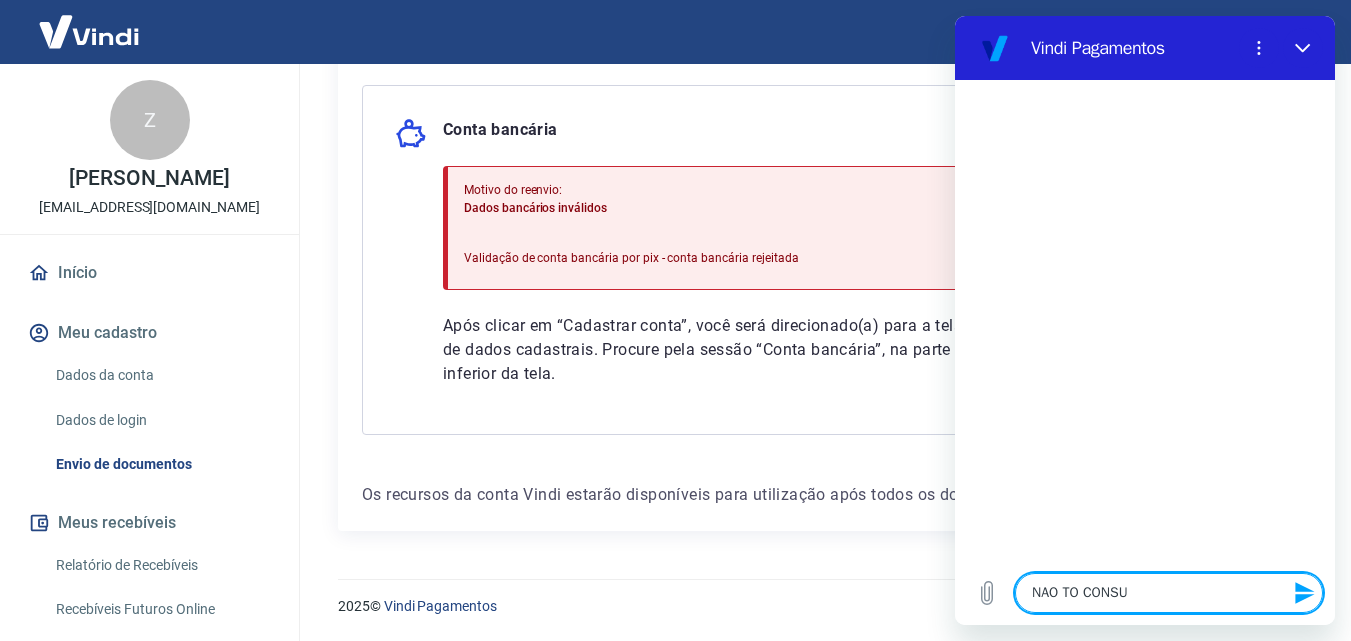type on "x" 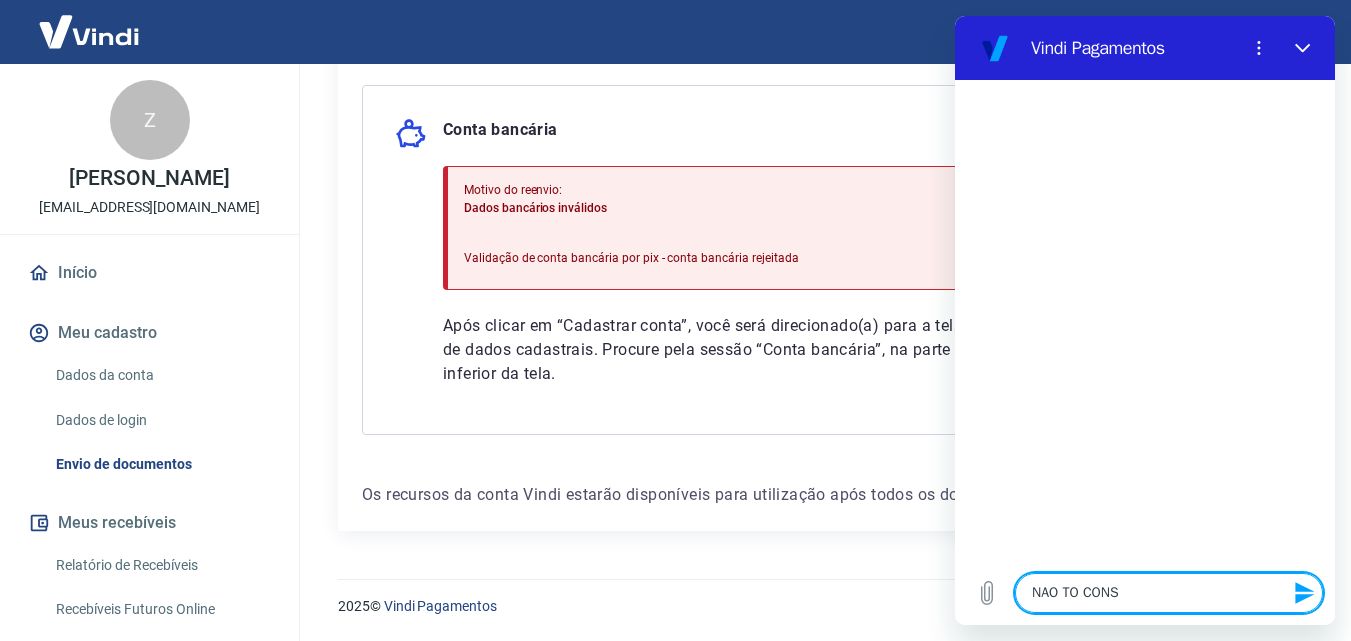 type on "NAO TO CON" 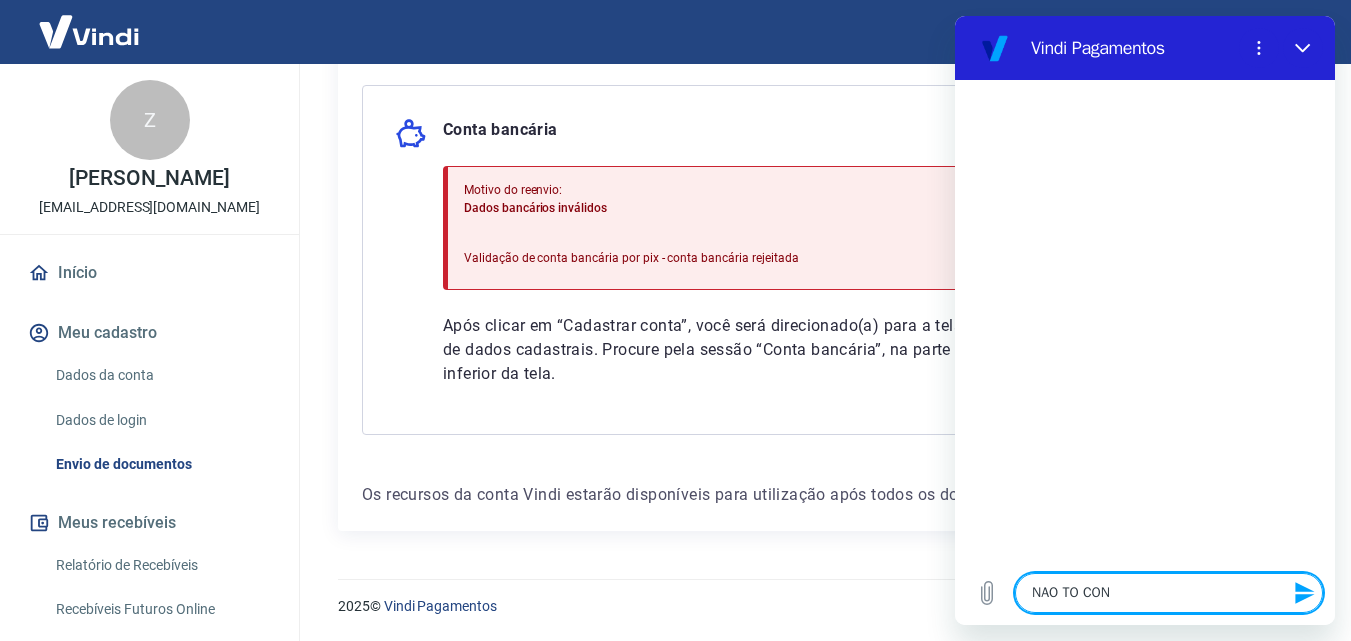 type on "NAO TO CO" 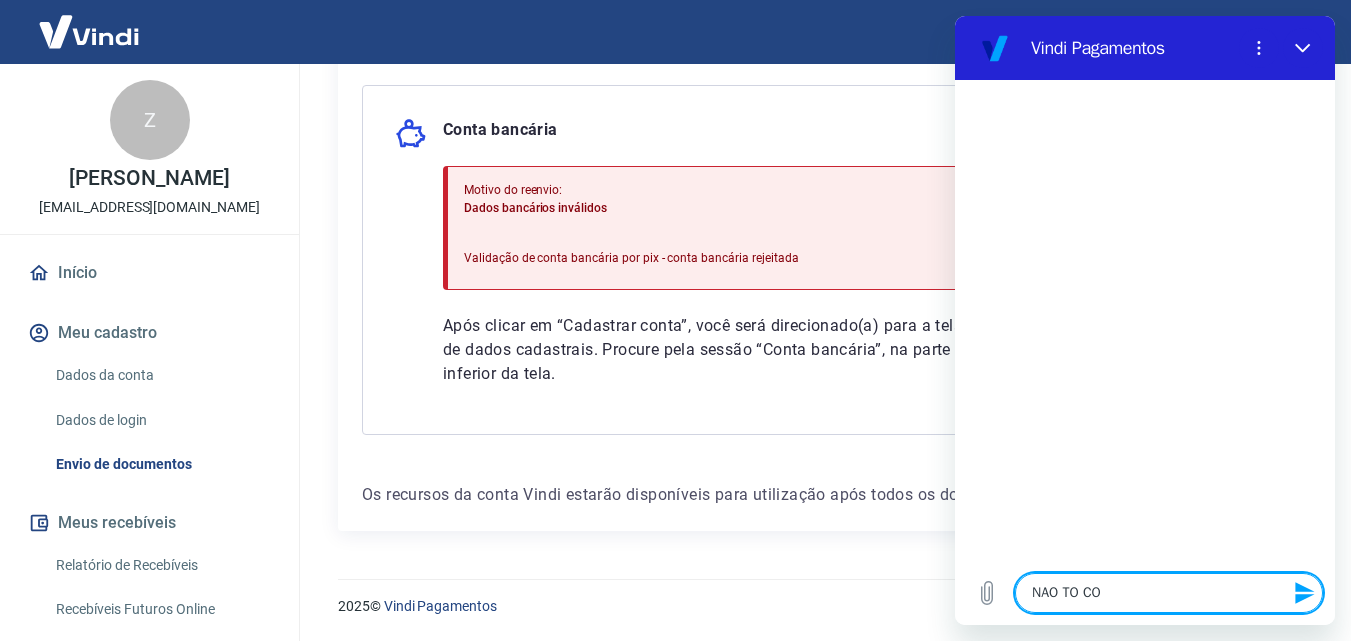 type on "NAO TO C" 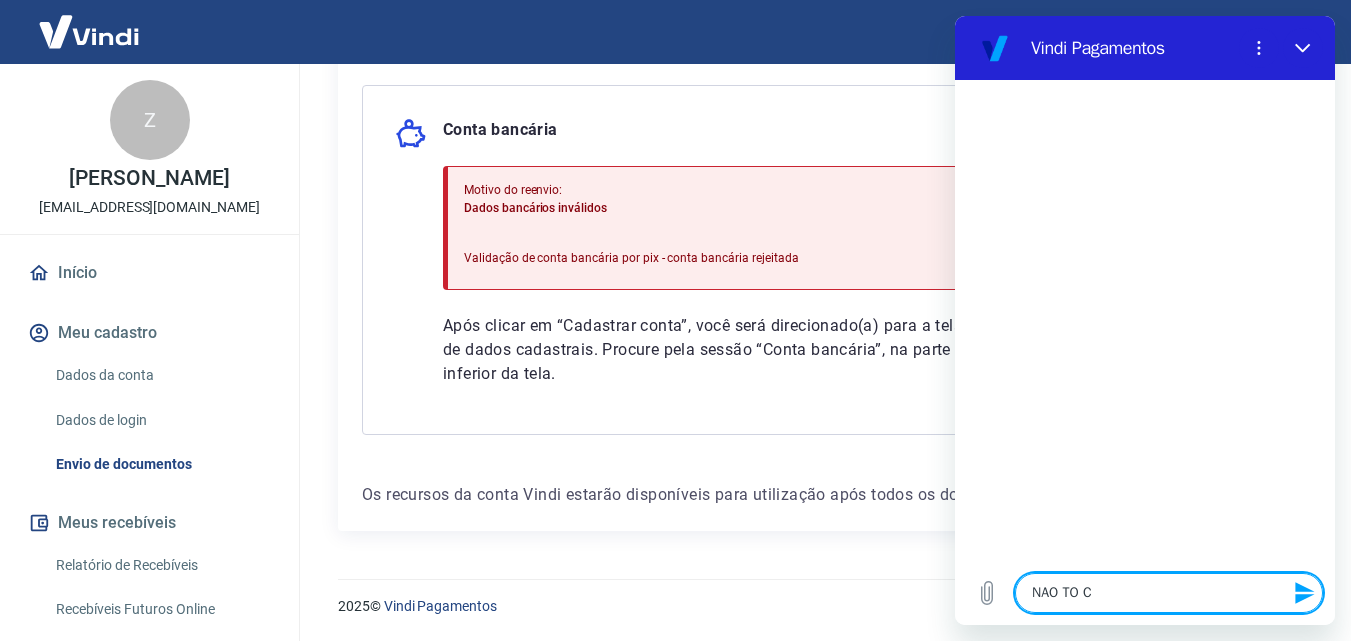 type on "NAO TO" 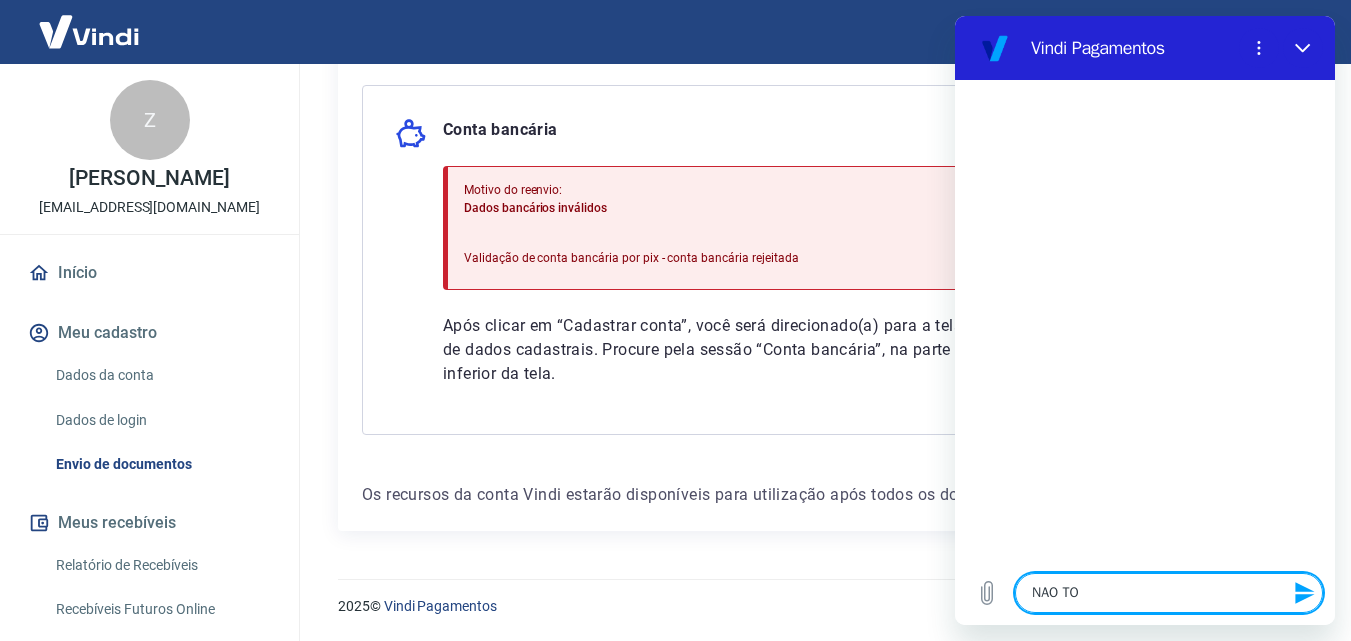 type on "NAO TO" 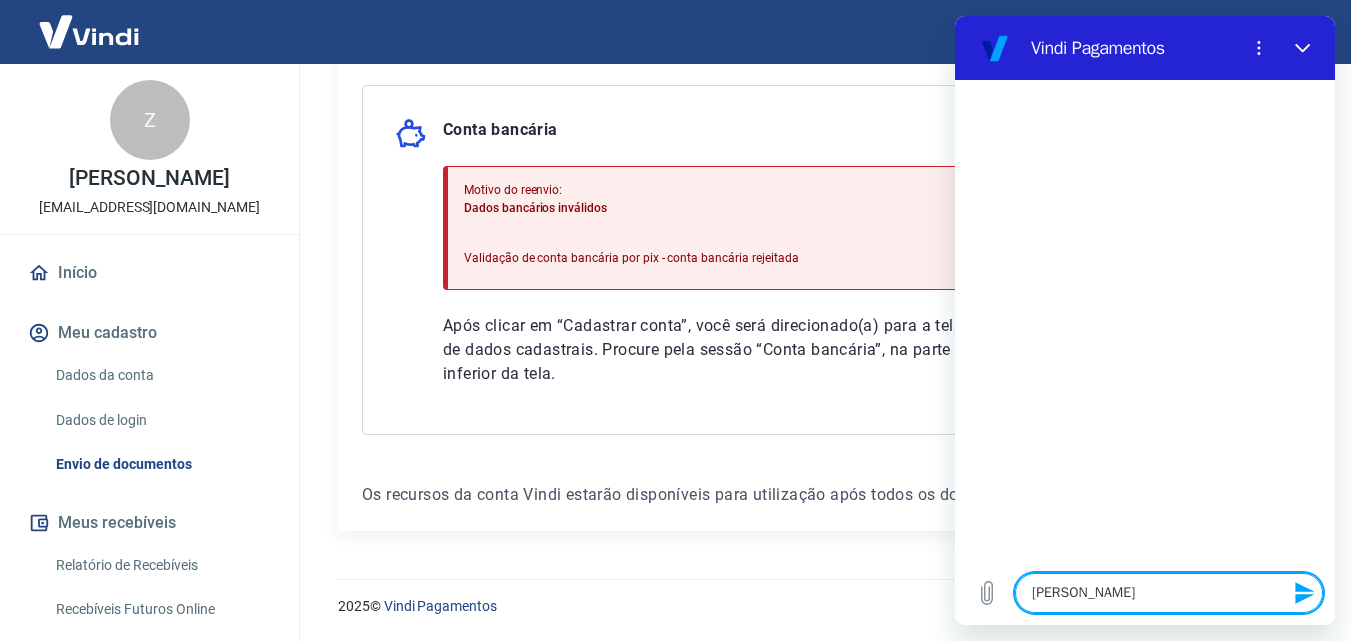 type on "NAO" 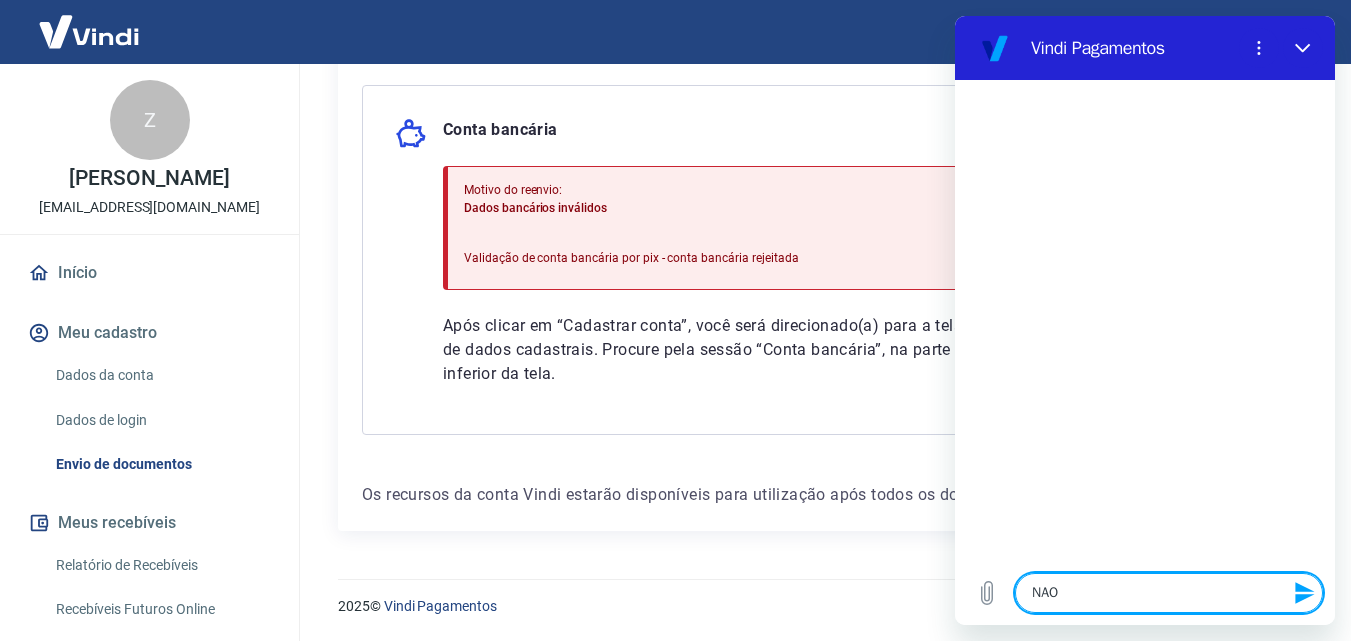 type on "NAO" 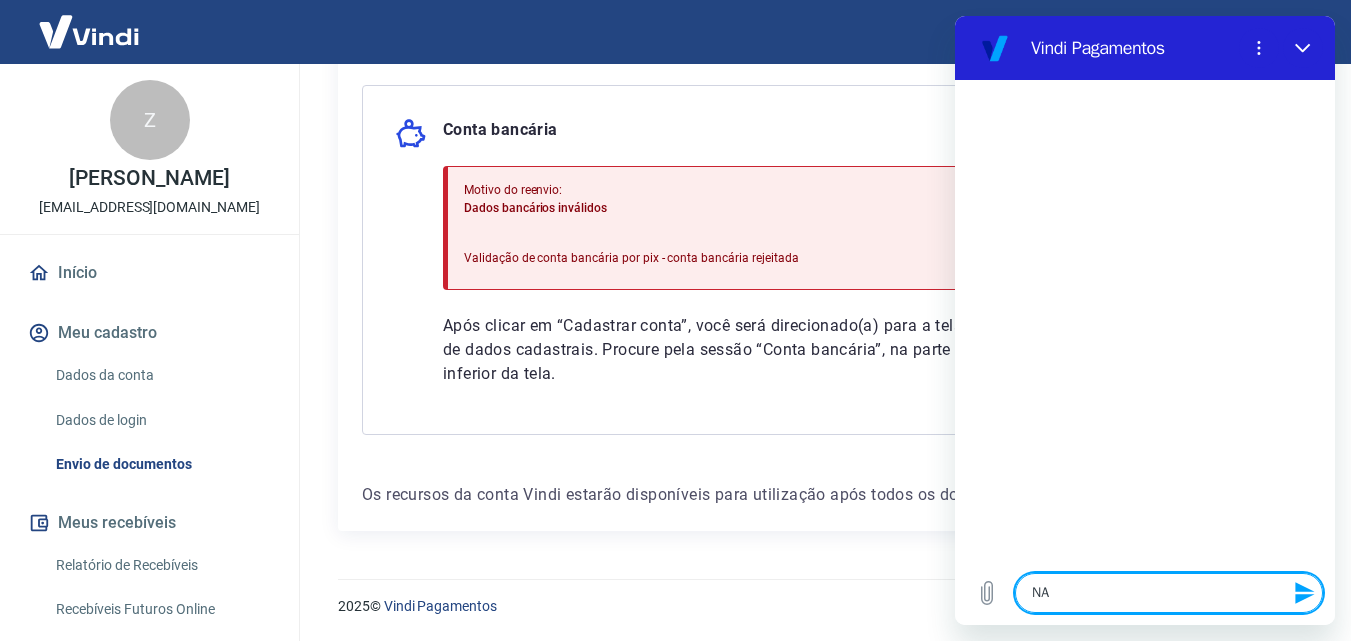 type on "N" 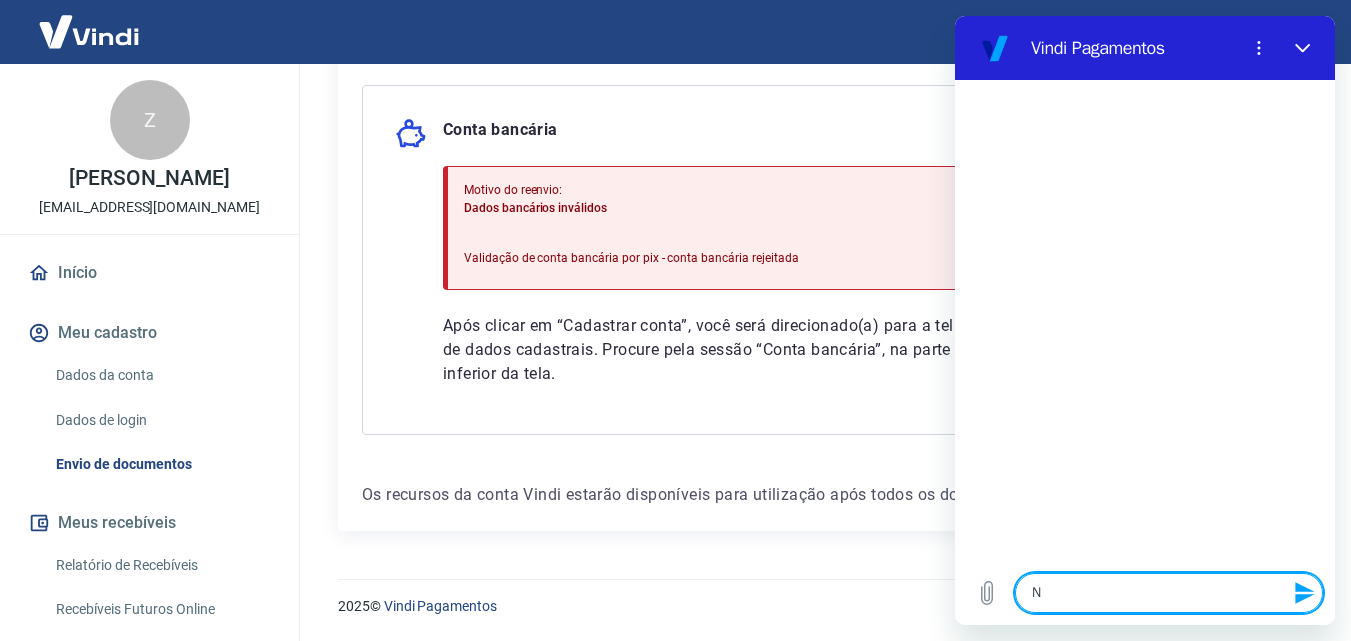 type 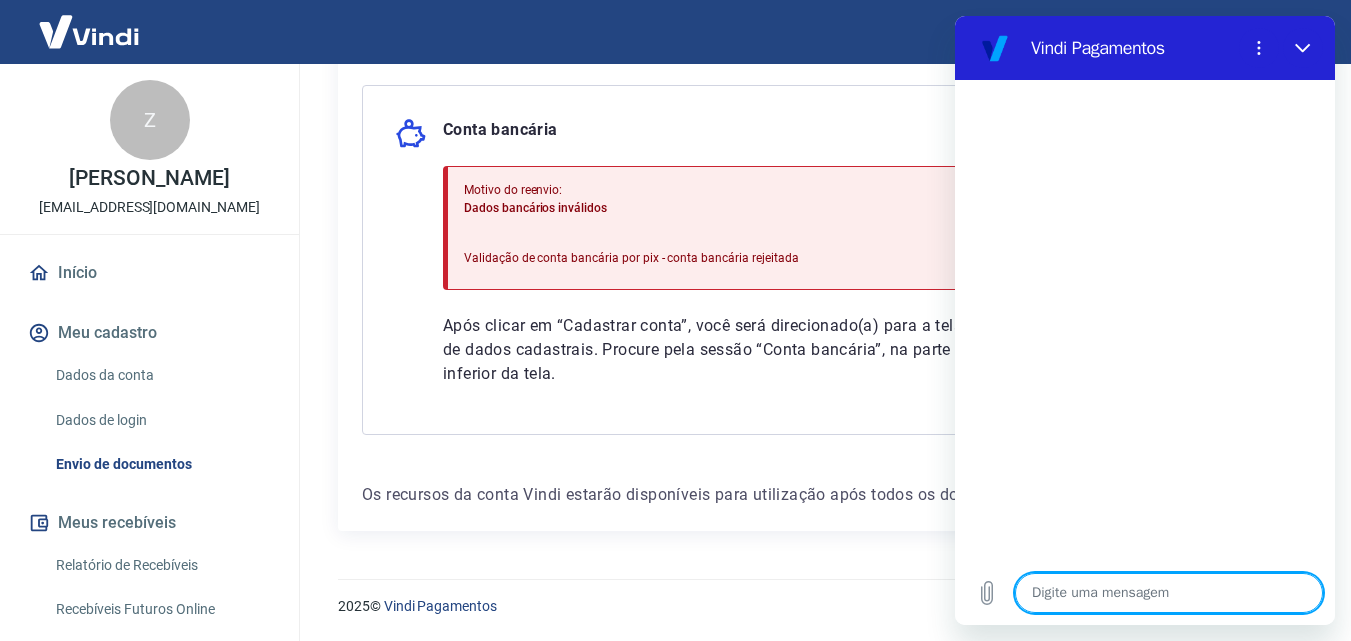 type on "P" 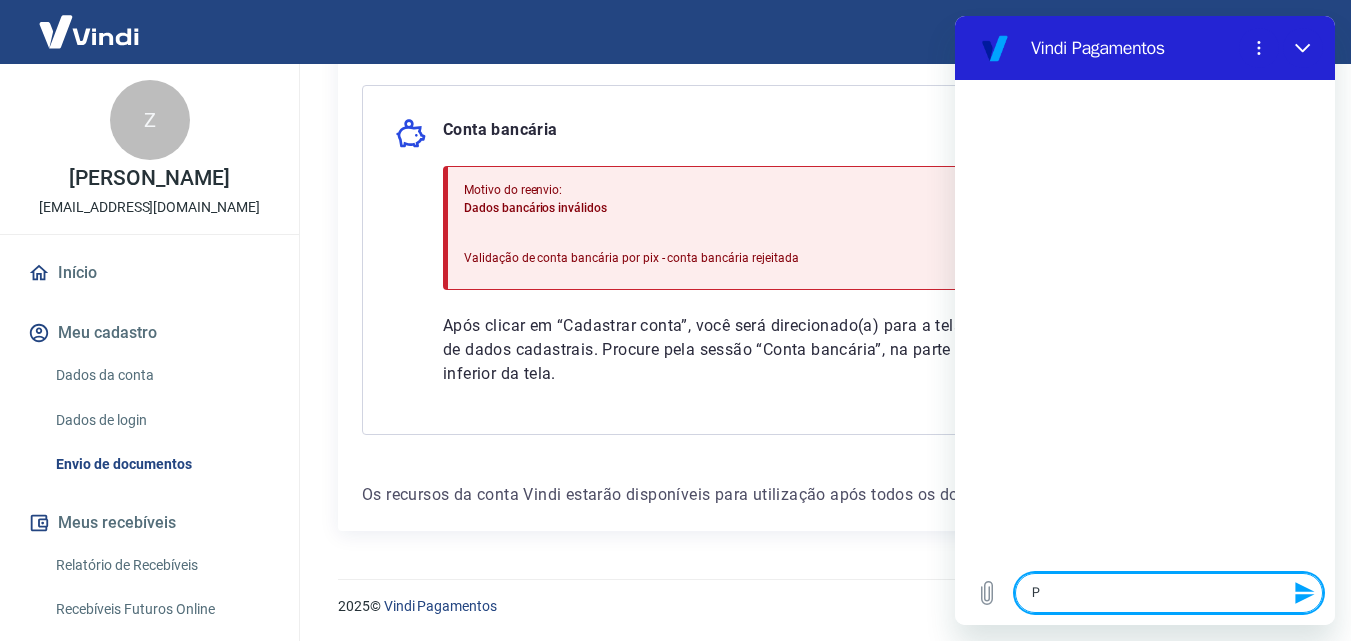 type on "PR" 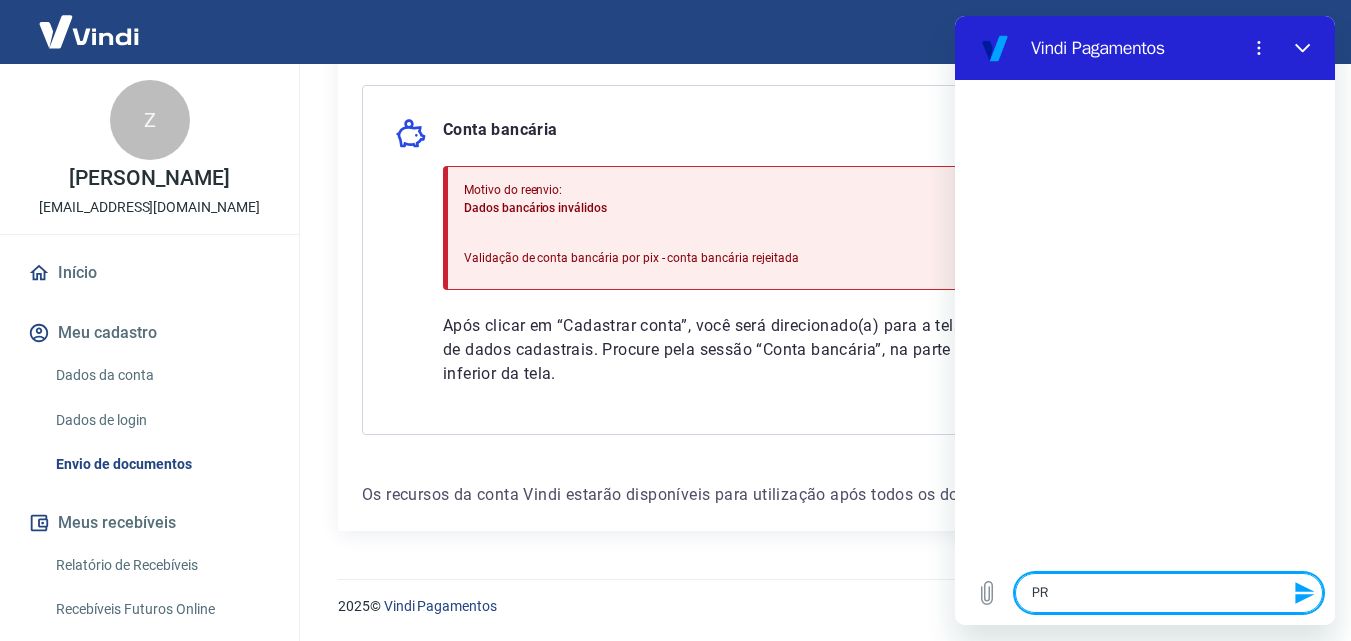 type on "x" 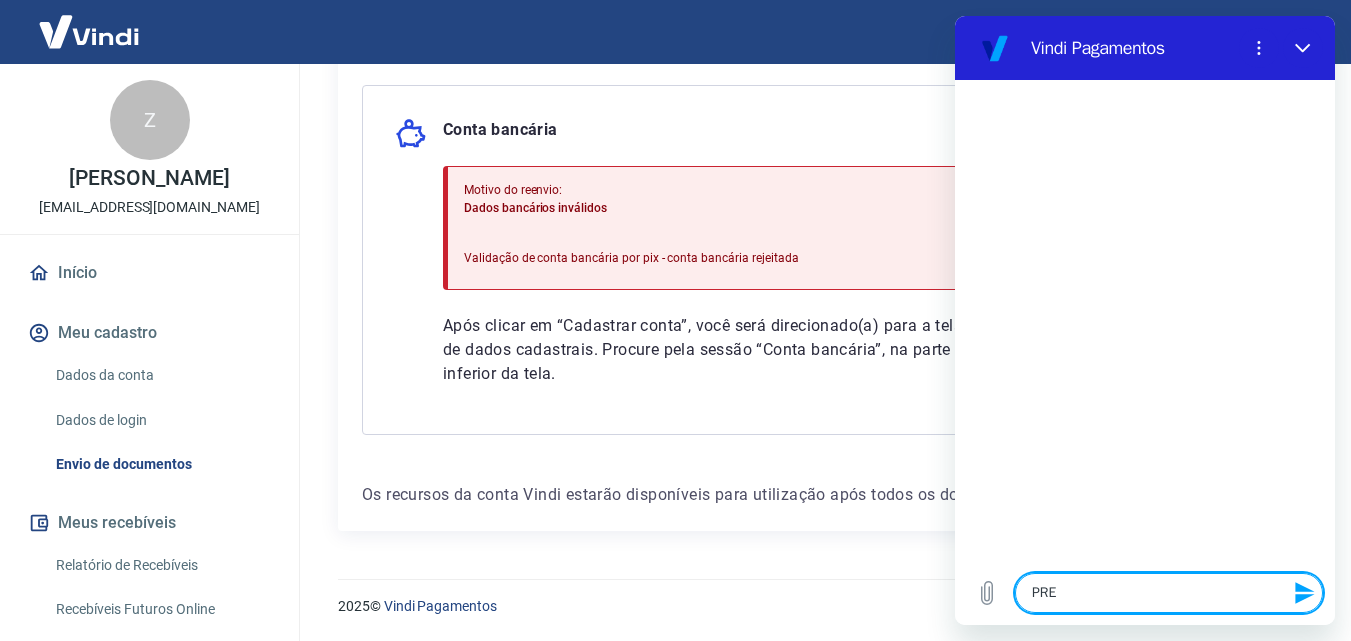 type on "x" 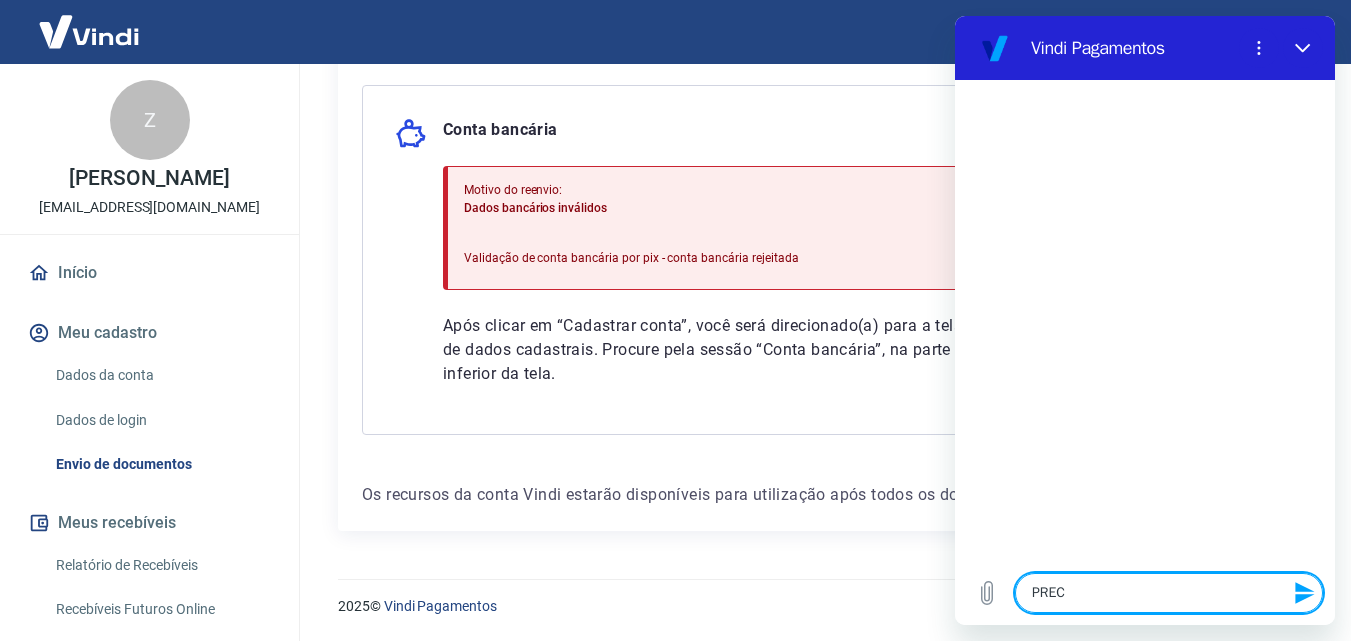 type on "PRECI" 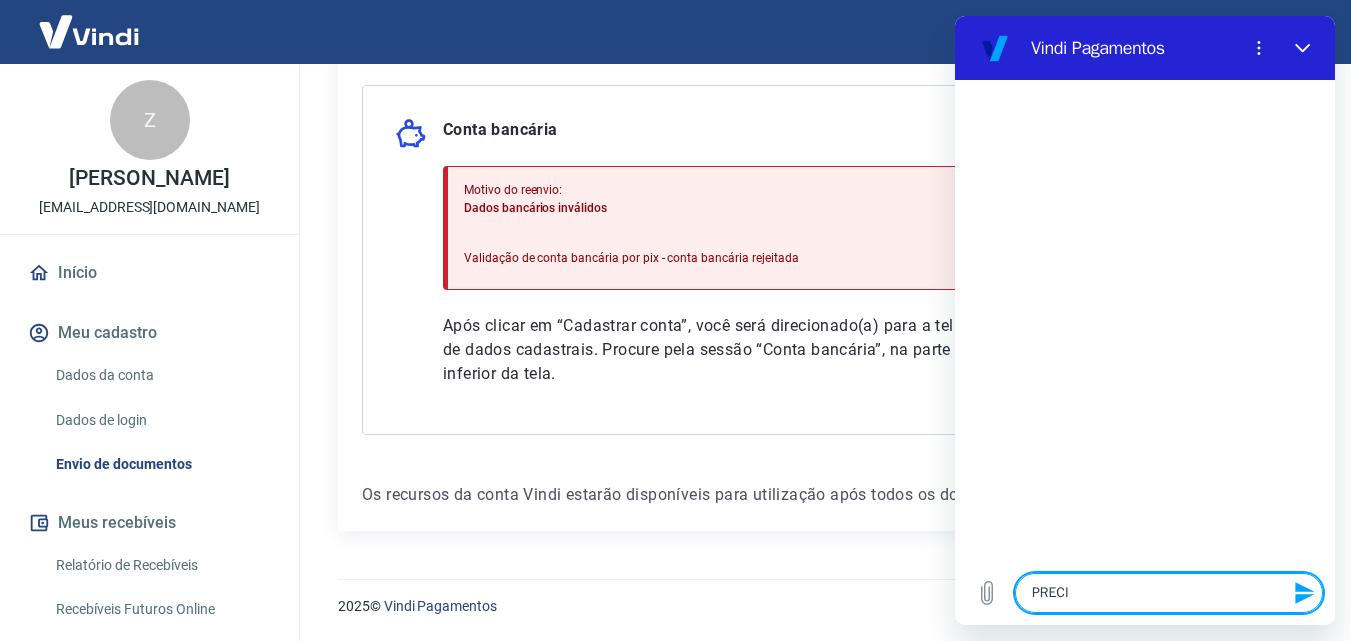 type on "PRECIS" 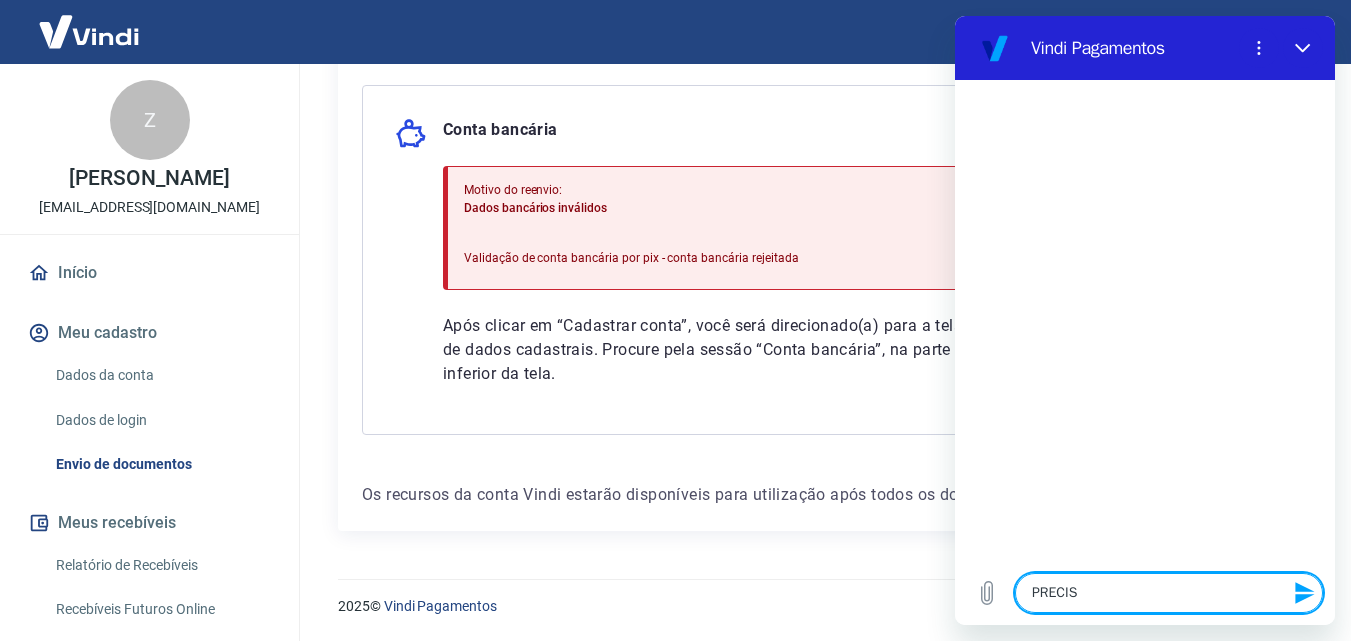 type on "PRECISA" 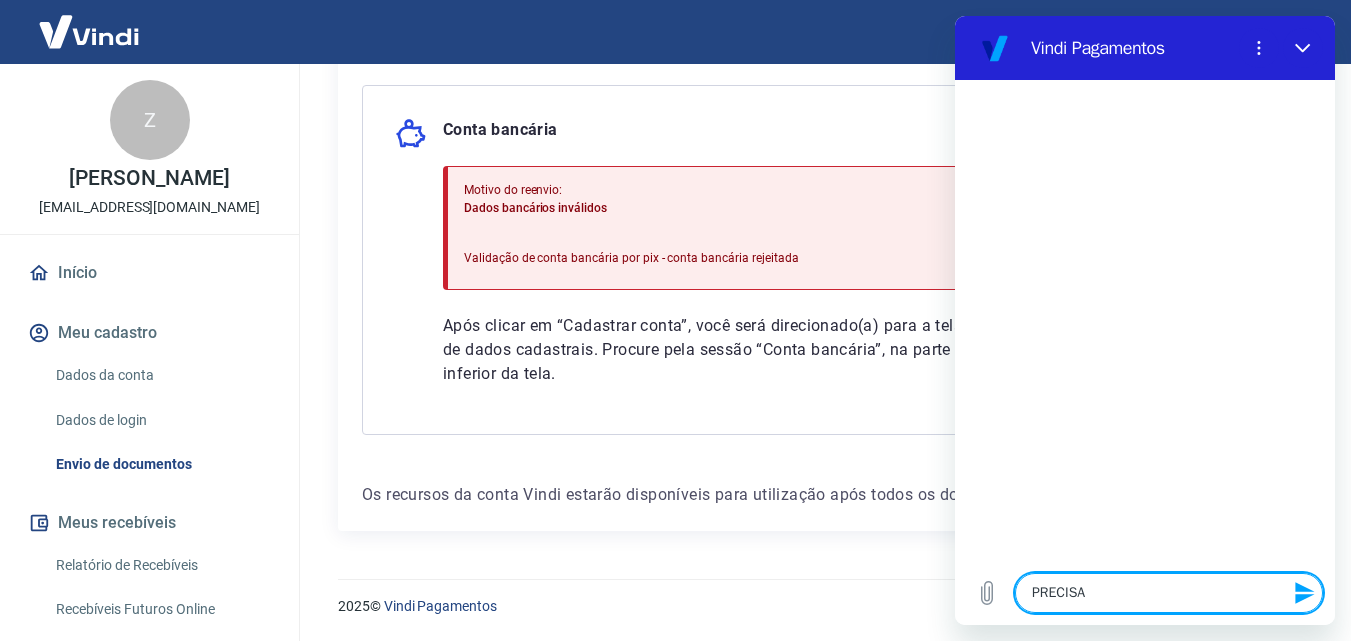 type on "PRECIS" 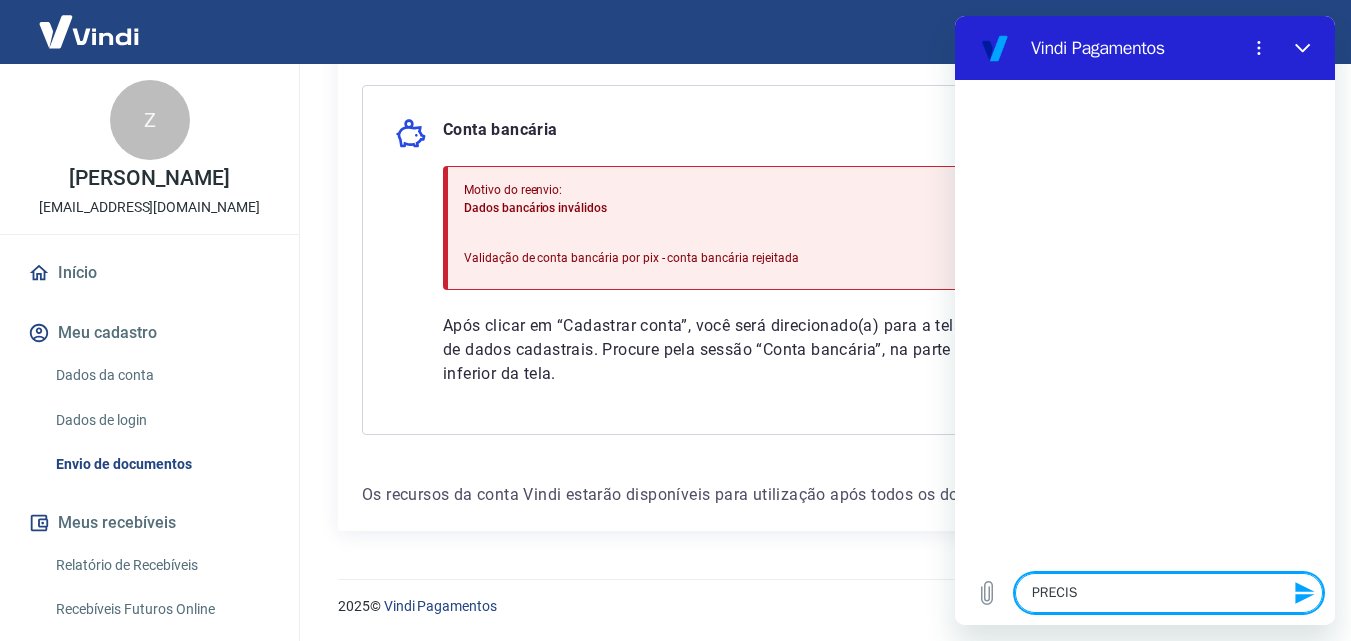type on "x" 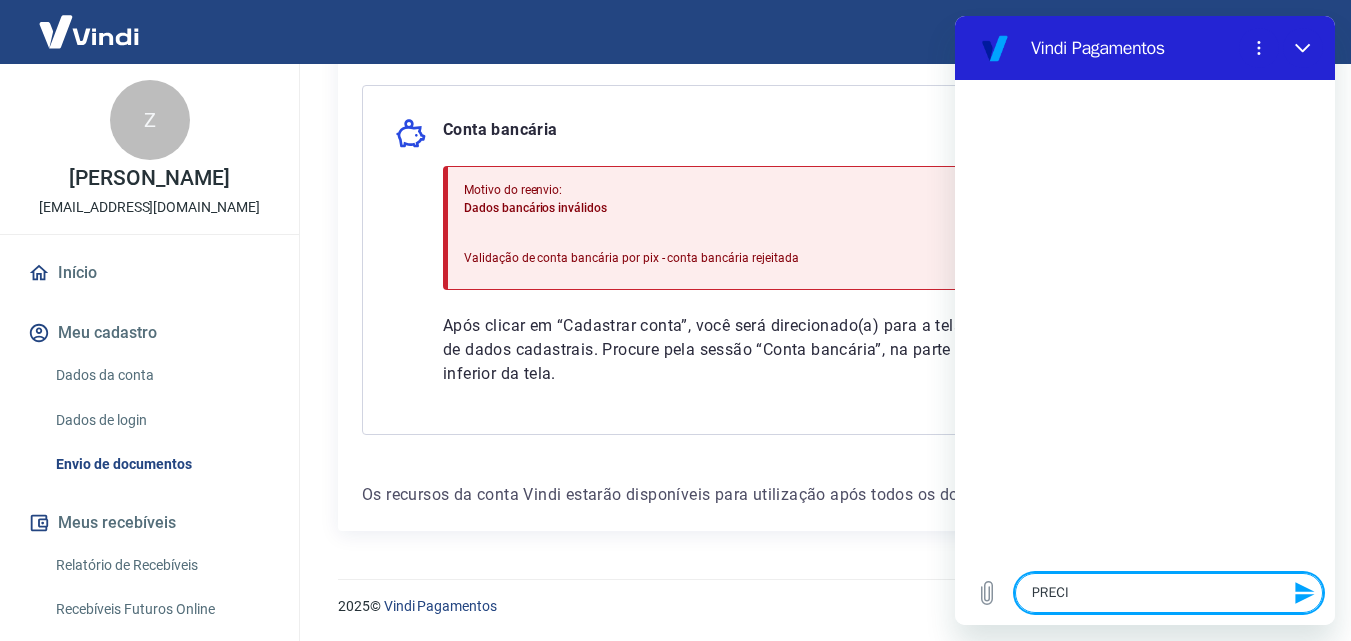 type on "PREC" 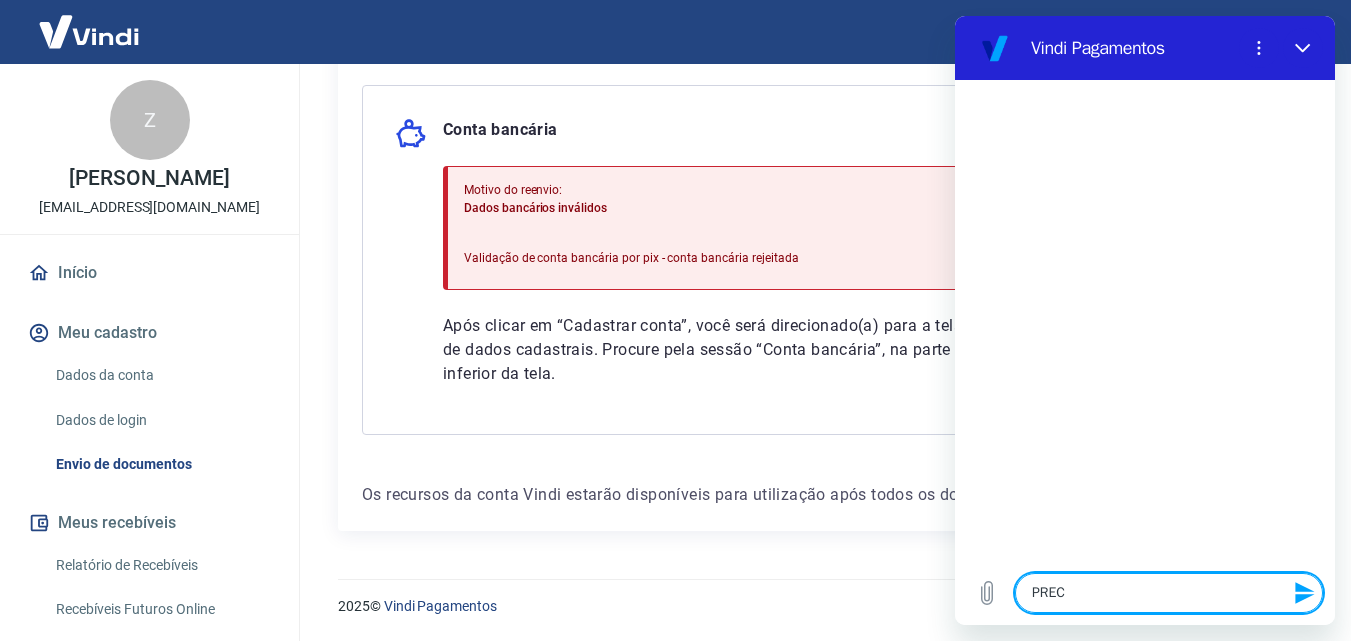 type on "x" 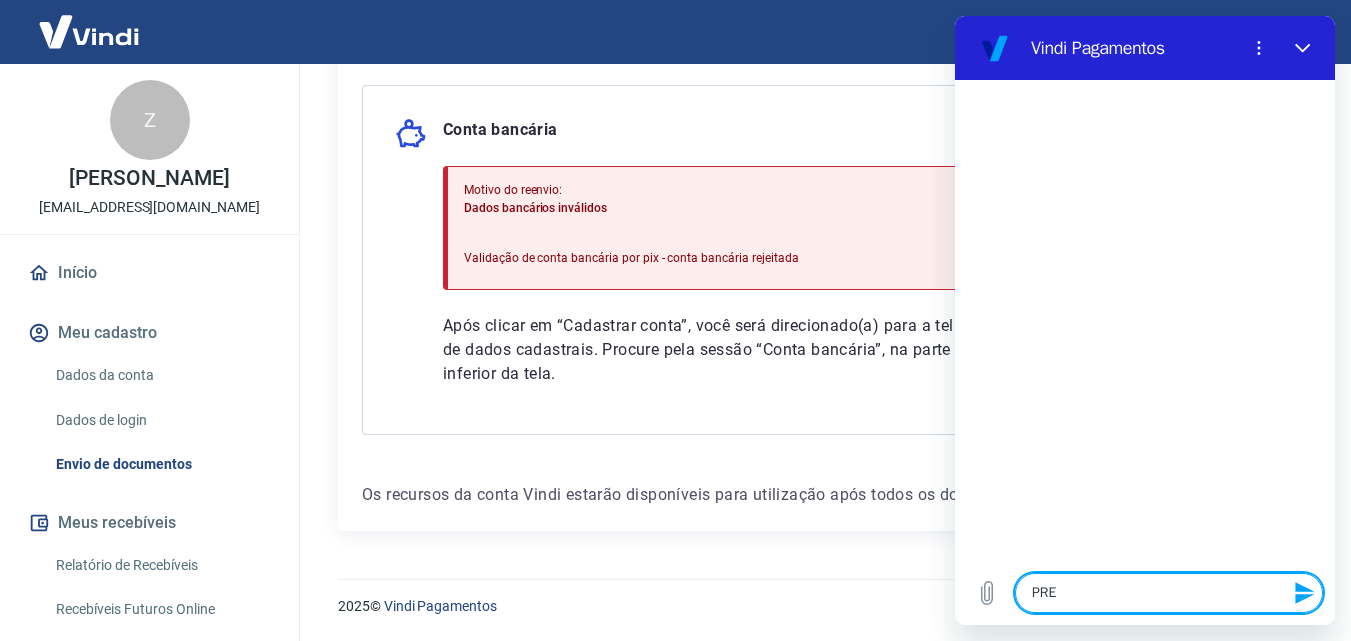 type on "PR" 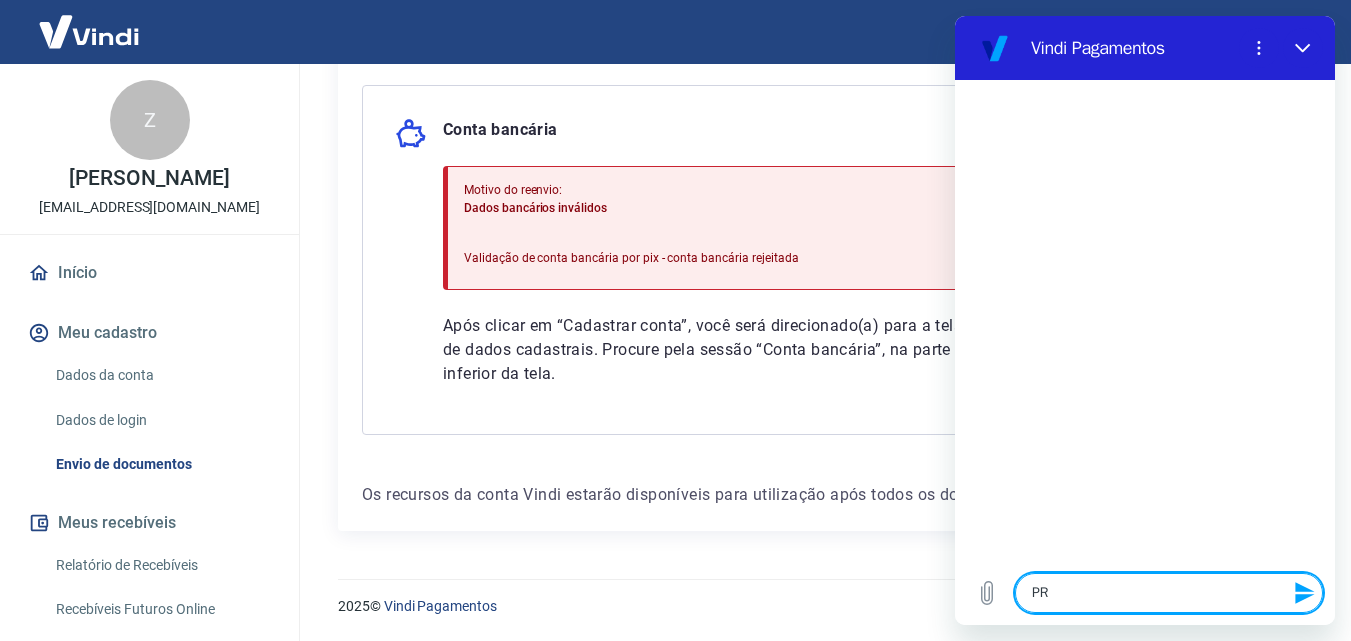 type on "P" 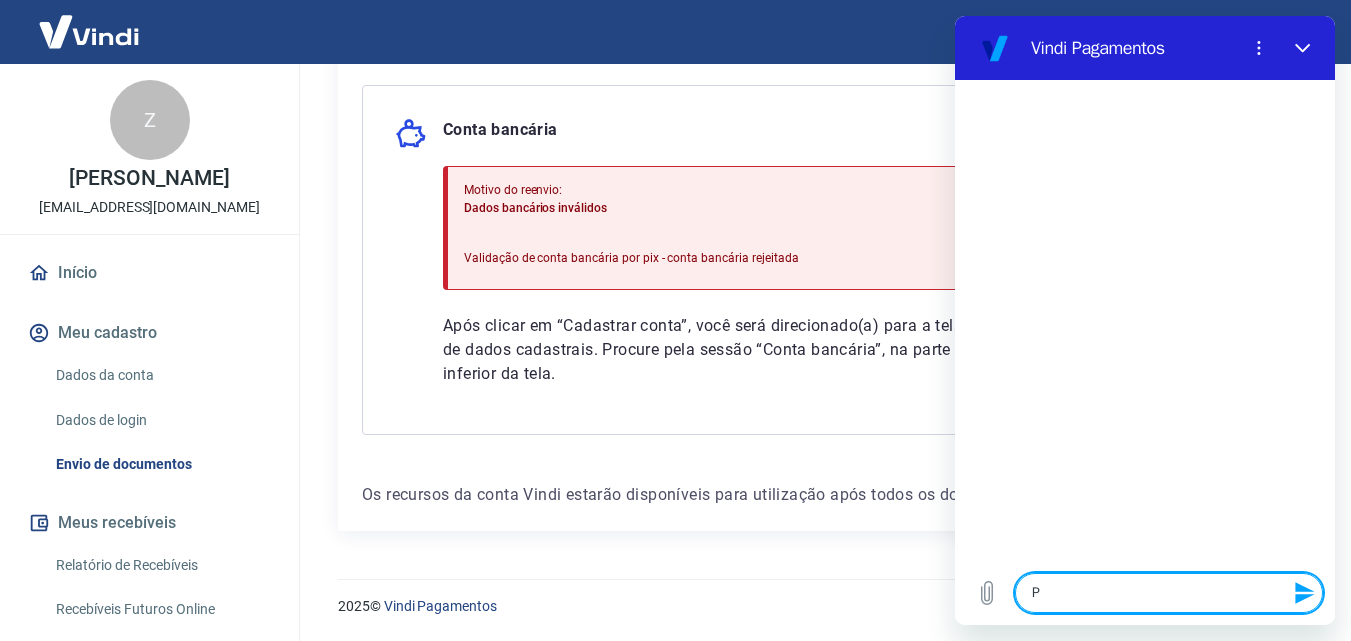 type 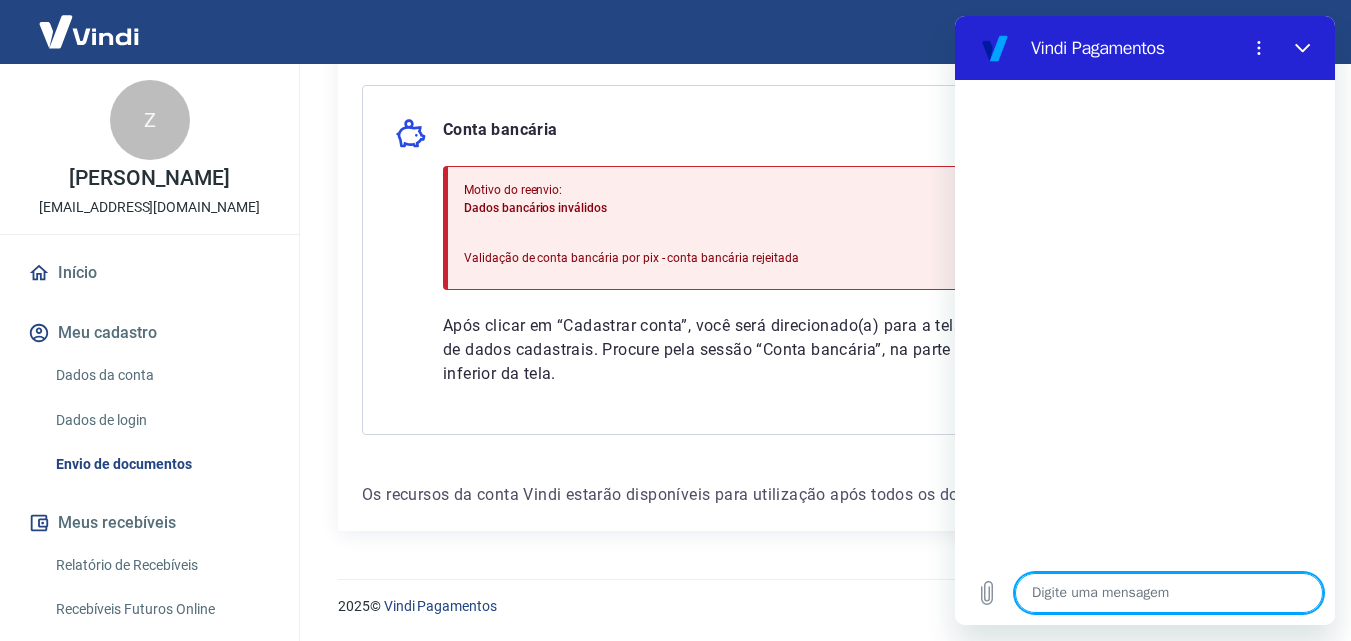 type on "N" 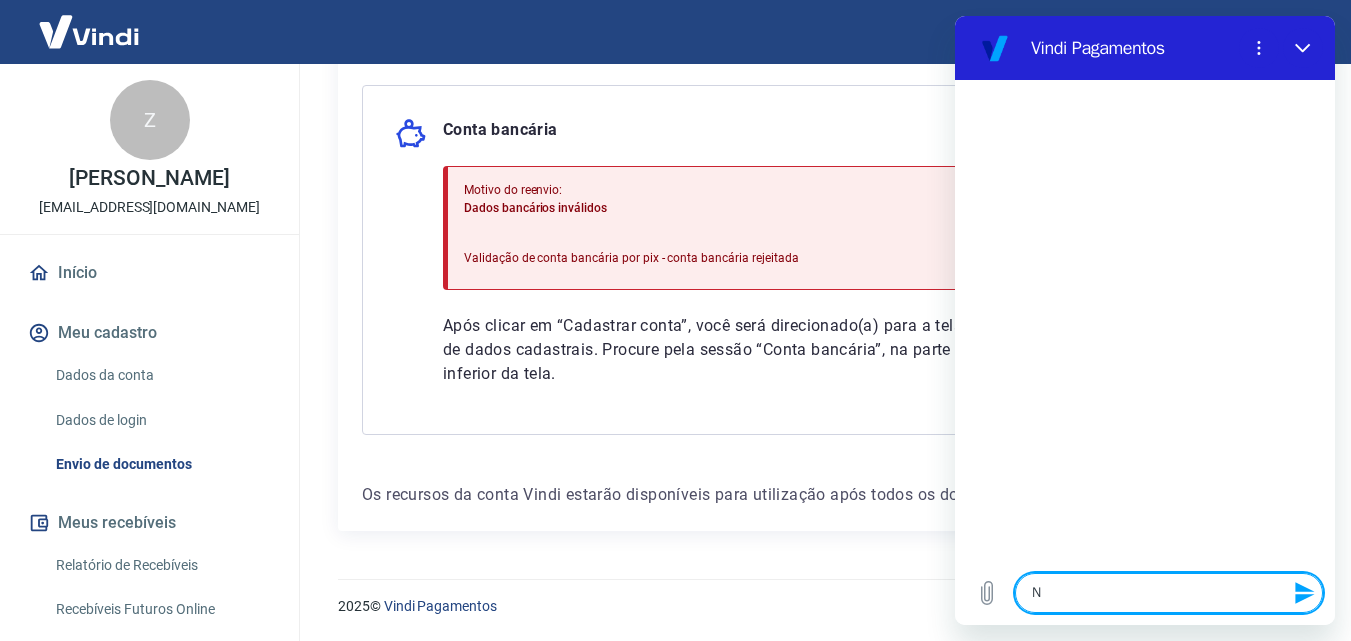 type on "NA" 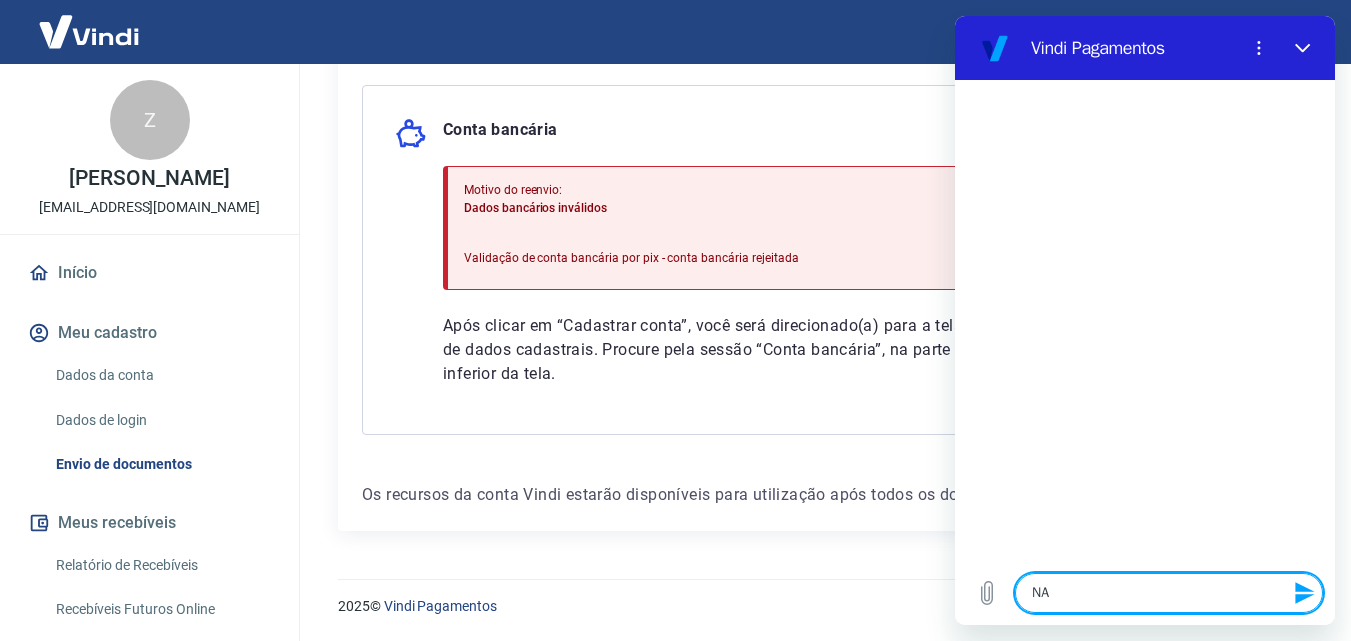 type on "NAO" 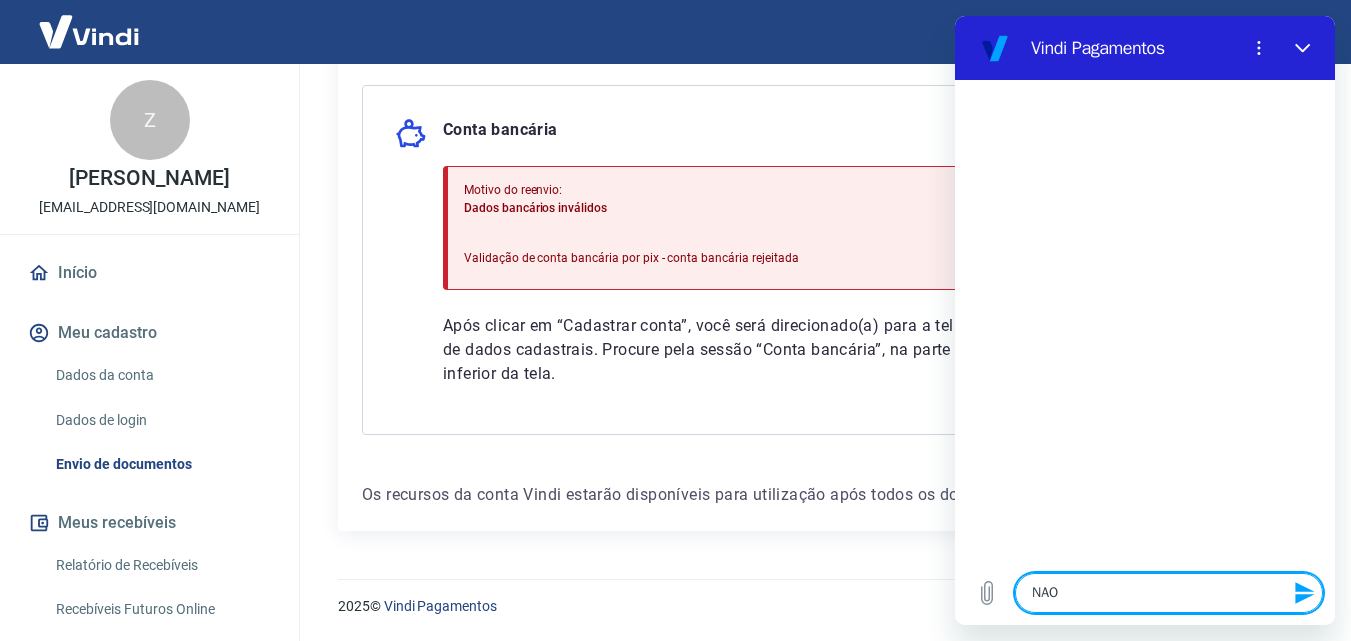 type on "NAO N" 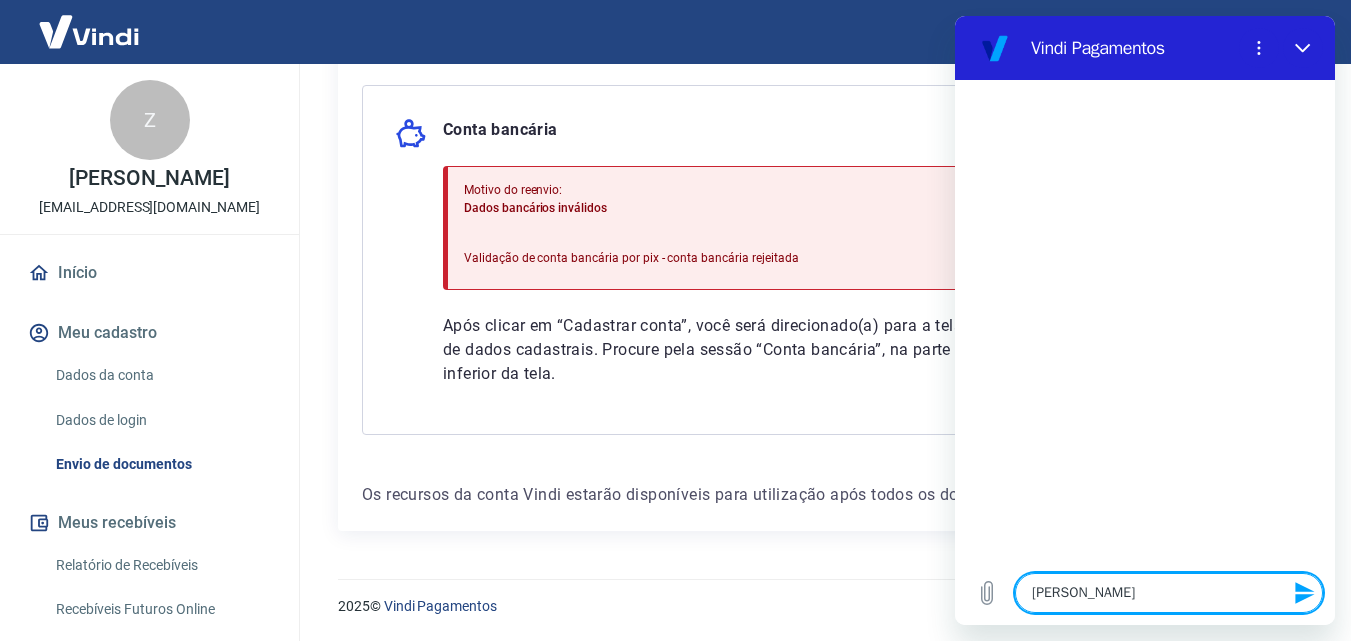 type on "NAO" 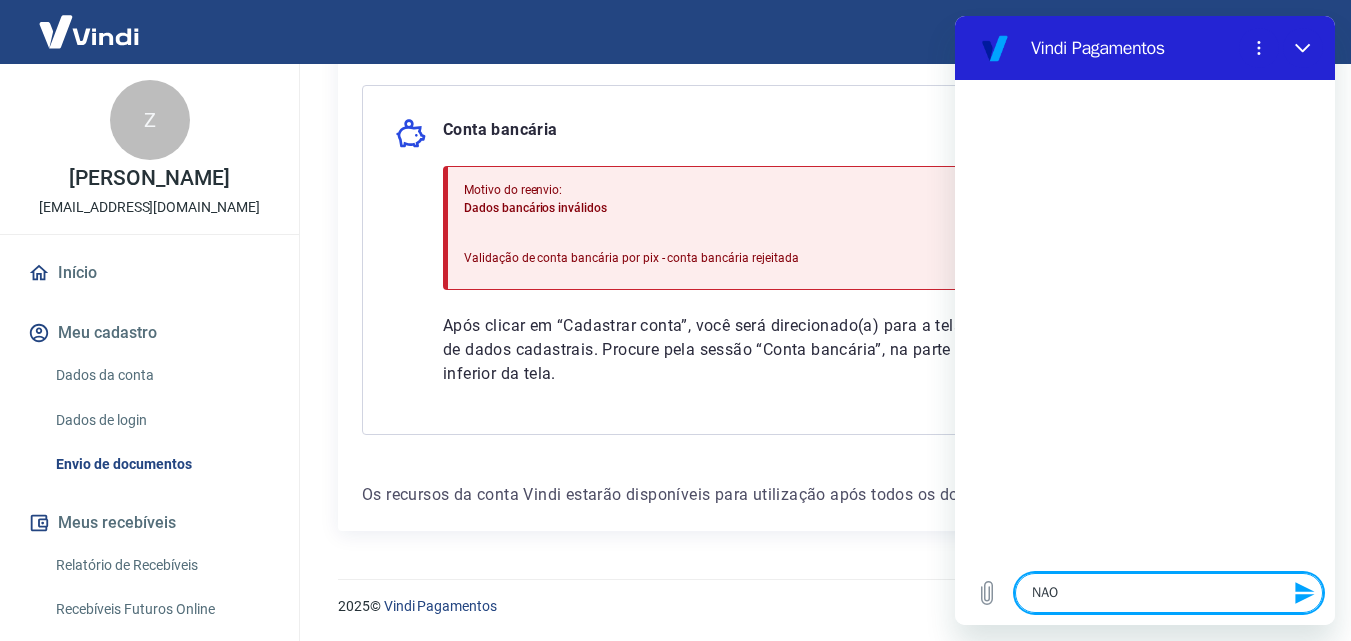 type on "NAO" 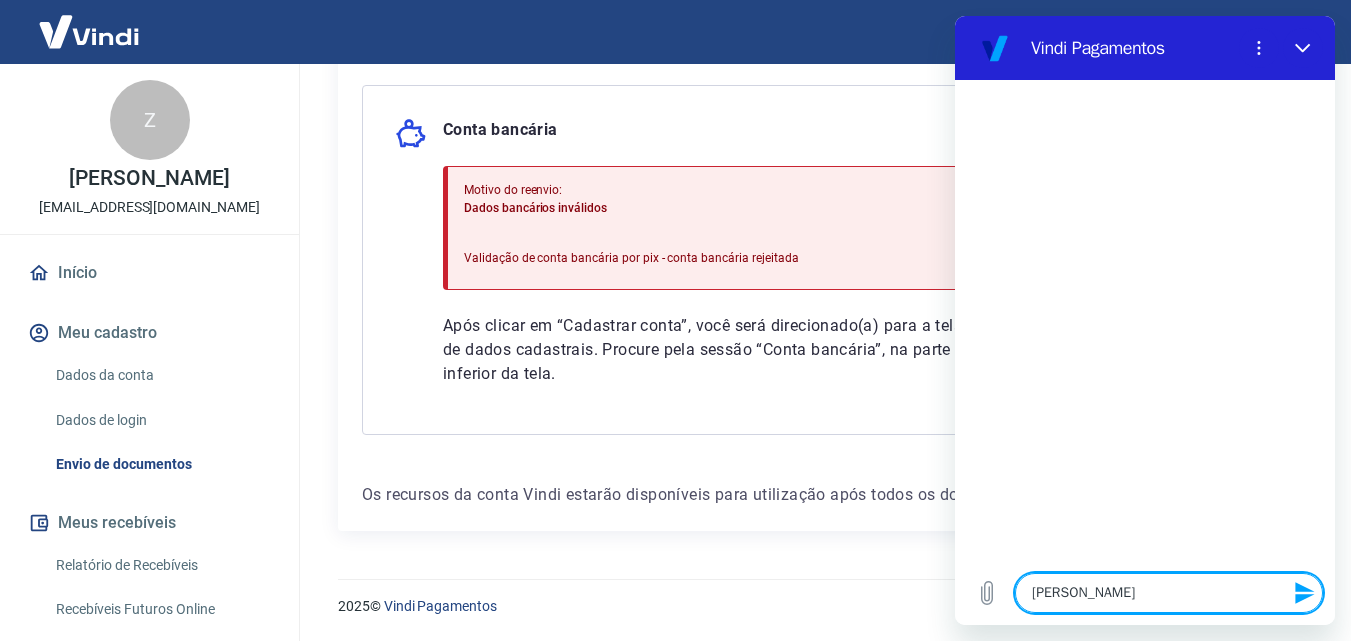 type on "NAO  TO" 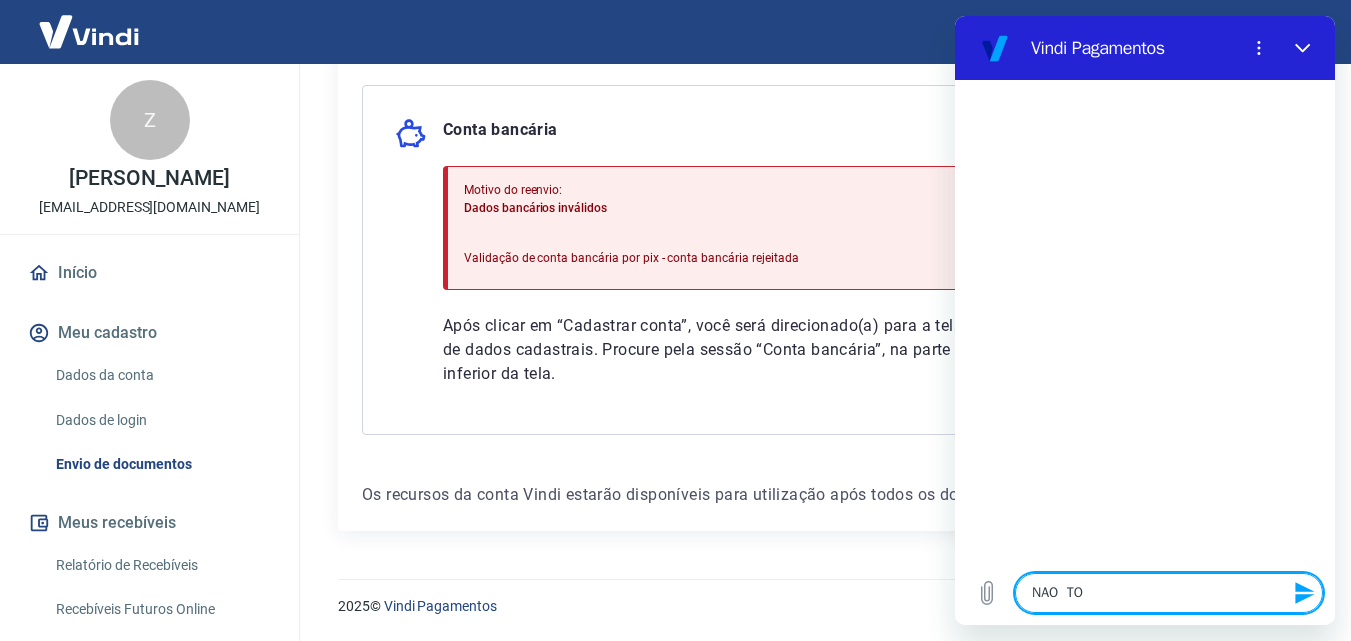 type on "NAO  TO" 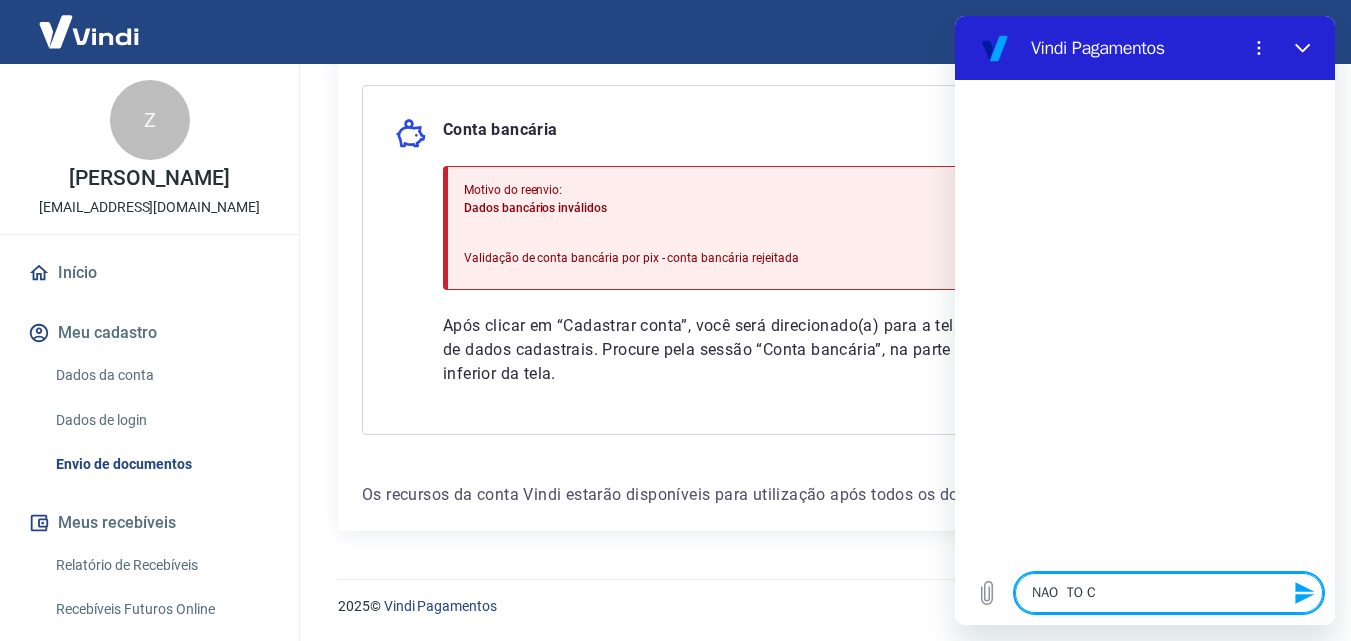 type on "NAO  TO CO" 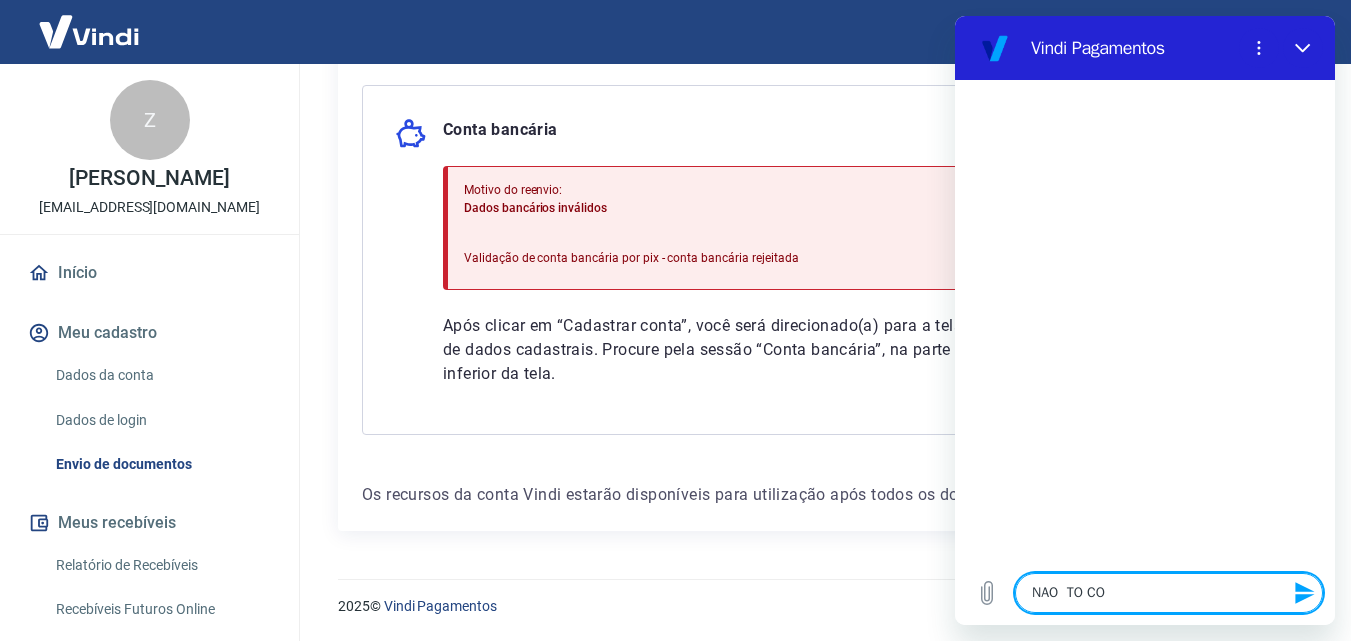 type on "NAO  TO CON" 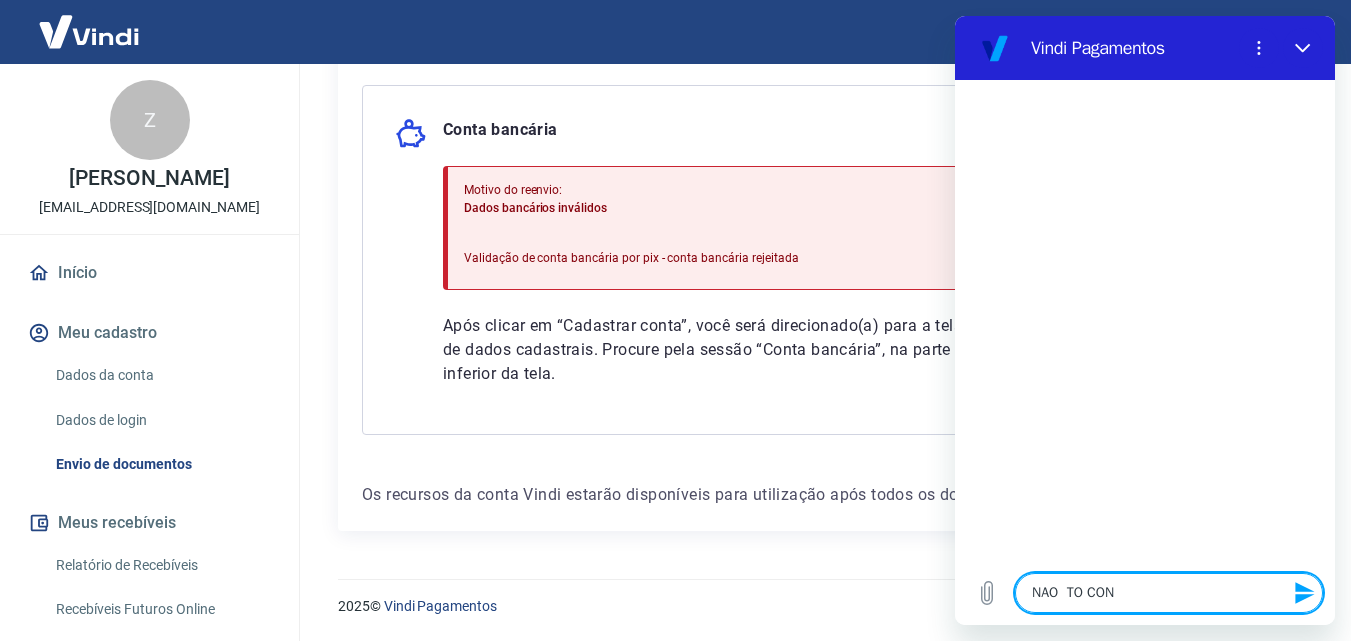 type on "NAO  TO CONS" 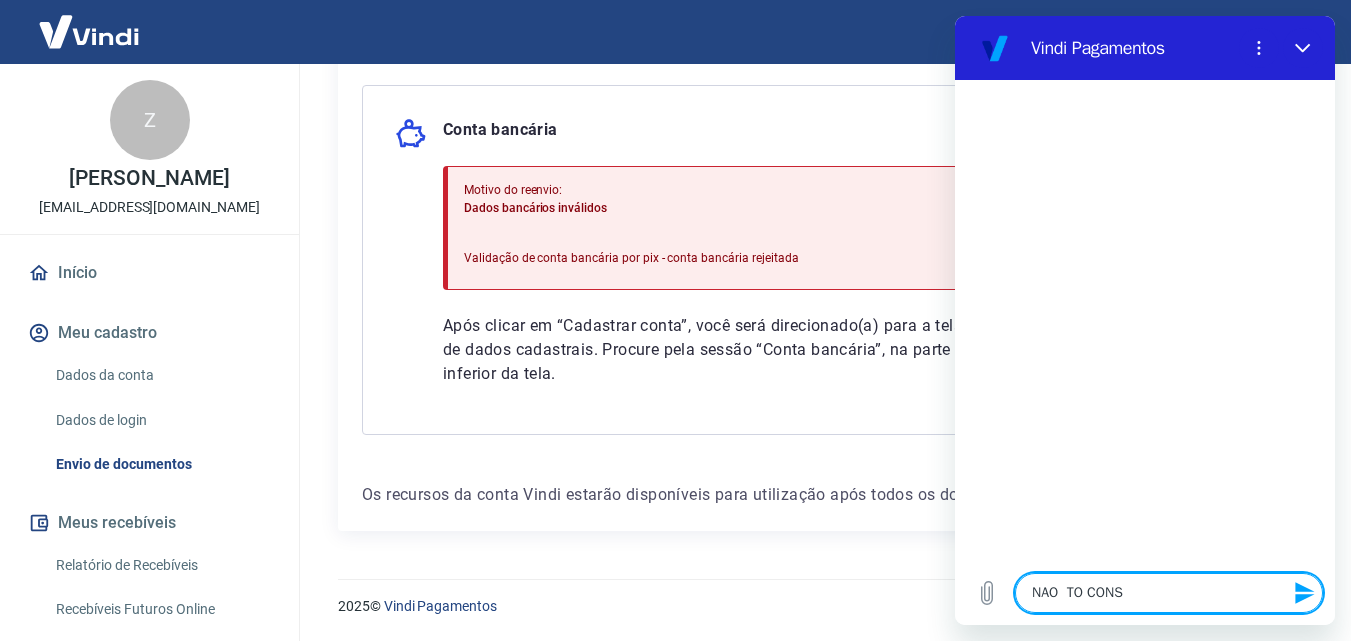 type on "NAO  TO CONSE" 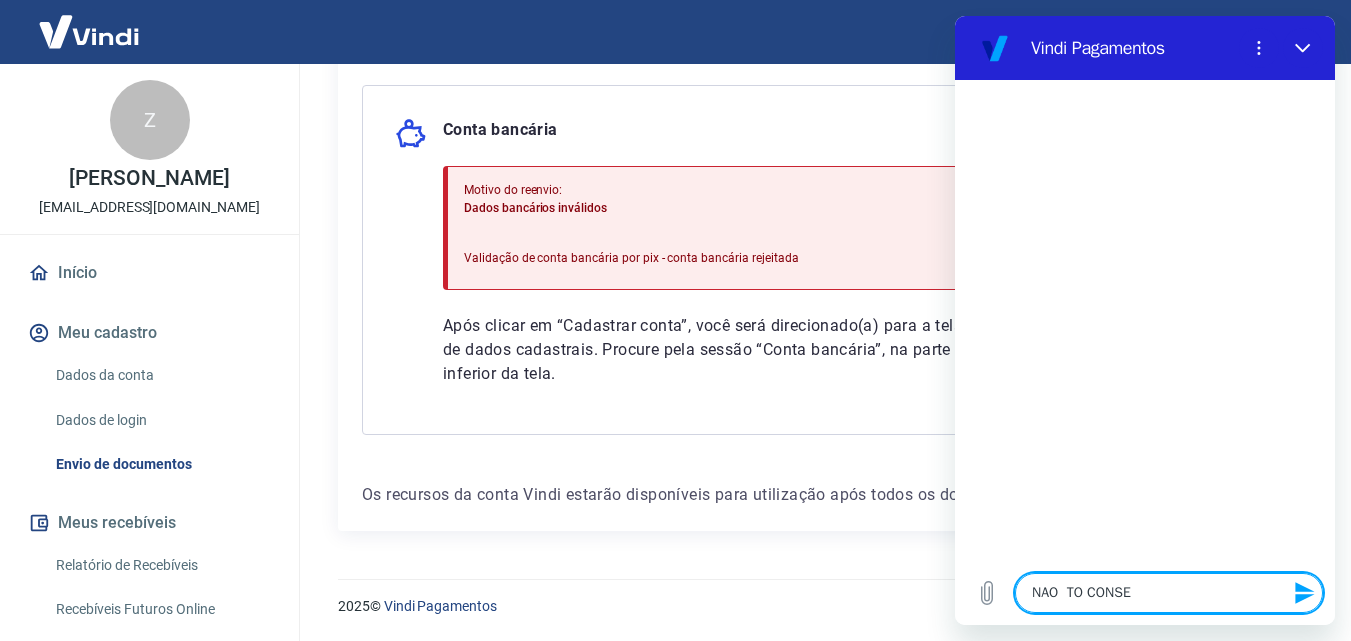 type on "NAO  TO CONSEG" 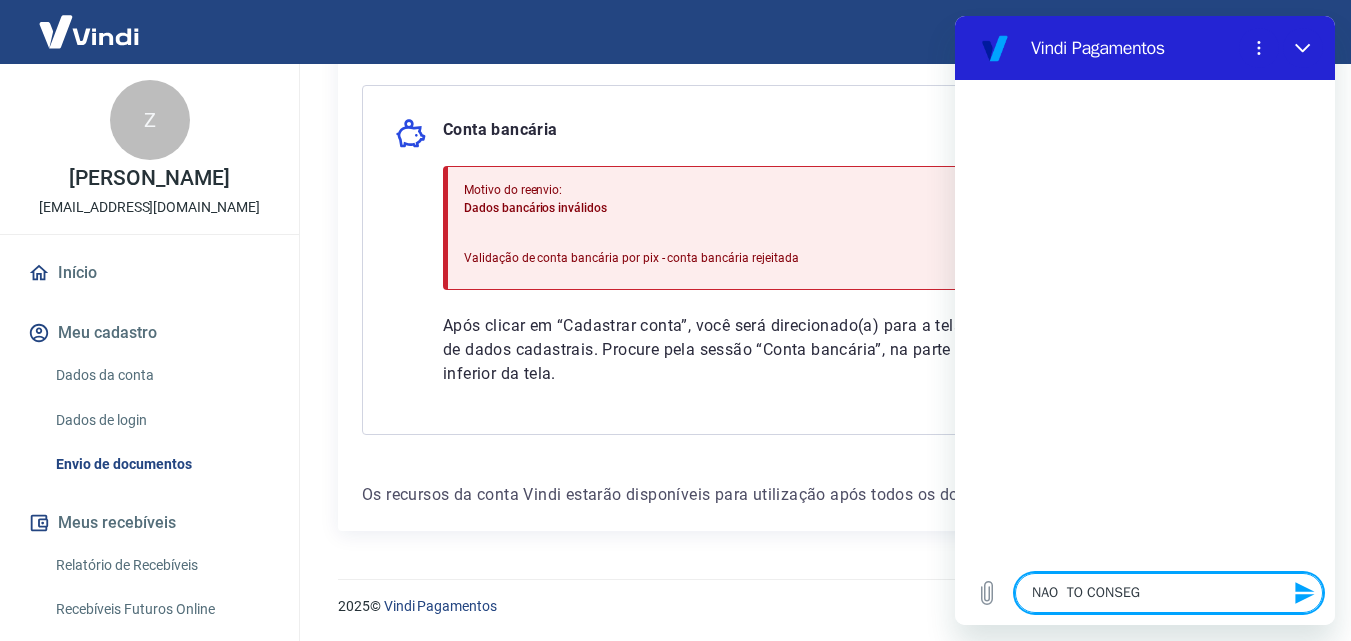 type on "x" 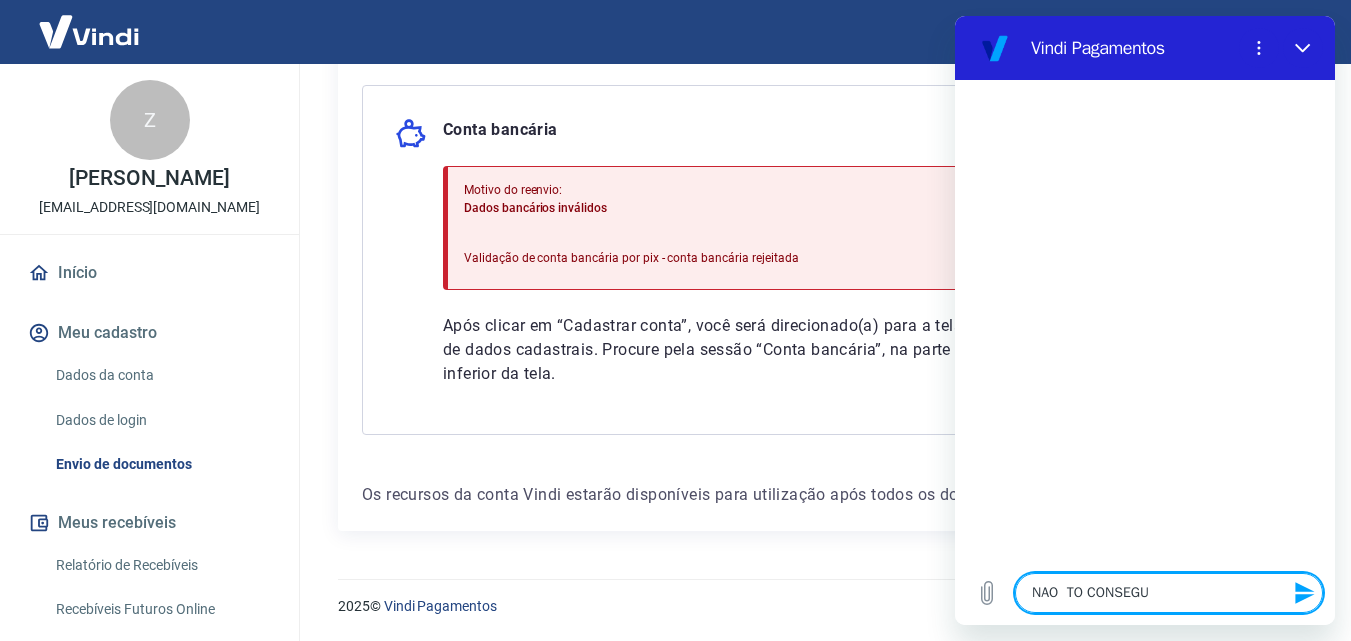 type on "NAO  TO CONSEGUI" 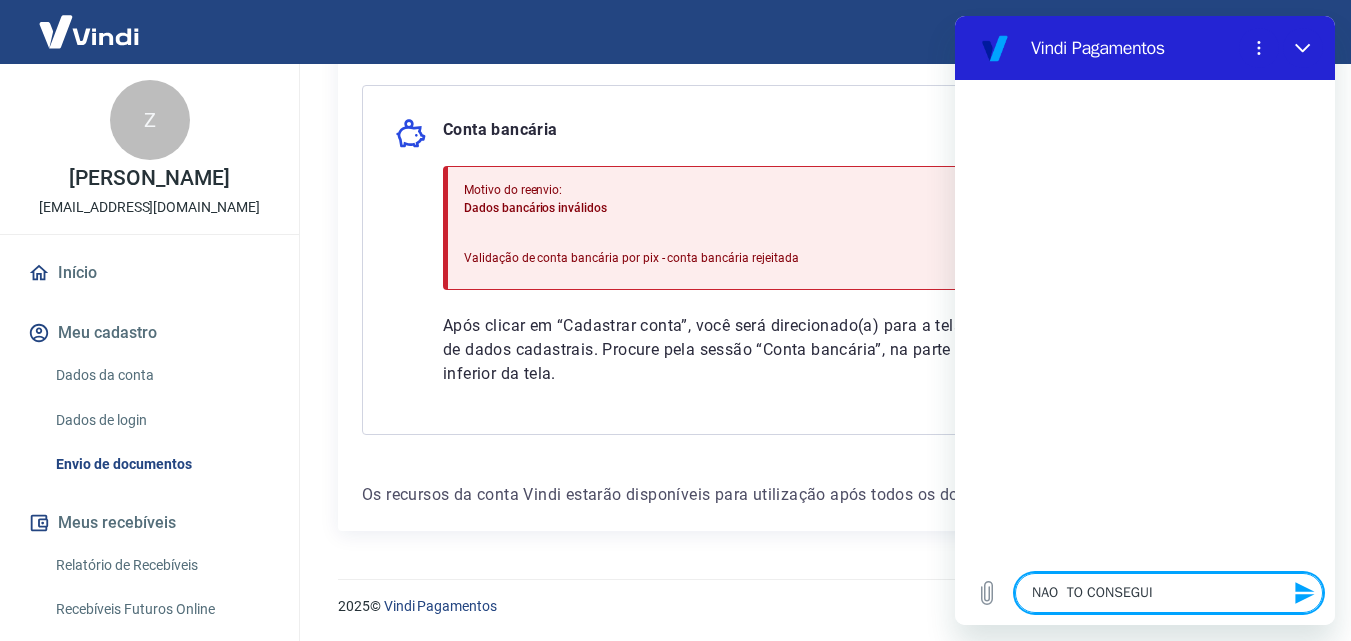 type on "NAO  TO CONSEGUIN" 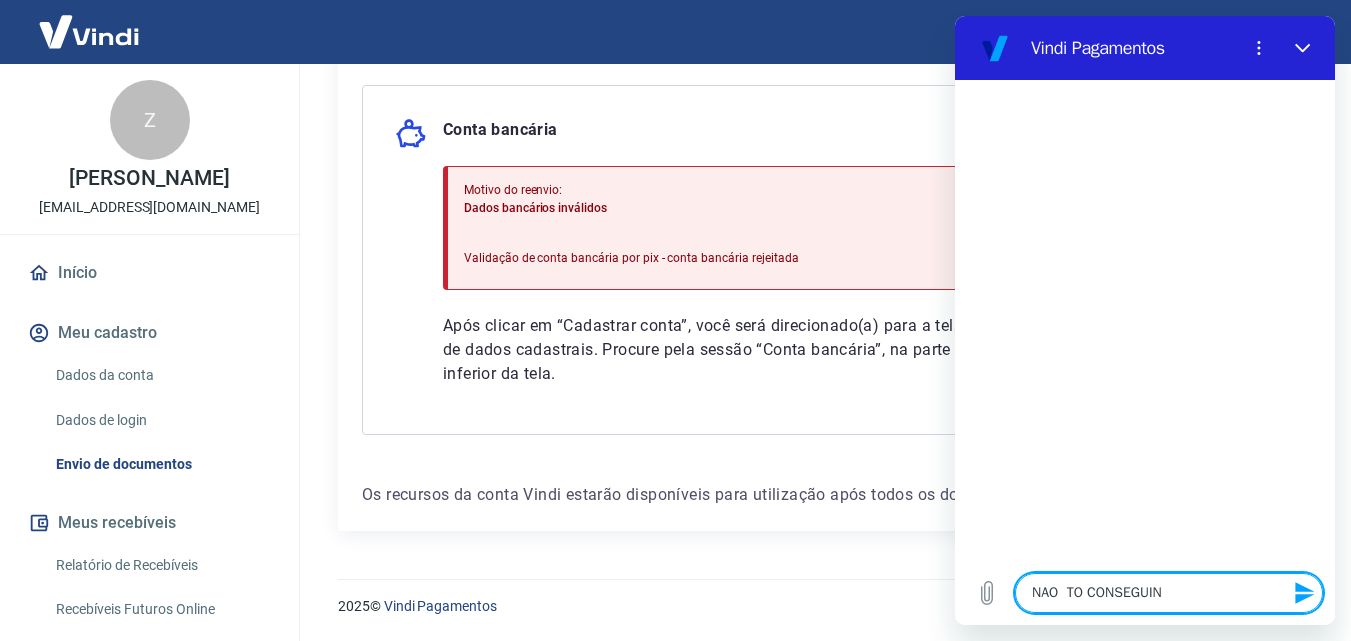 type on "NAO  TO CONSEGUIND" 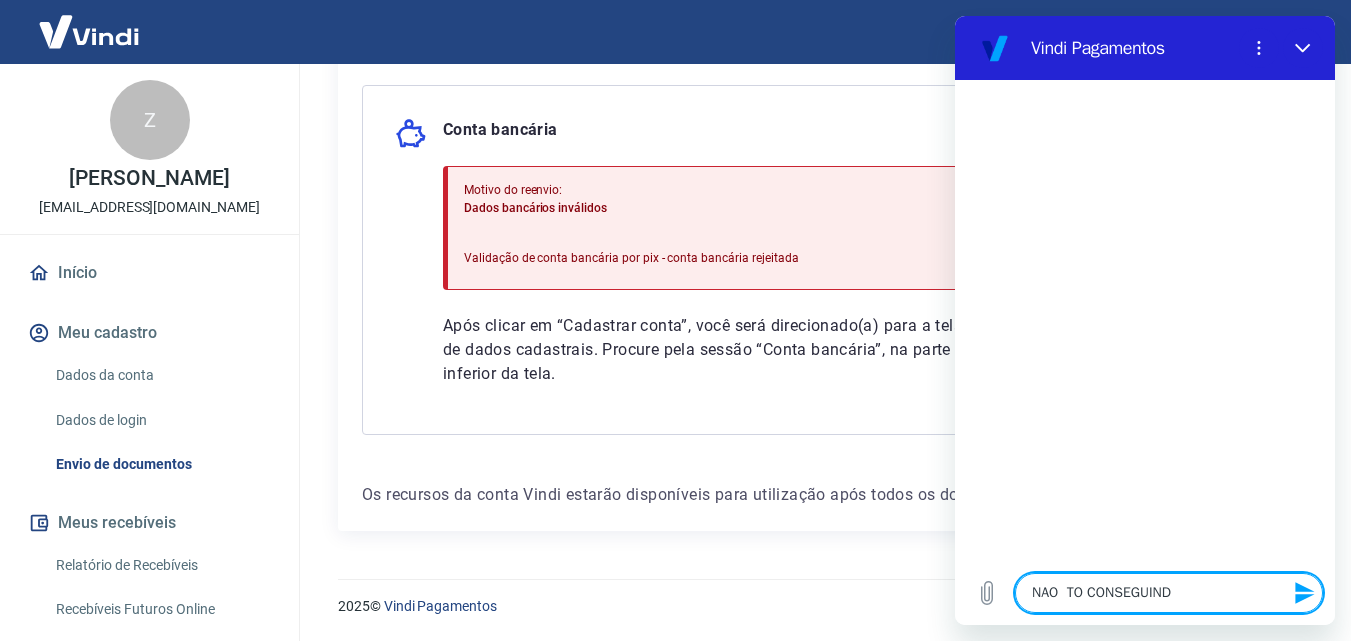 type on "NAO  TO CONSEGUINDO" 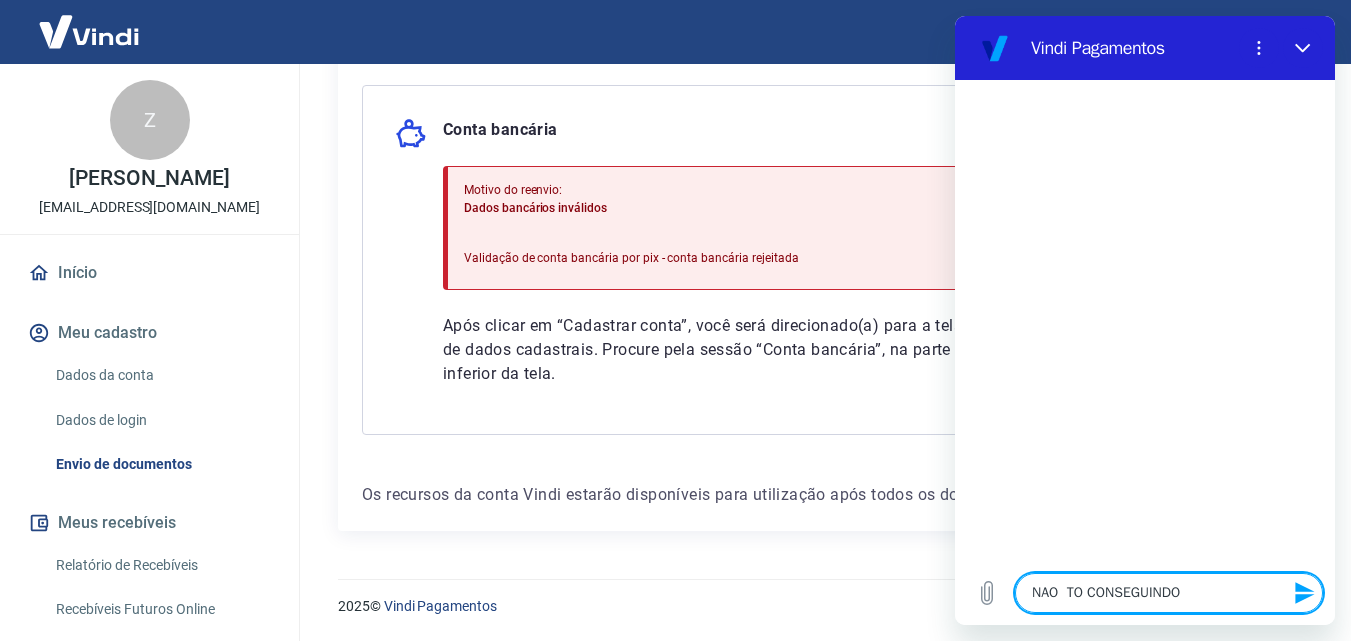 type on "x" 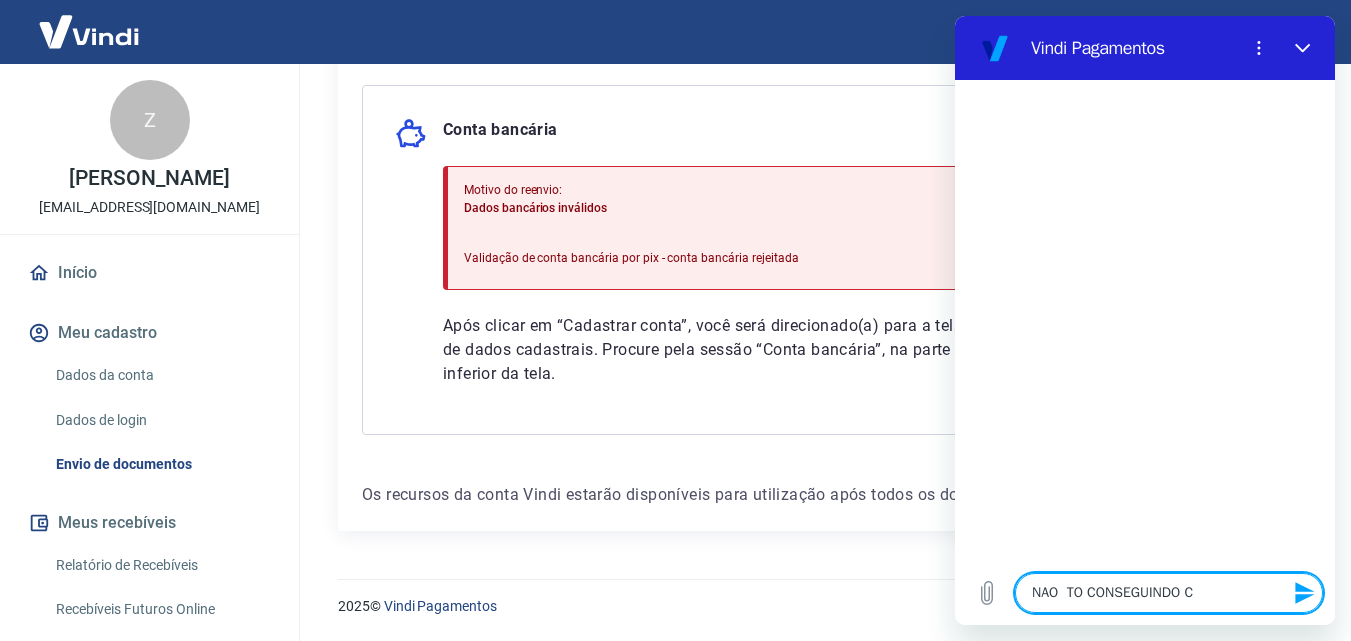 type on "NAO  TO CONSEGUINDO CA" 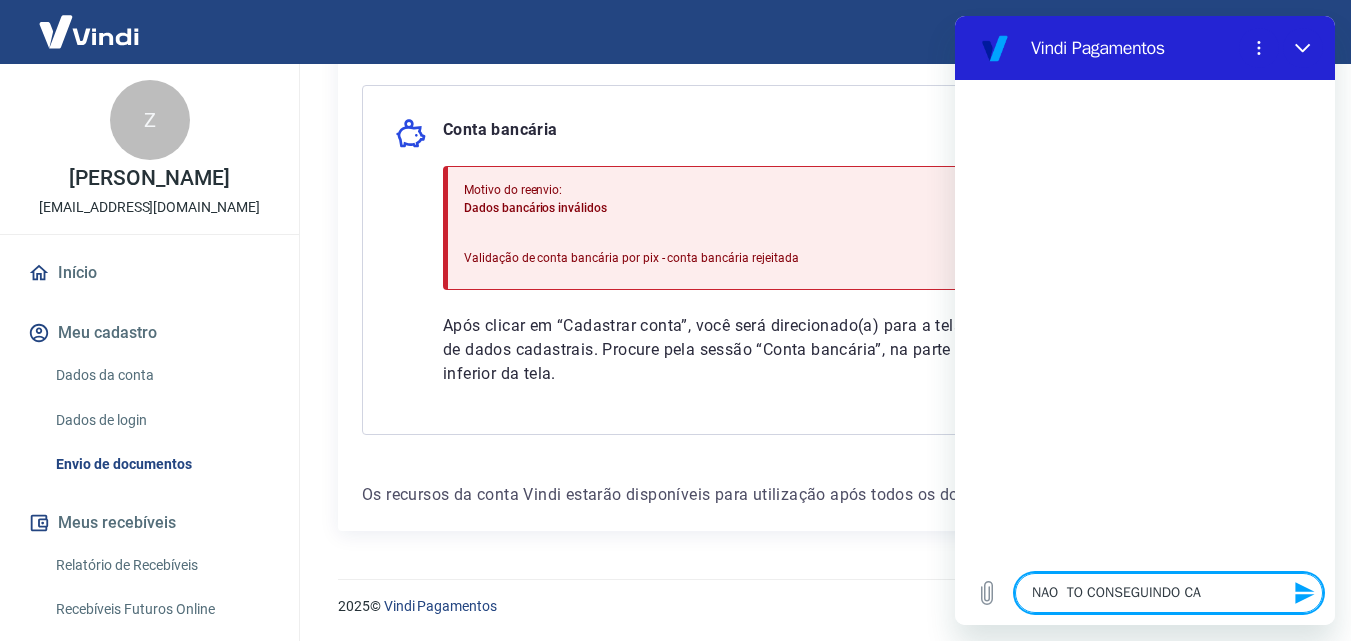 type on "NAO  TO CONSEGUINDO CAS" 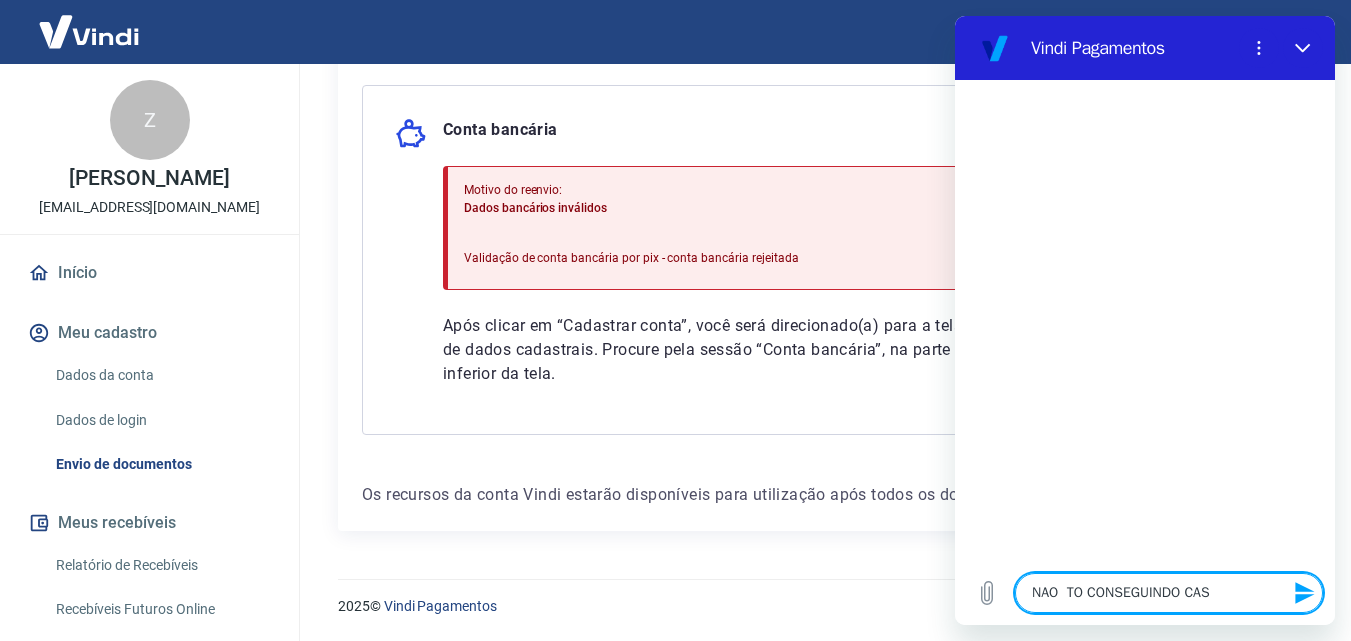 type on "NAO  TO CONSEGUINDO CA" 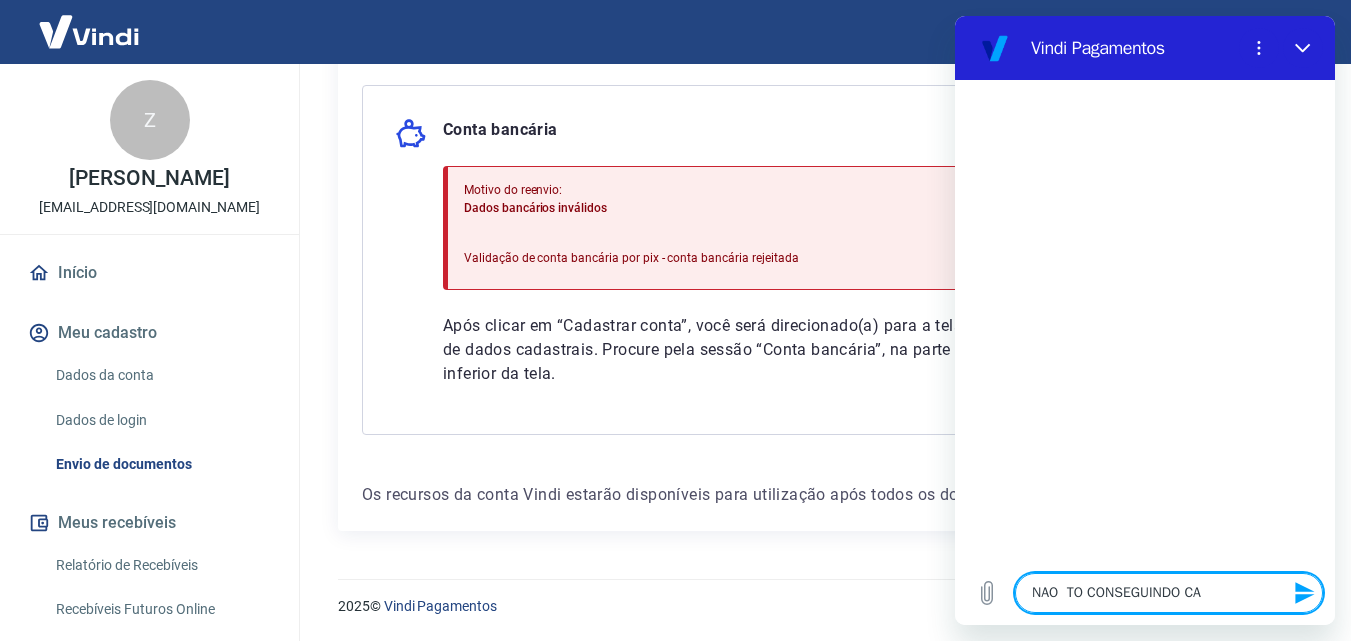 type on "NAO  TO CONSEGUINDO CAD" 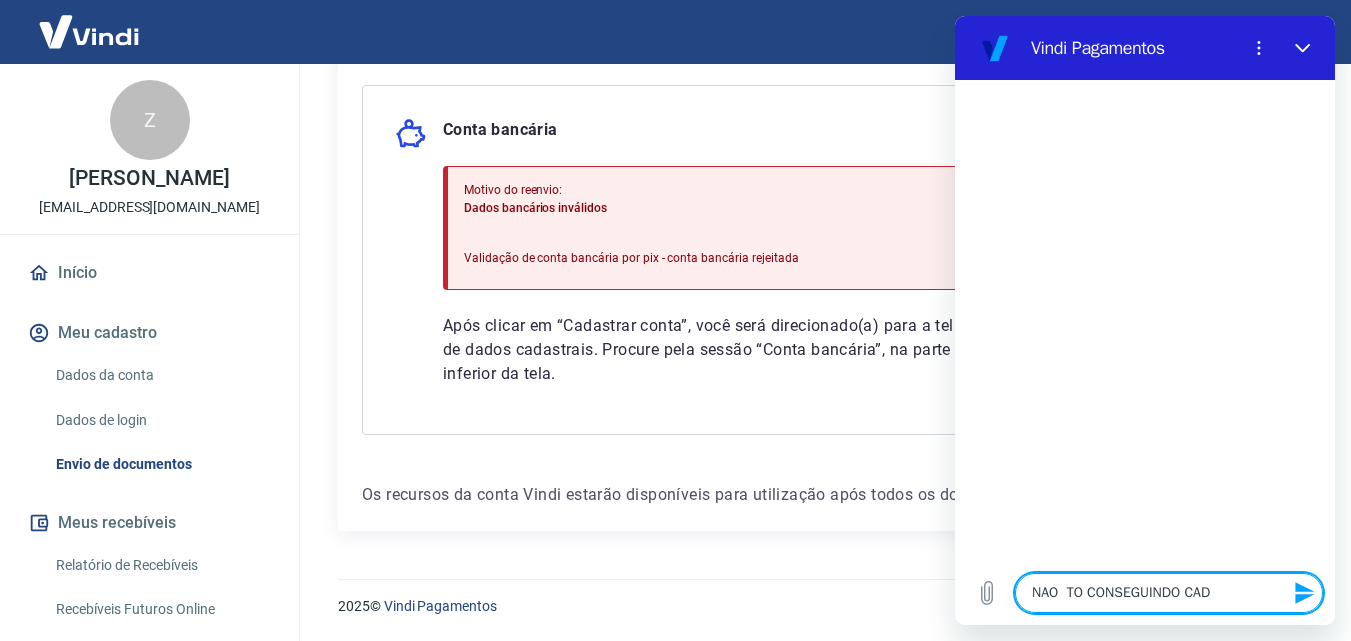type on "NAO  TO CONSEGUINDO CADR" 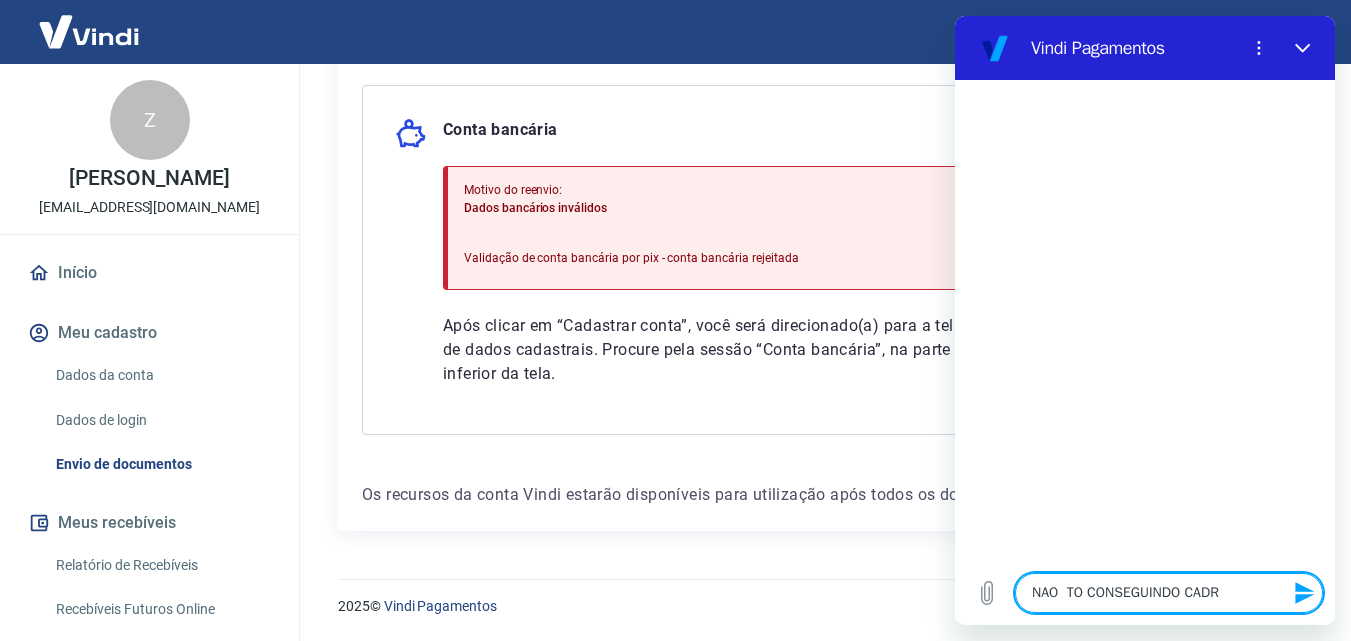 type on "NAO  TO CONSEGUINDO CADRA" 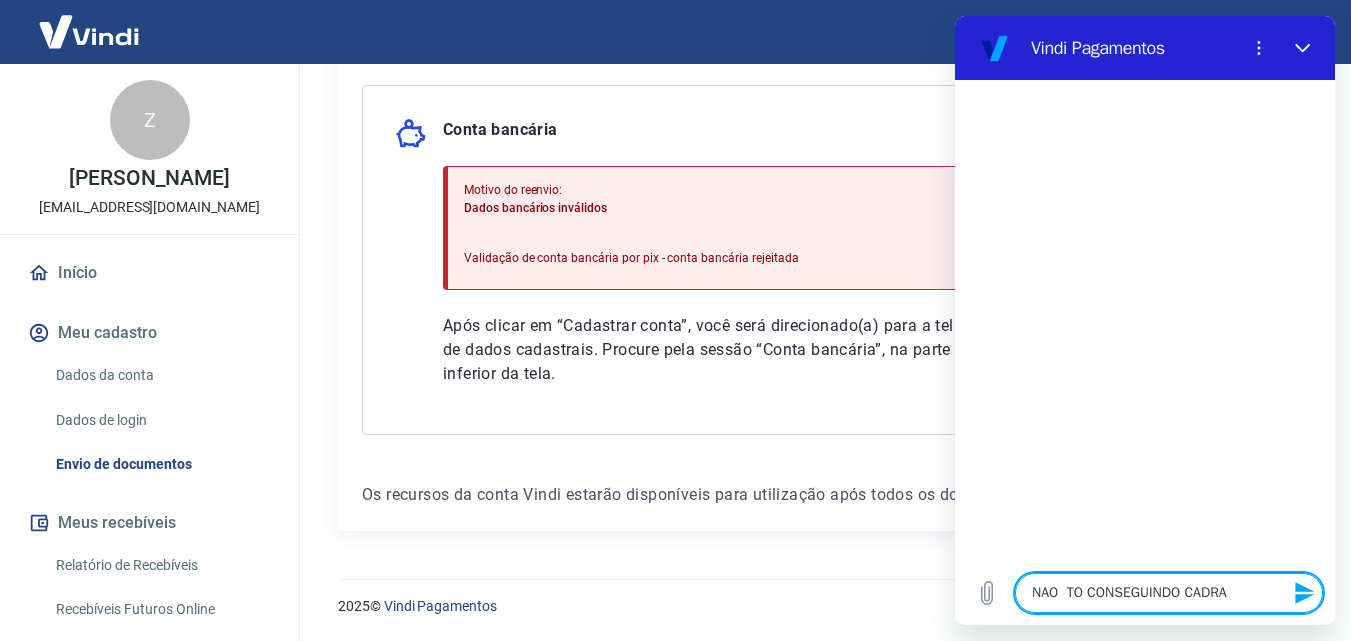 type on "NAO  TO CONSEGUINDO CADRAS" 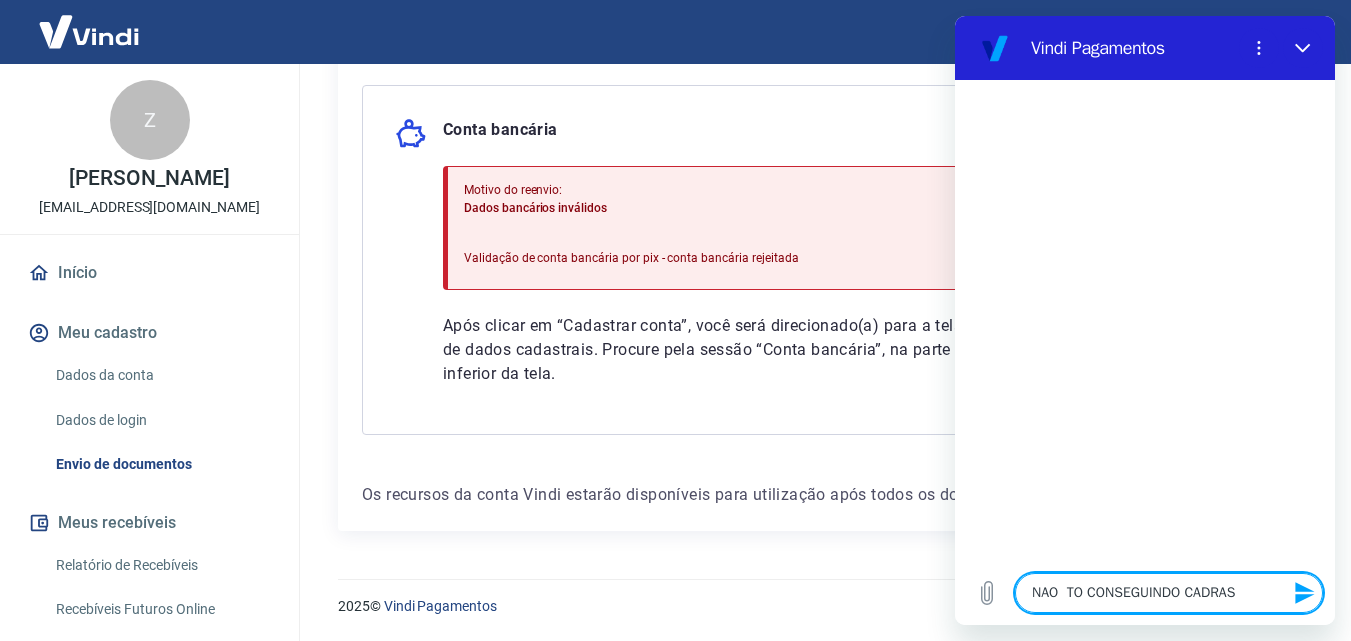 type on "NAO  TO CONSEGUINDO CADRAST" 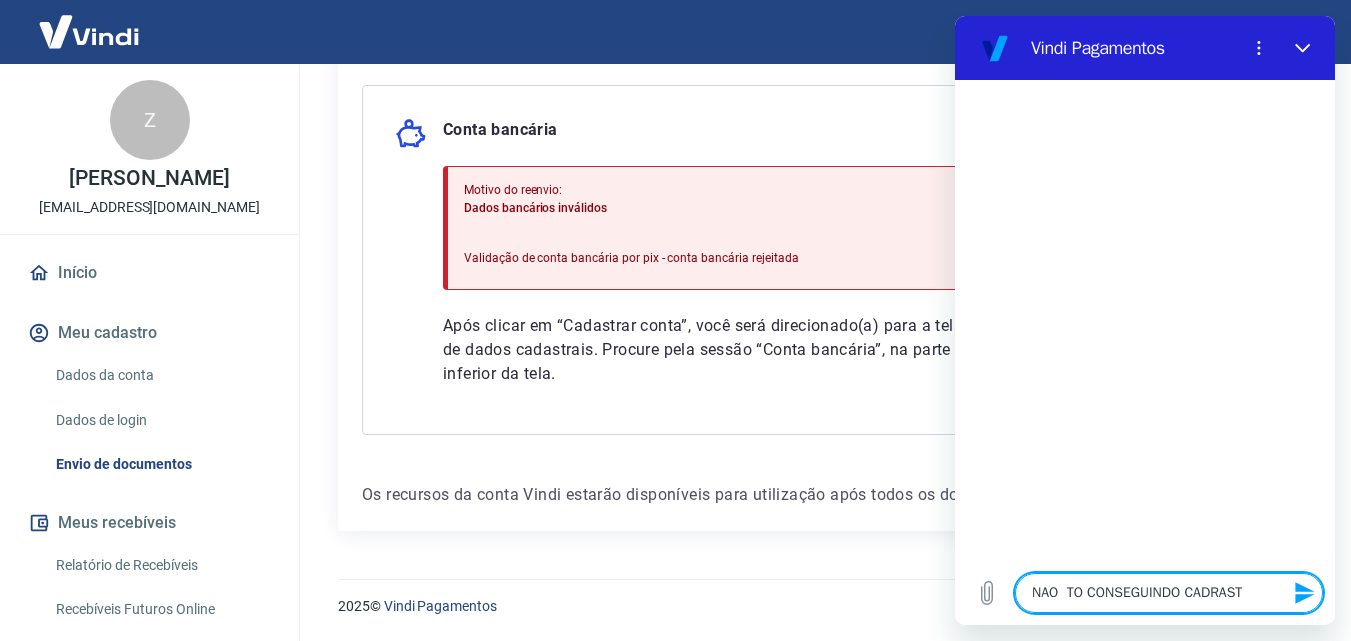 type on "NAO  TO CONSEGUINDO CADRASTR" 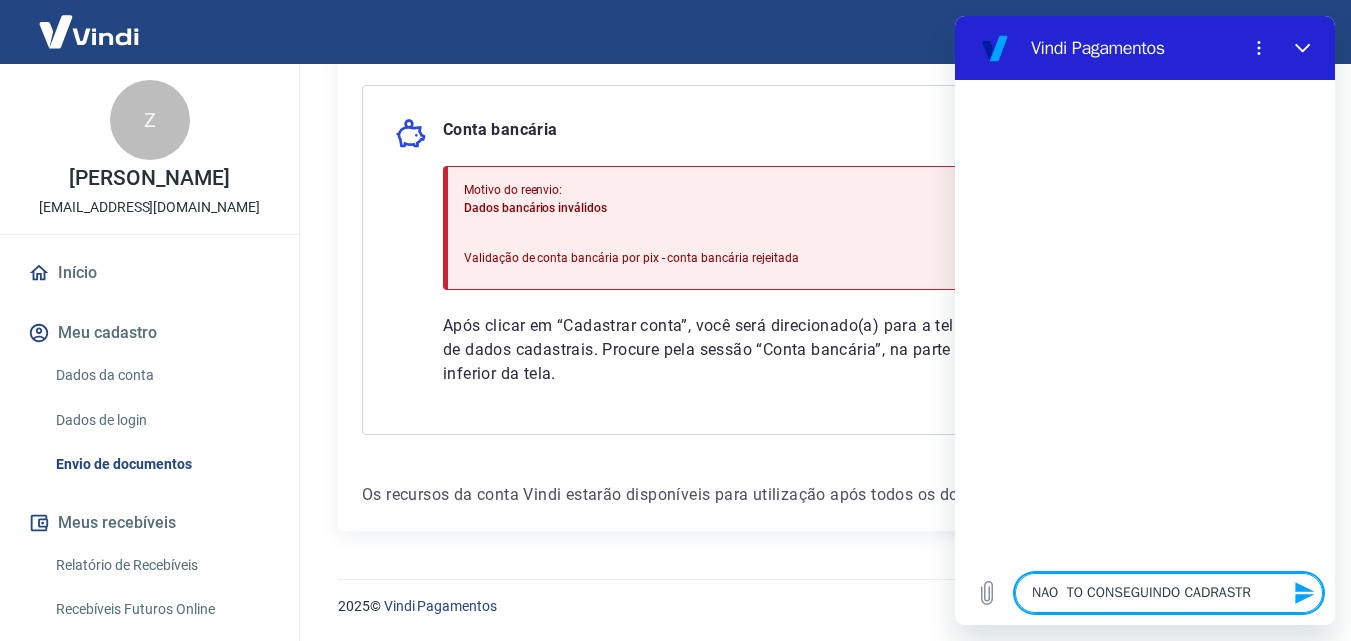 type on "NAO  TO CONSEGUINDO CADRASTRA" 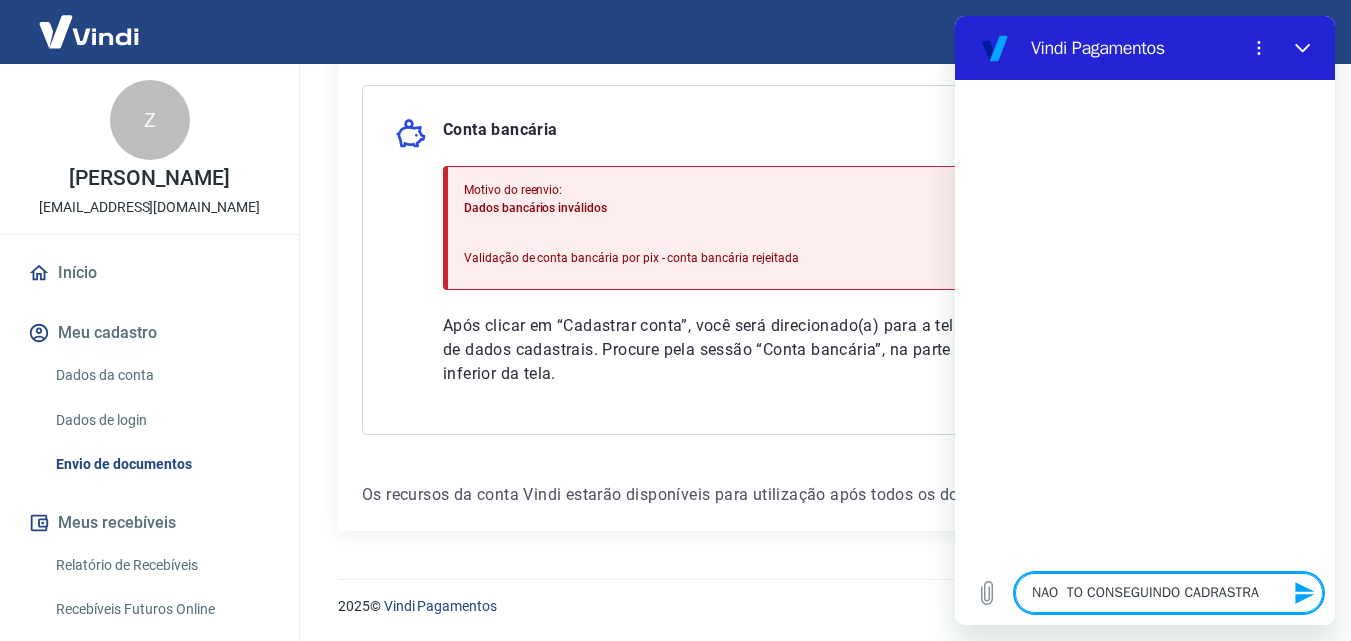 type on "NAO  TO CONSEGUINDO CADRASTRAR" 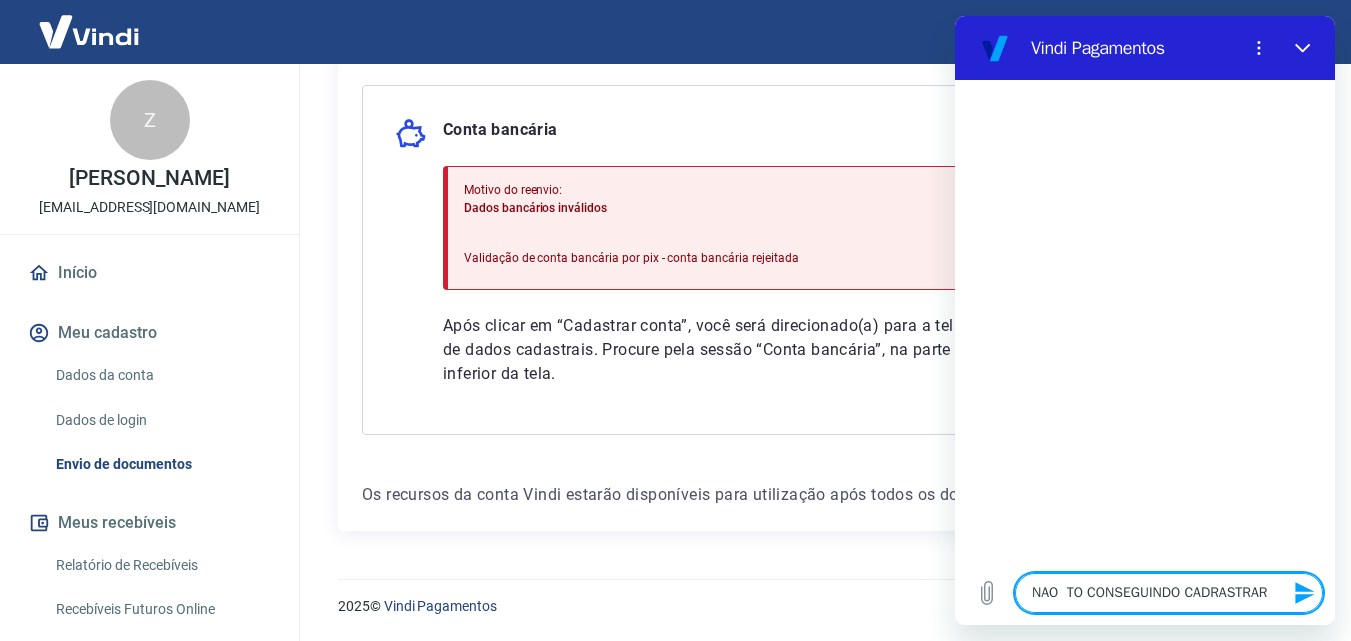 type on "NAO  TO CONSEGUINDO CADRASTRAR" 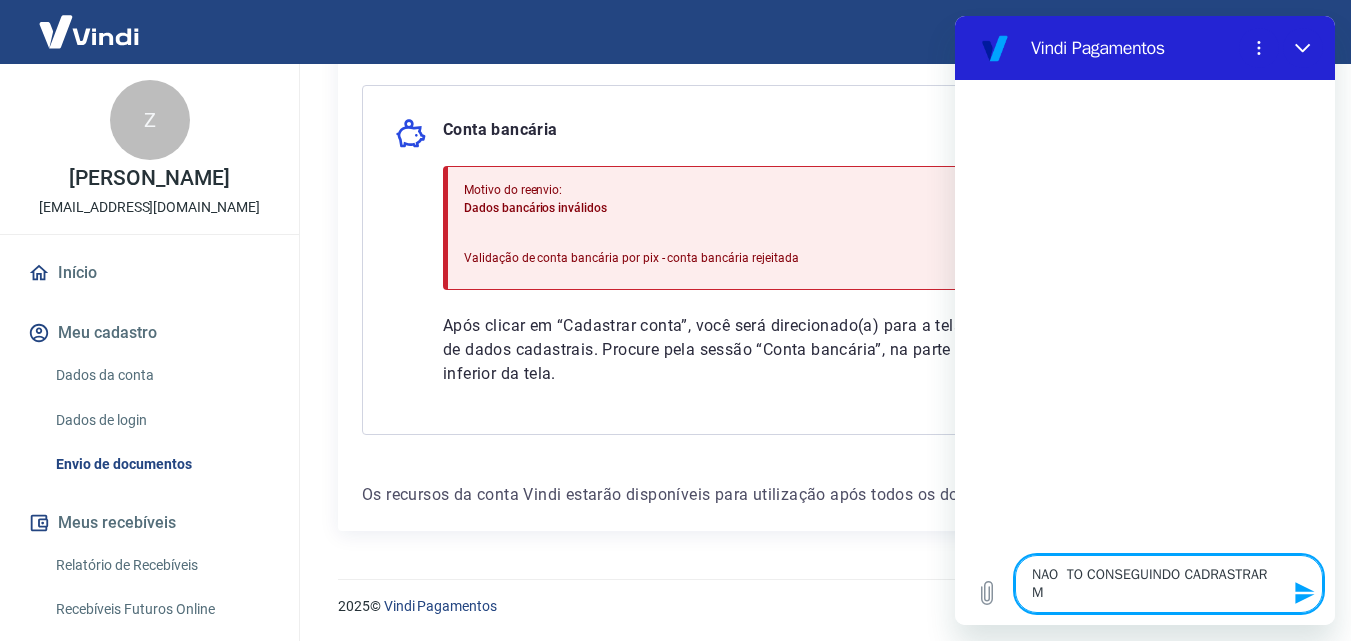 type on "NAO  TO CONSEGUINDO CADRASTRAR MI" 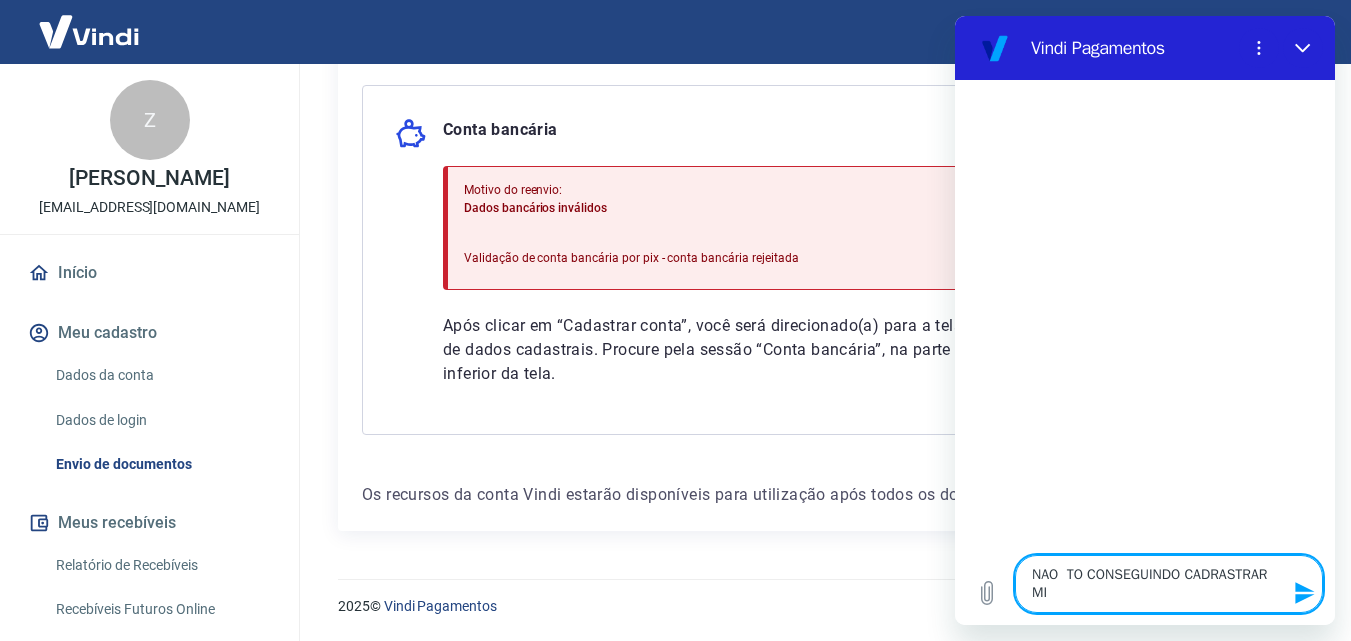 type on "x" 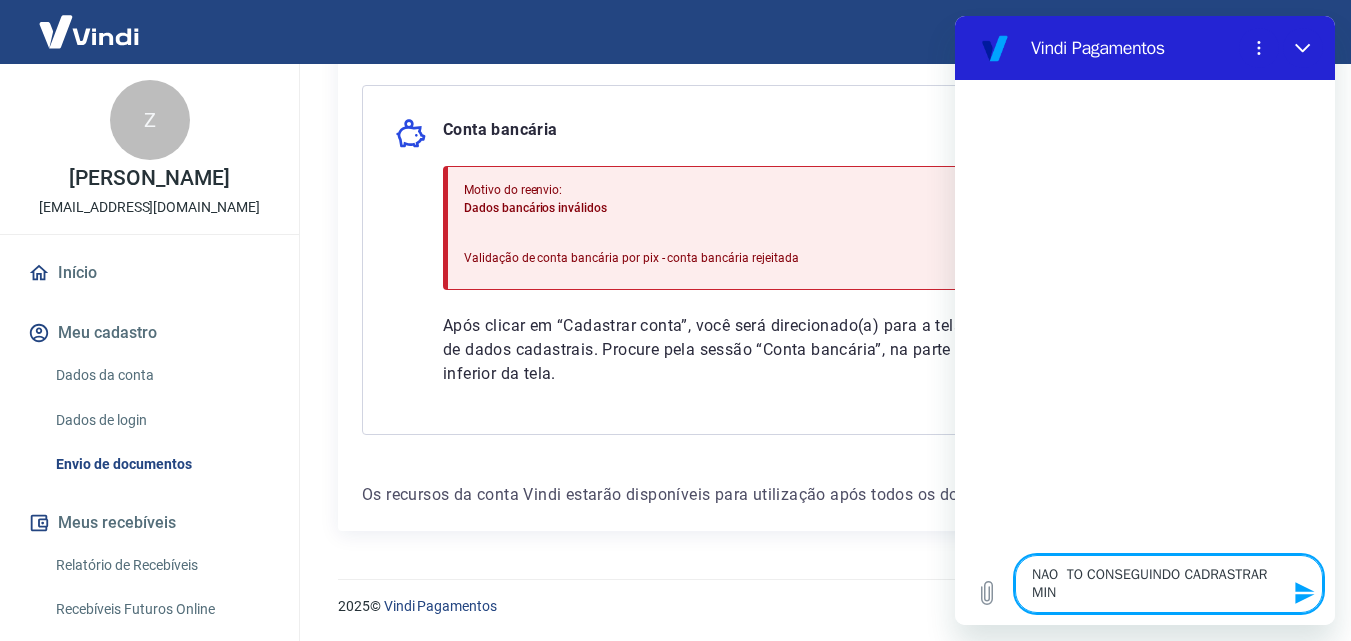 type on "NAO  TO CONSEGUINDO CADRASTRAR MINH" 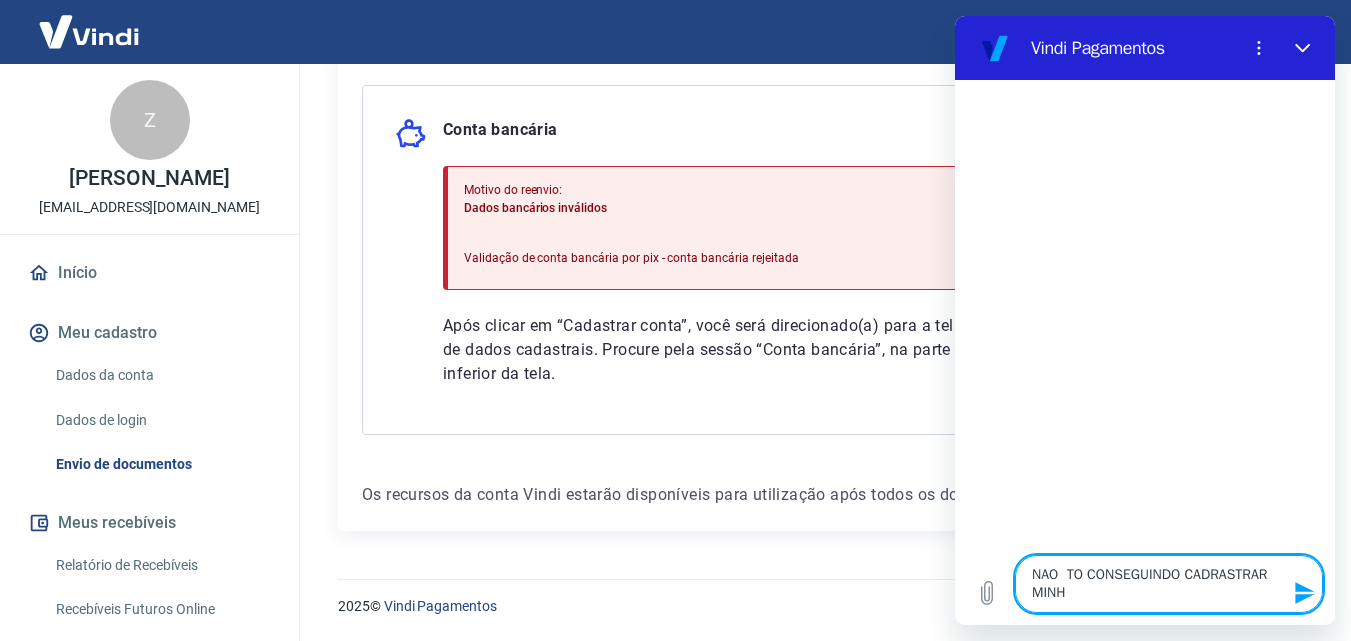 type on "NAO  TO CONSEGUINDO CADRASTRAR MINHA" 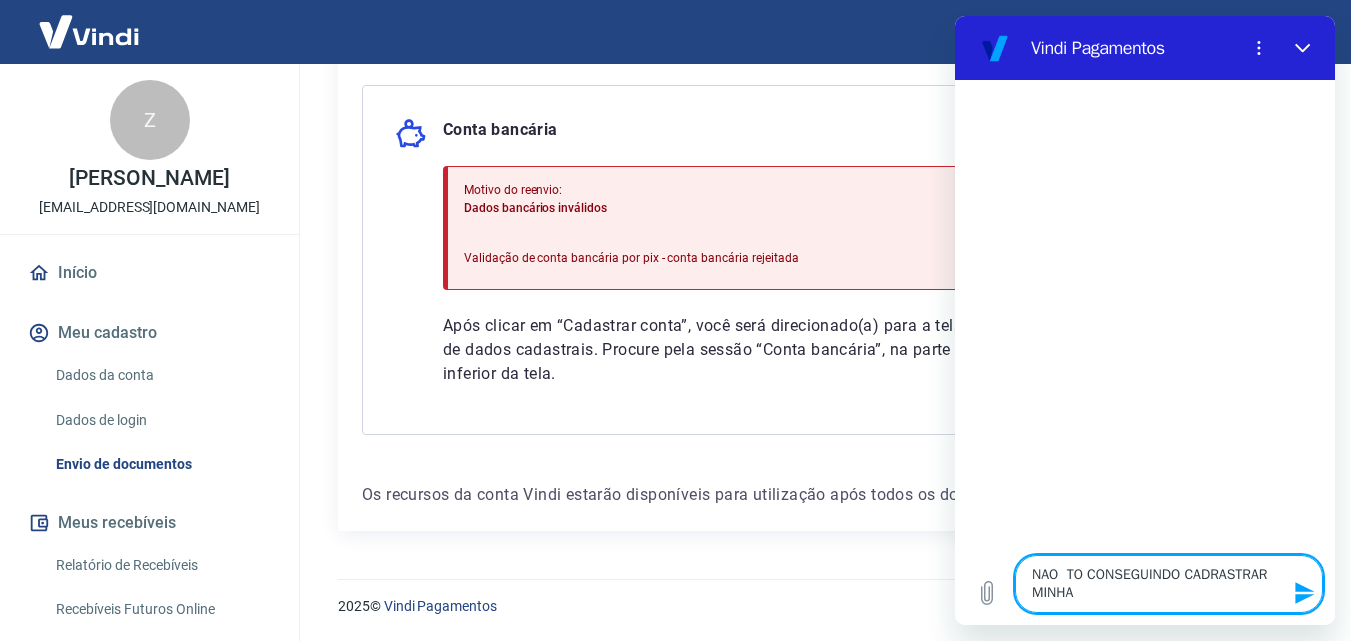 type on "NAO  TO CONSEGUINDO CADRASTRAR MINHA" 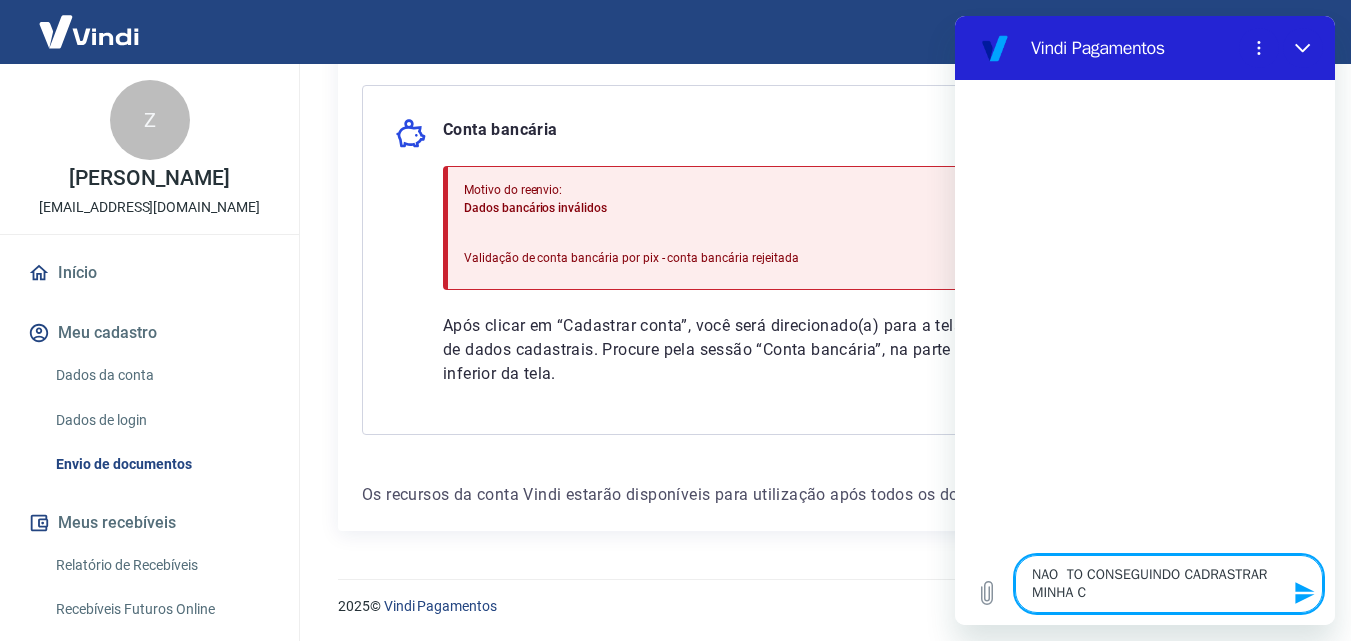 type on "NAO  TO CONSEGUINDO CADRASTRAR MINHA CO" 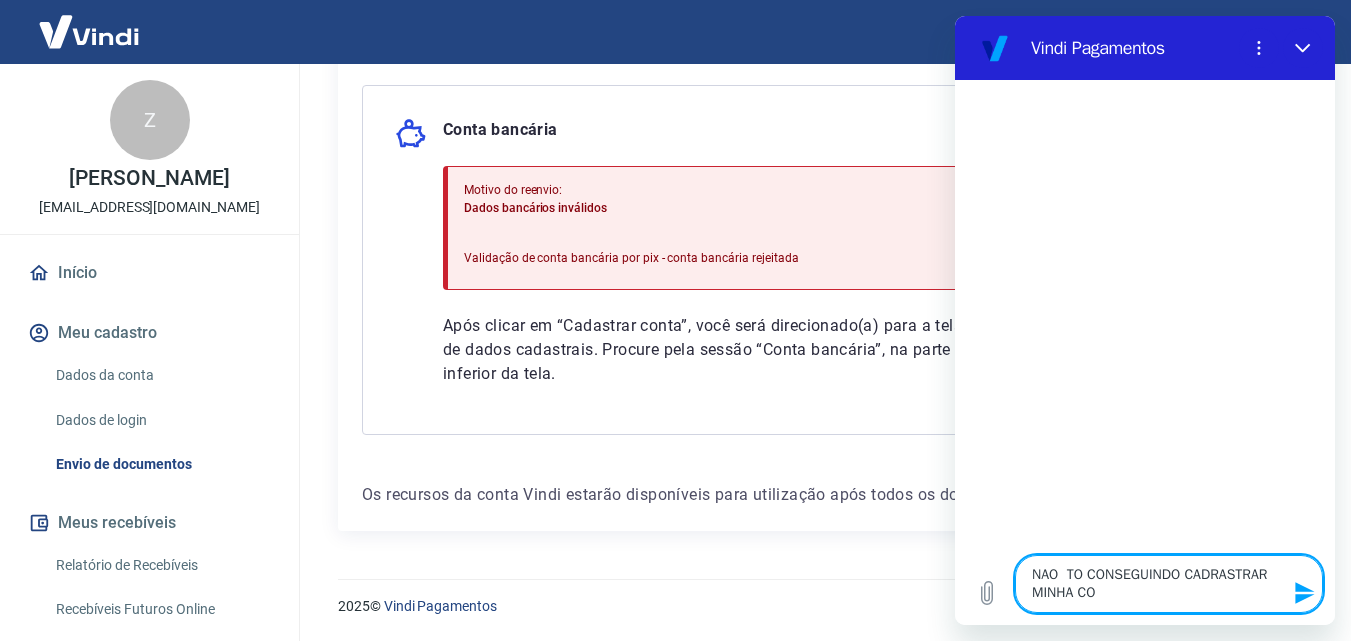 type on "NAO  TO CONSEGUINDO CADRASTRAR MINHA CON" 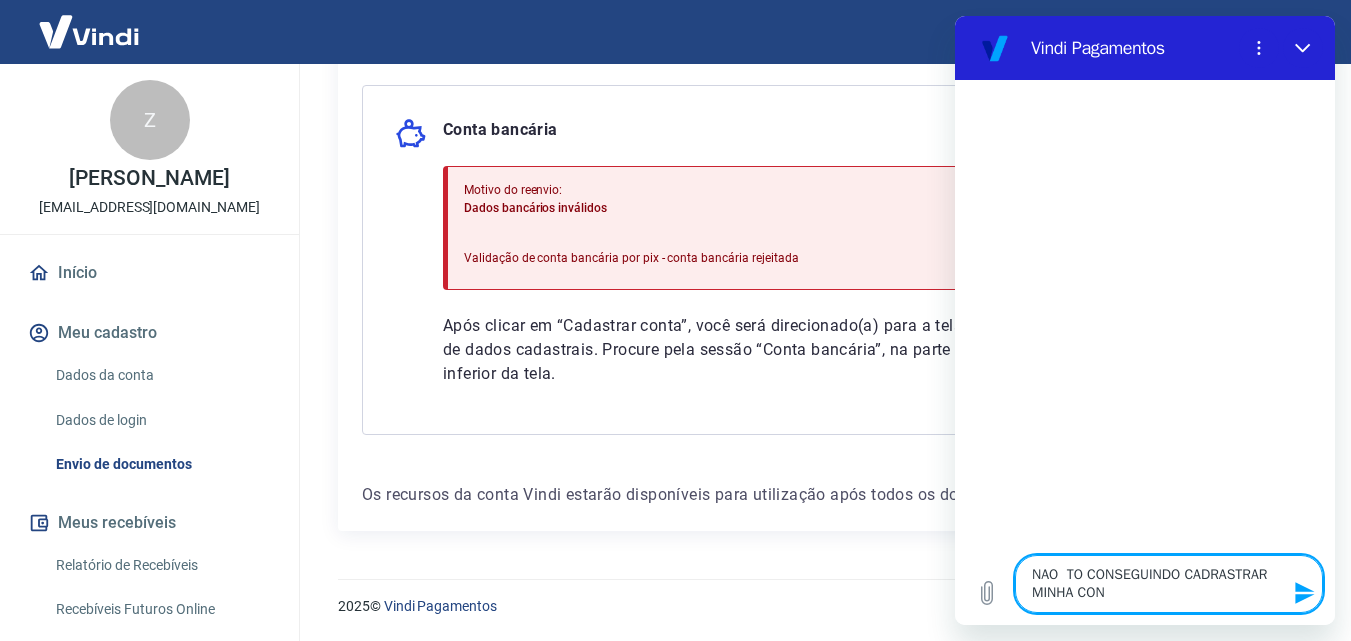 type 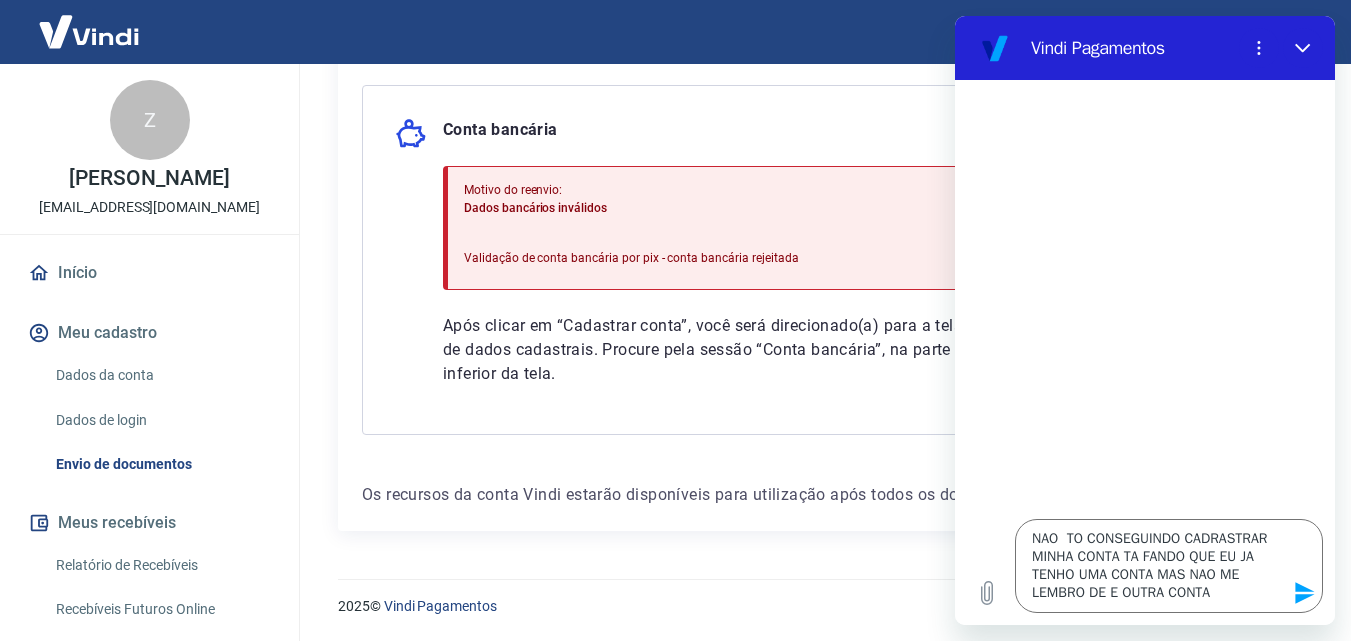 drag, startPoint x: 1022, startPoint y: 199, endPoint x: 1162, endPoint y: 458, distance: 294.41638 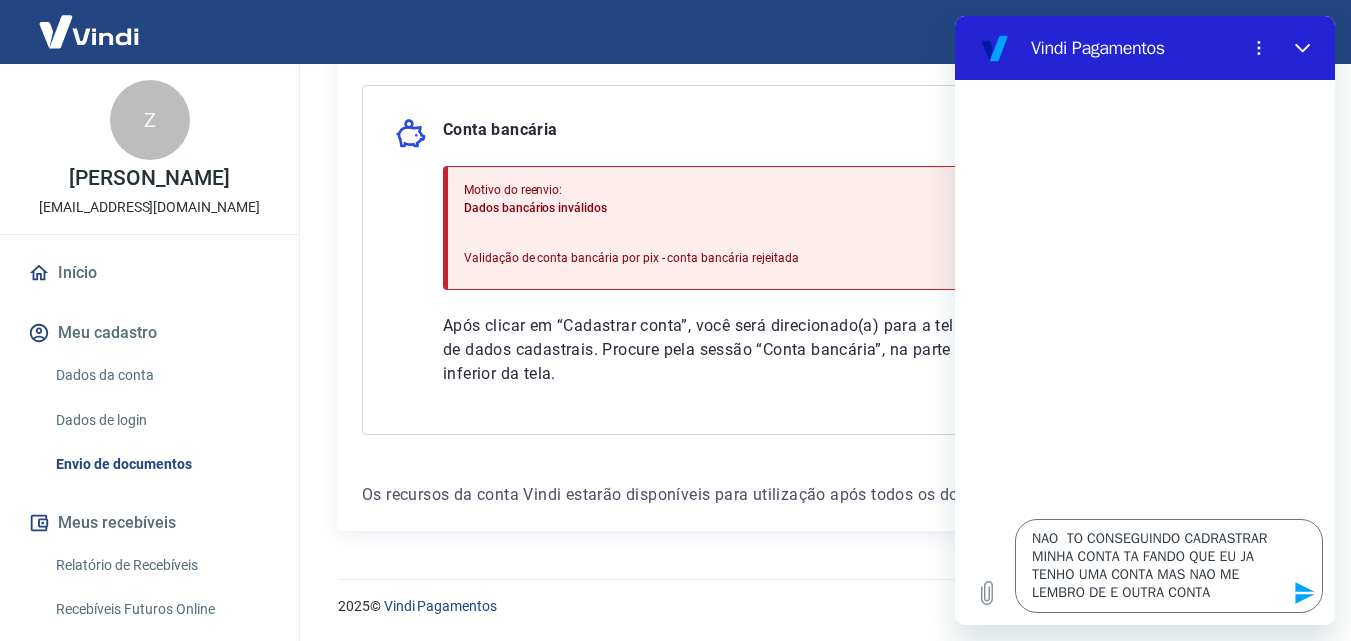 click 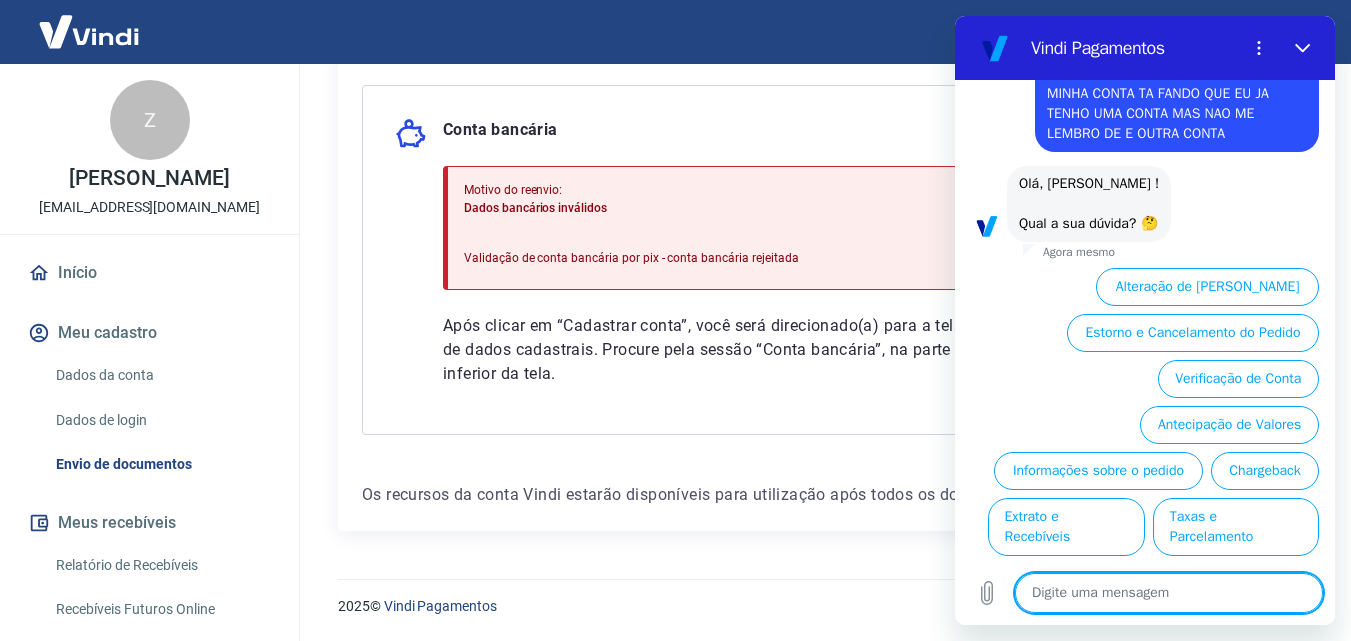 scroll, scrollTop: 110, scrollLeft: 0, axis: vertical 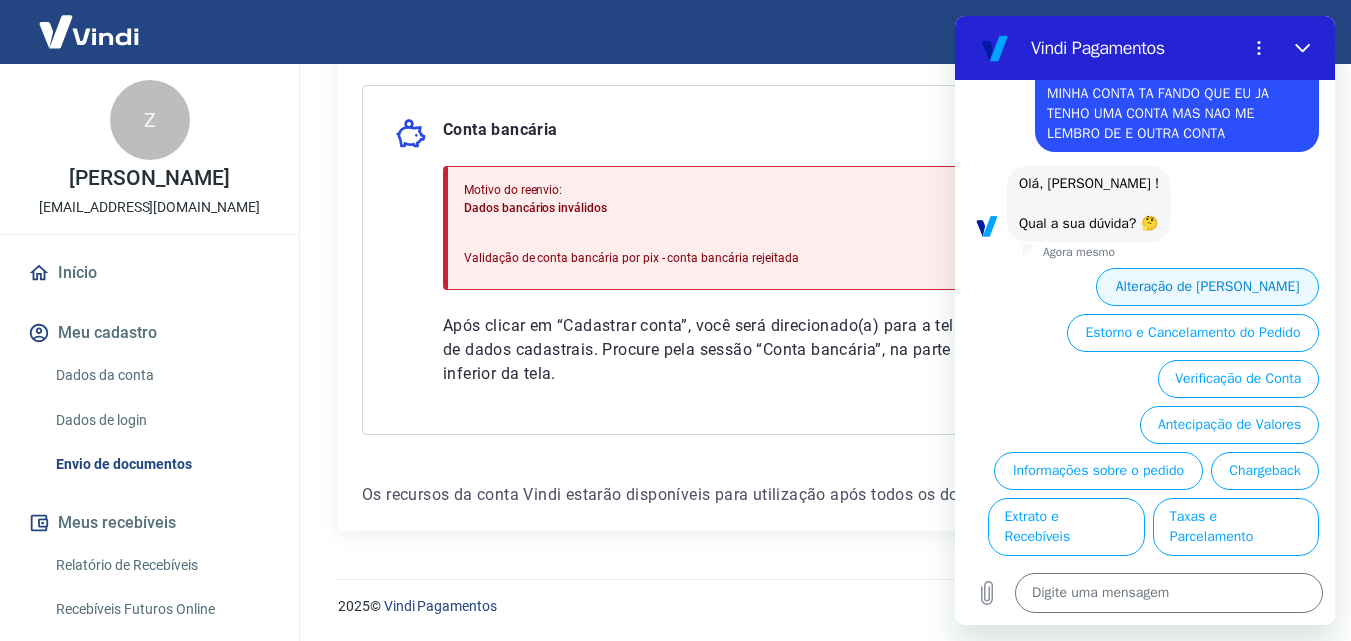 click on "Alteração de Dados Cadastrais" at bounding box center [1207, 287] 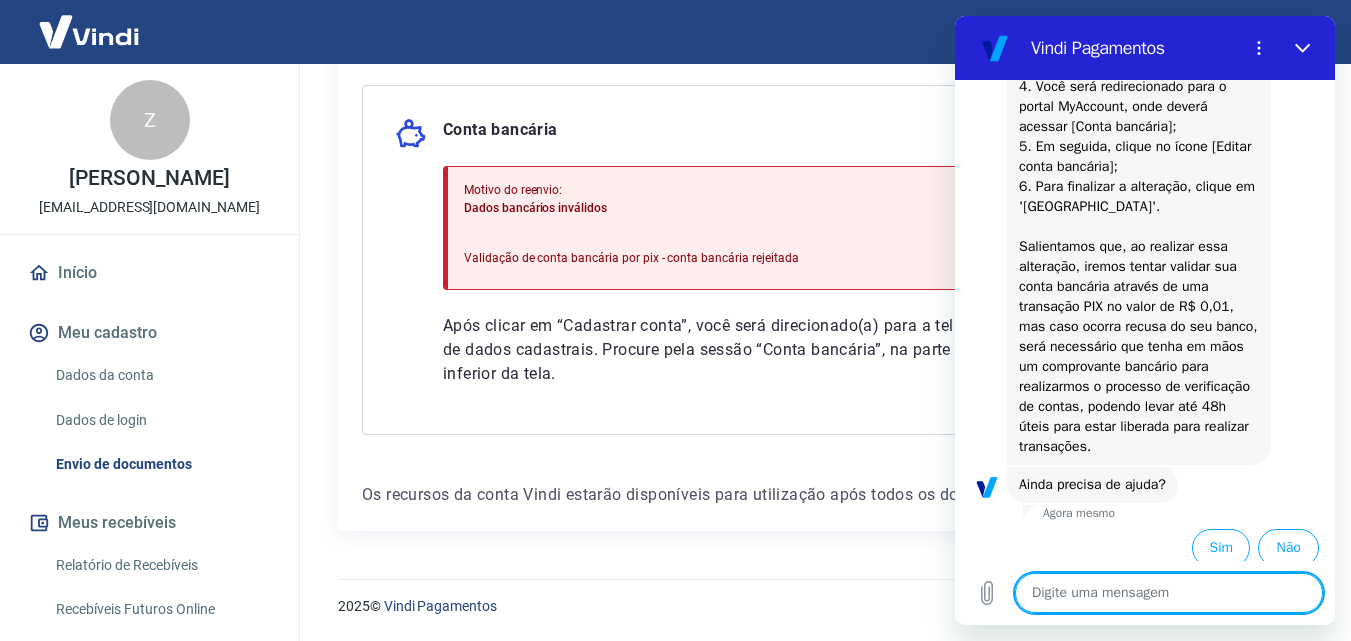 scroll, scrollTop: 526, scrollLeft: 0, axis: vertical 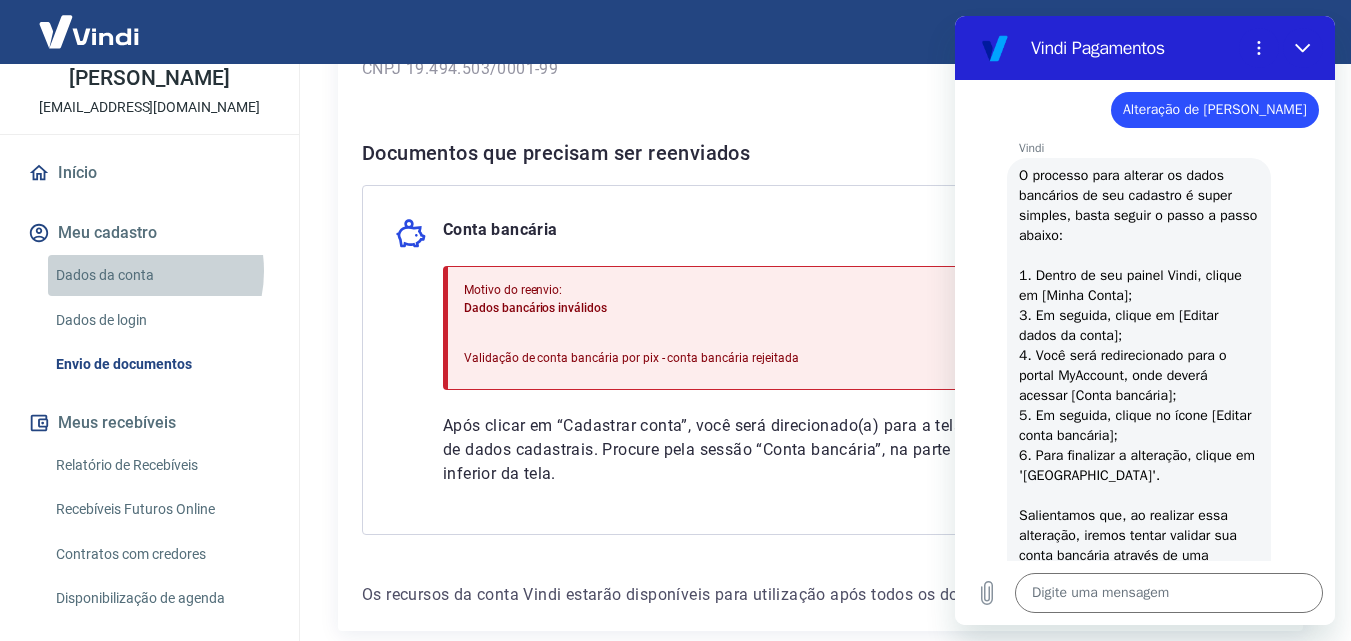 click on "Dados da conta" at bounding box center (161, 275) 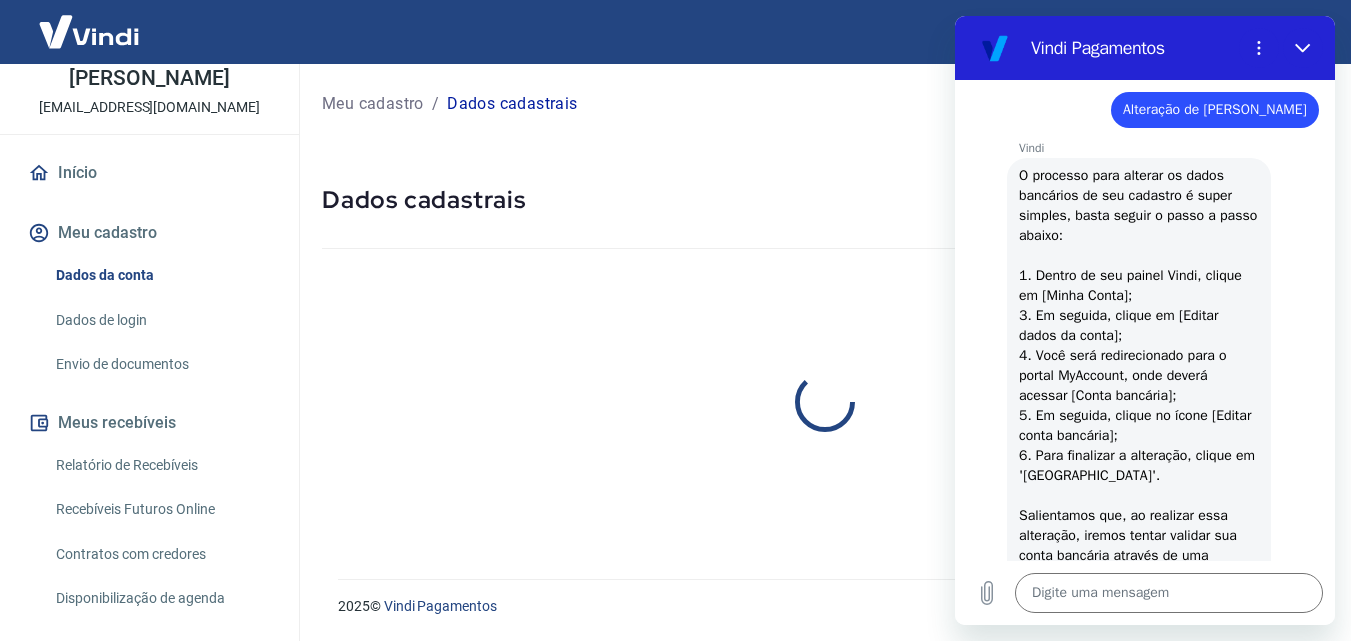 scroll, scrollTop: 0, scrollLeft: 0, axis: both 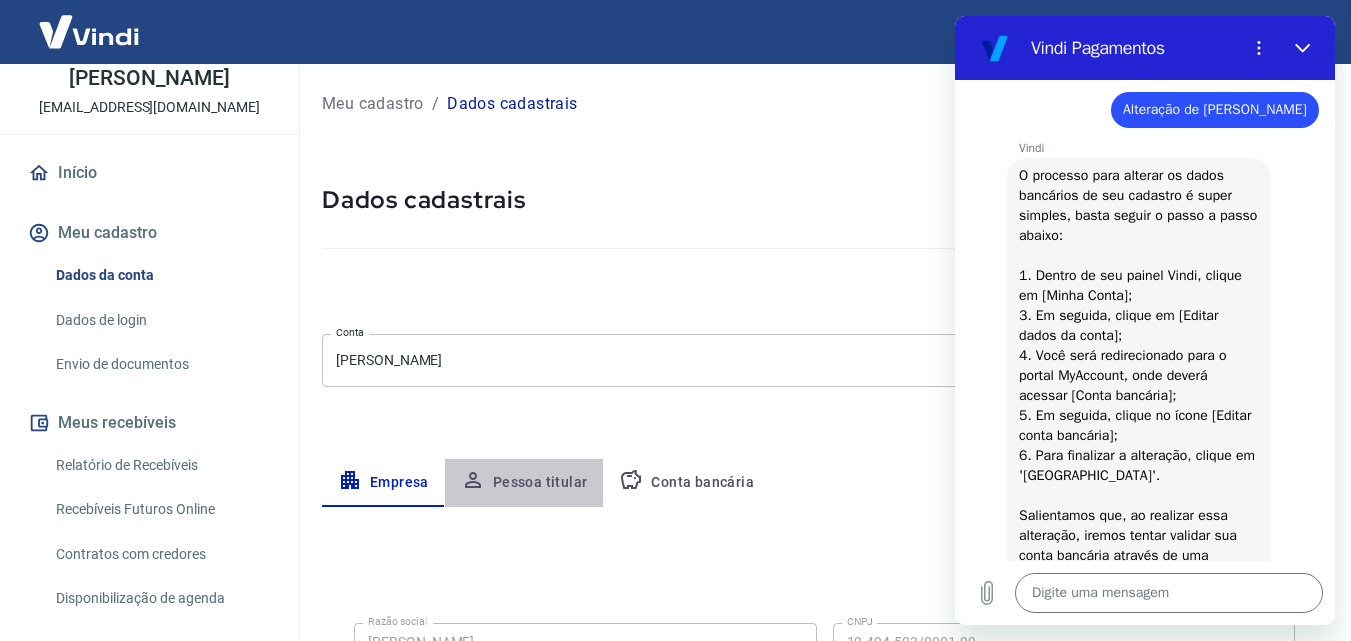 click on "Pessoa titular" at bounding box center [524, 483] 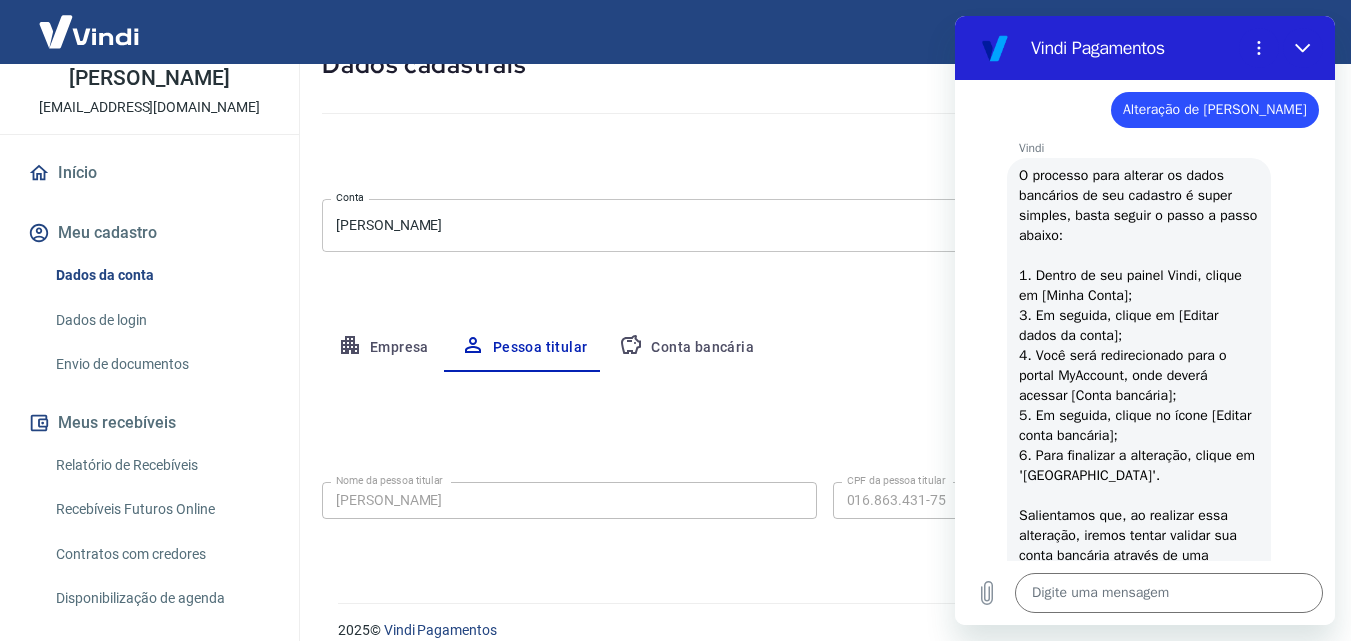 scroll, scrollTop: 159, scrollLeft: 0, axis: vertical 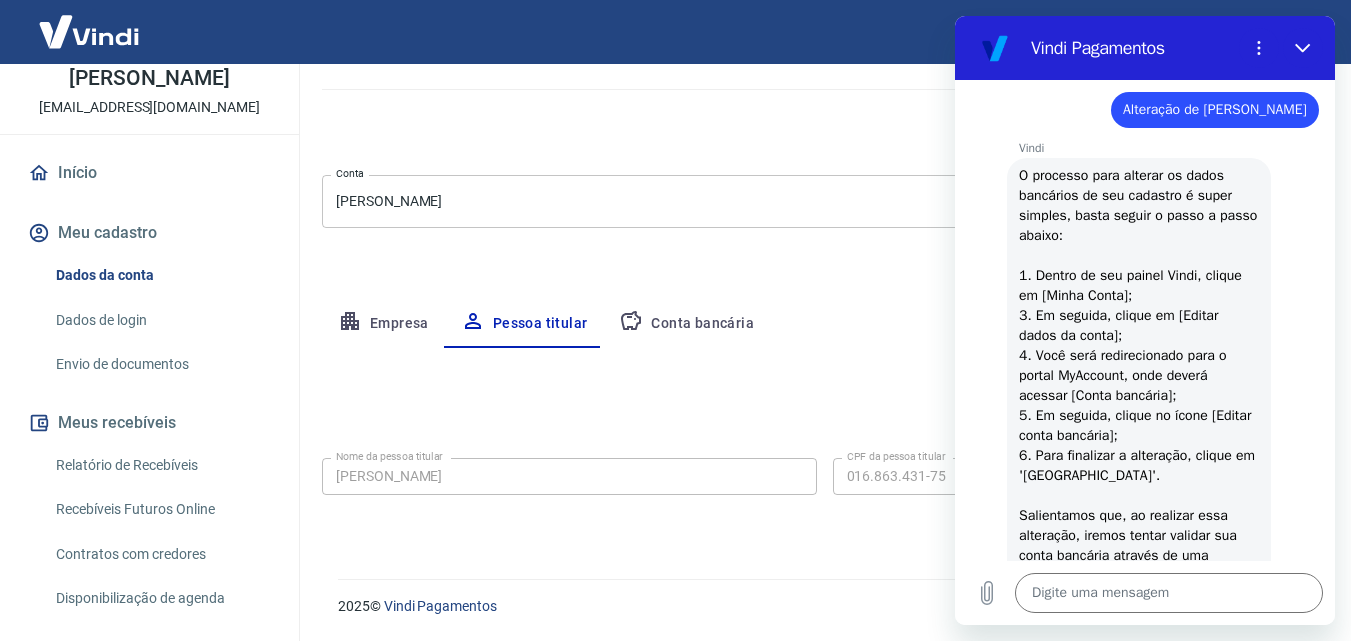 click on "Conta bancária" at bounding box center [686, 324] 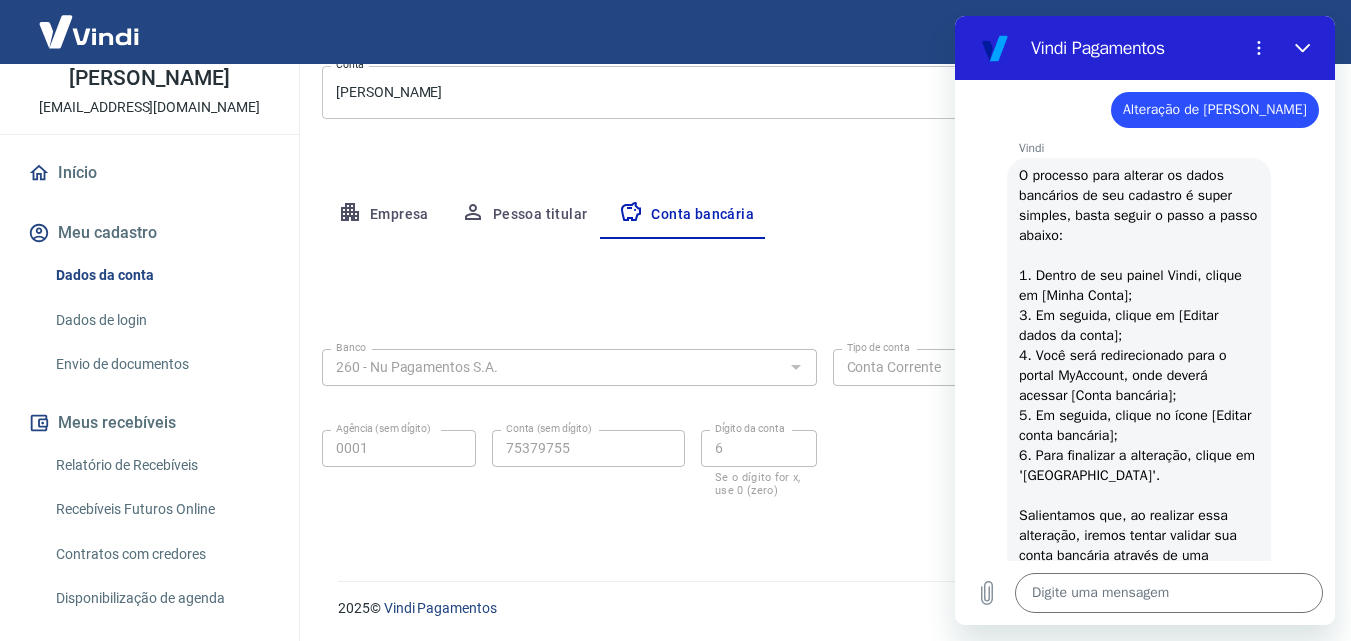 scroll, scrollTop: 270, scrollLeft: 0, axis: vertical 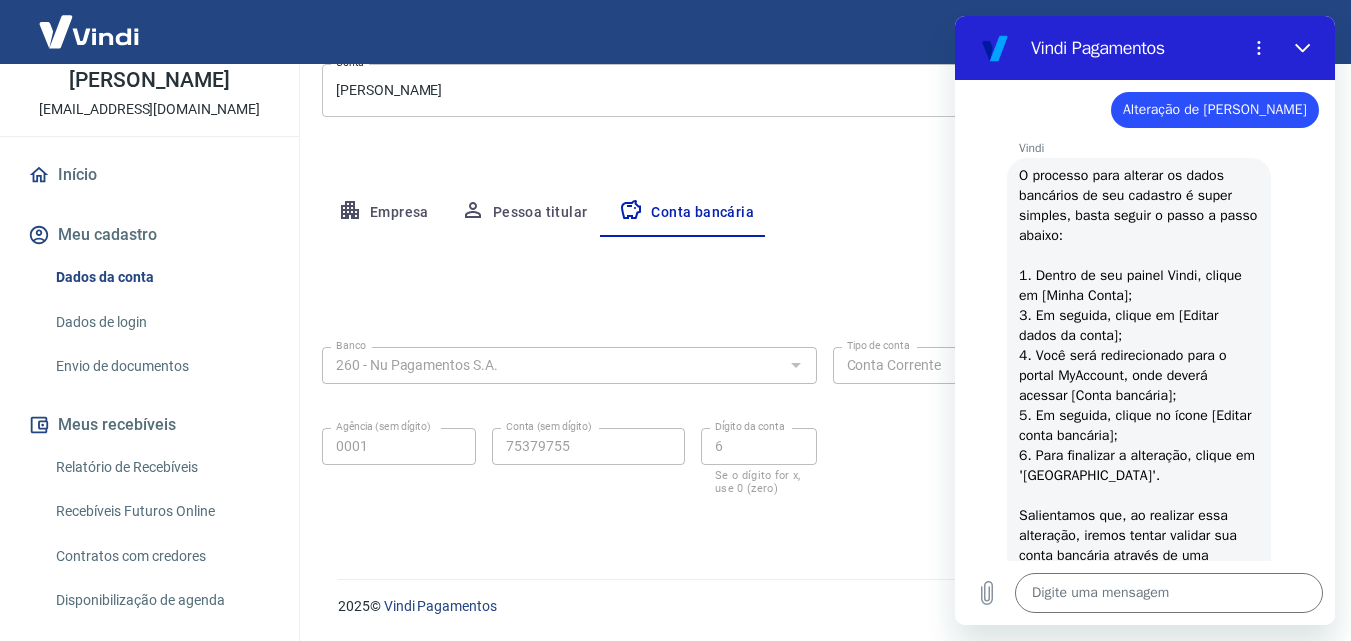click on "Dados da conta" at bounding box center [161, 277] 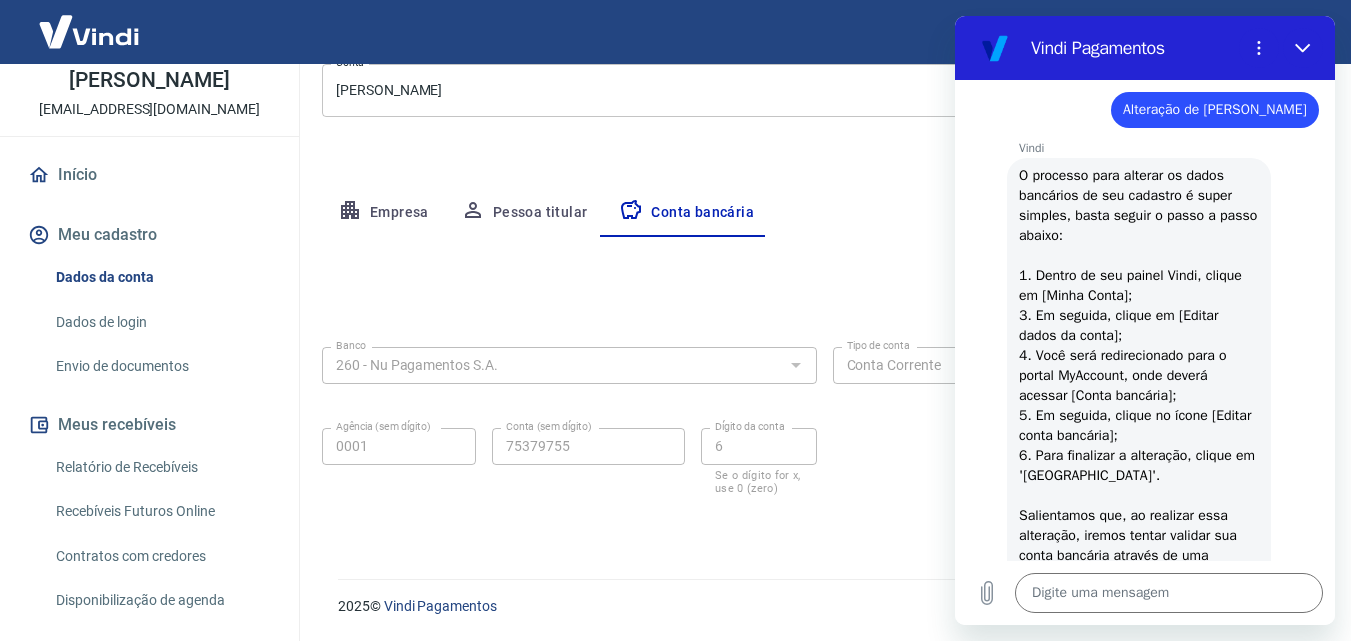 click on "Dados da conta" at bounding box center [161, 277] 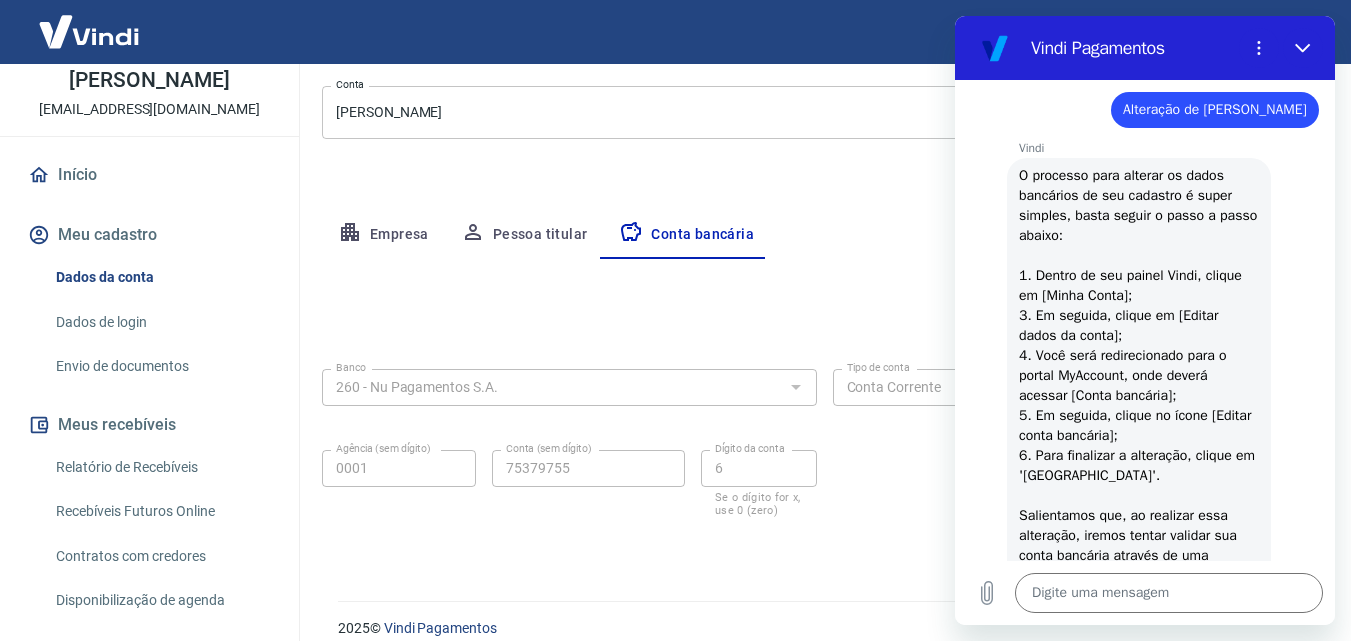 scroll, scrollTop: 270, scrollLeft: 0, axis: vertical 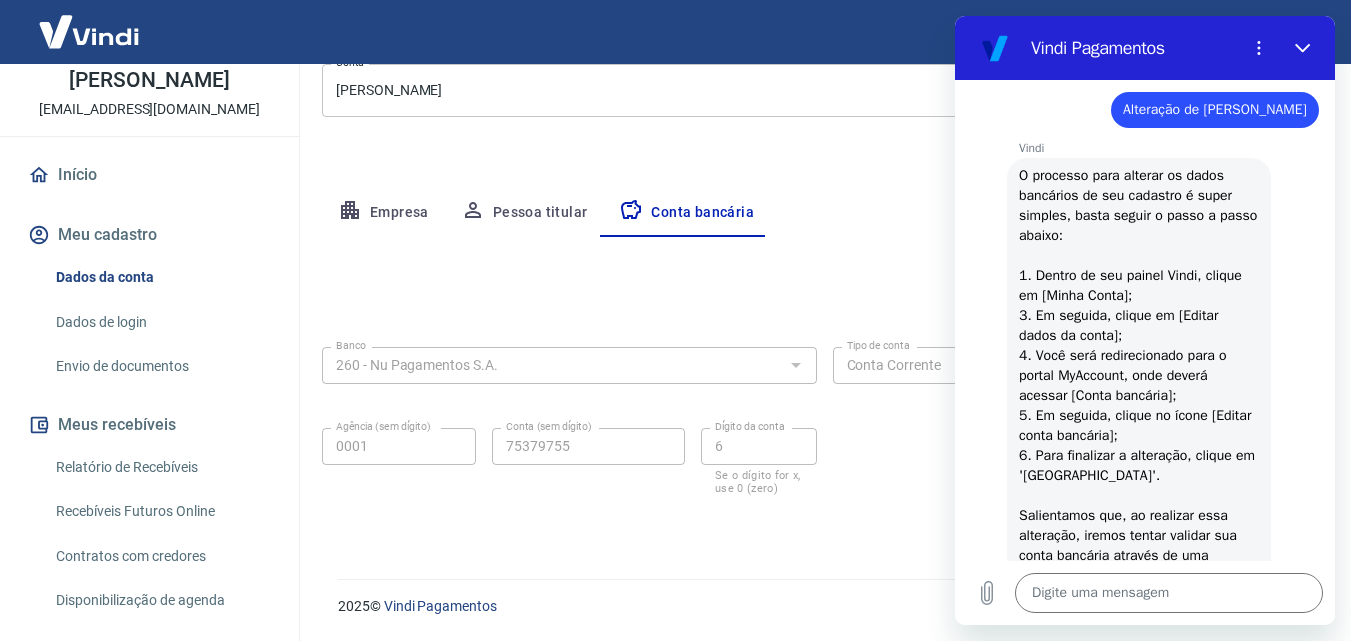 click on "2025  ©   Vindi Pagamentos" at bounding box center (820, 598) 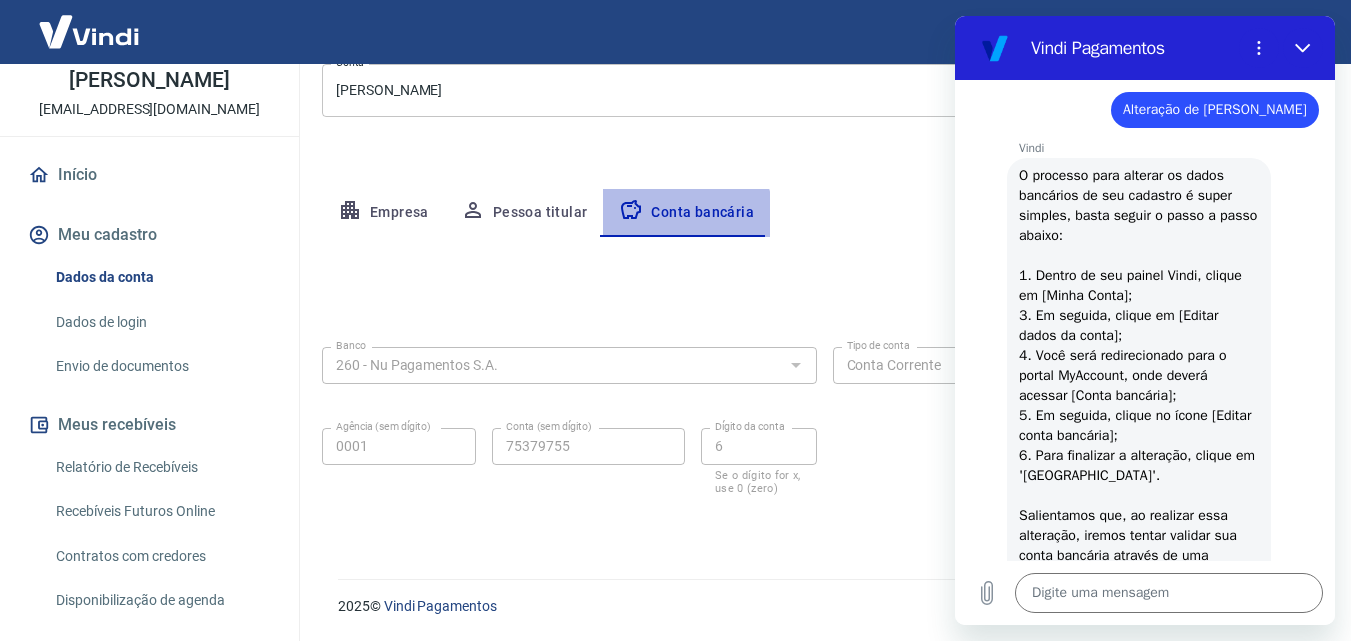 click on "Conta bancária" at bounding box center (686, 213) 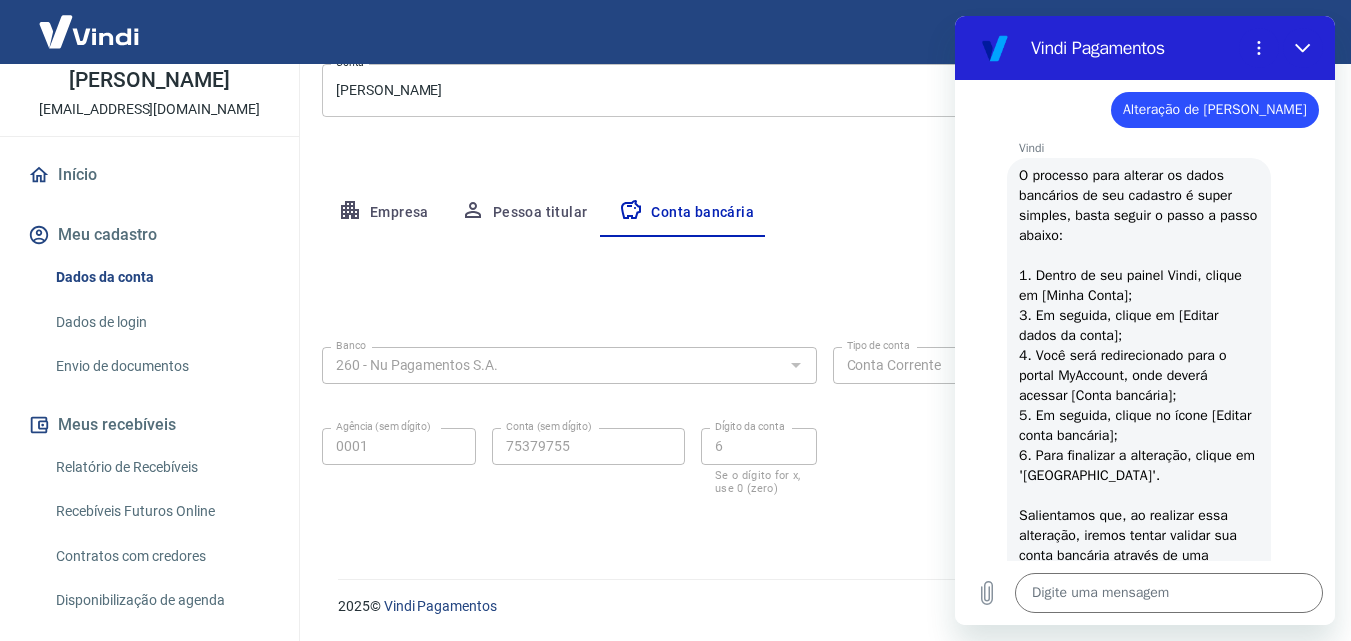 click on "Banco 260 - Nu Pagamentos S.A. Banco Tipo de conta Conta Corrente Conta Poupança Tipo de conta Agência (sem dígito) 0001 Agência (sem dígito) Conta (sem dígito) 75379755 Conta (sem dígito) Dígito da conta 6 Dígito da conta Se o dígito for x, use 0 (zero)" at bounding box center [824, 419] 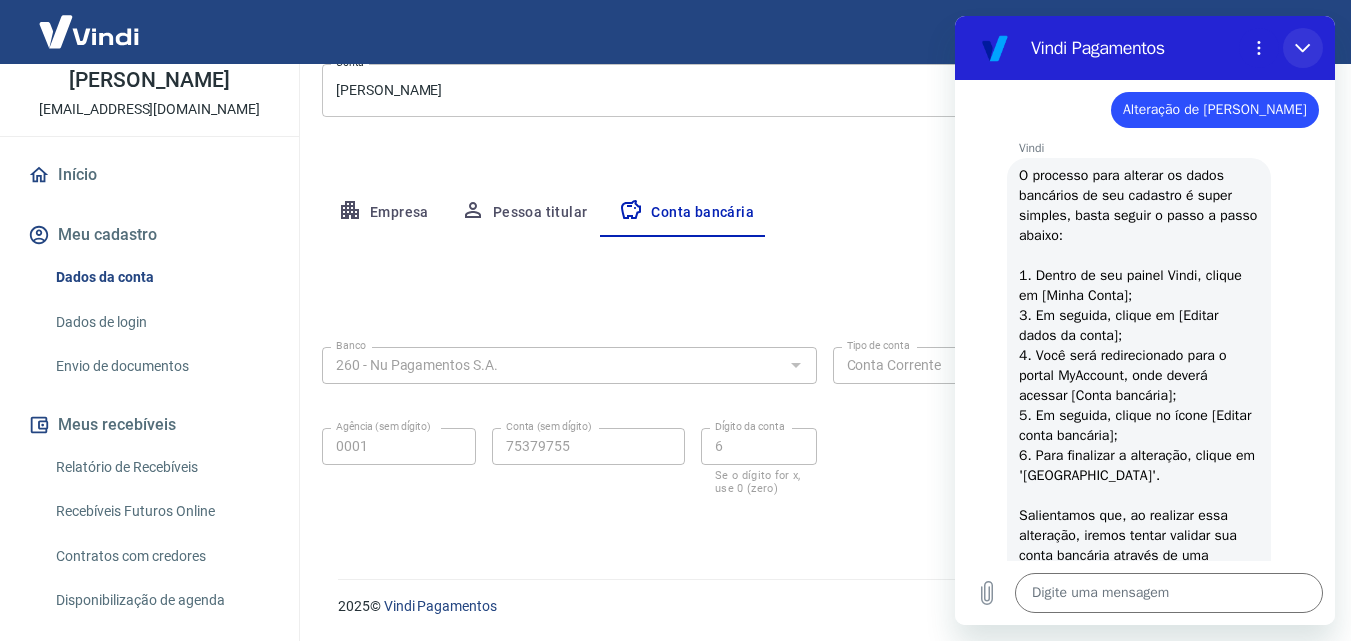 click 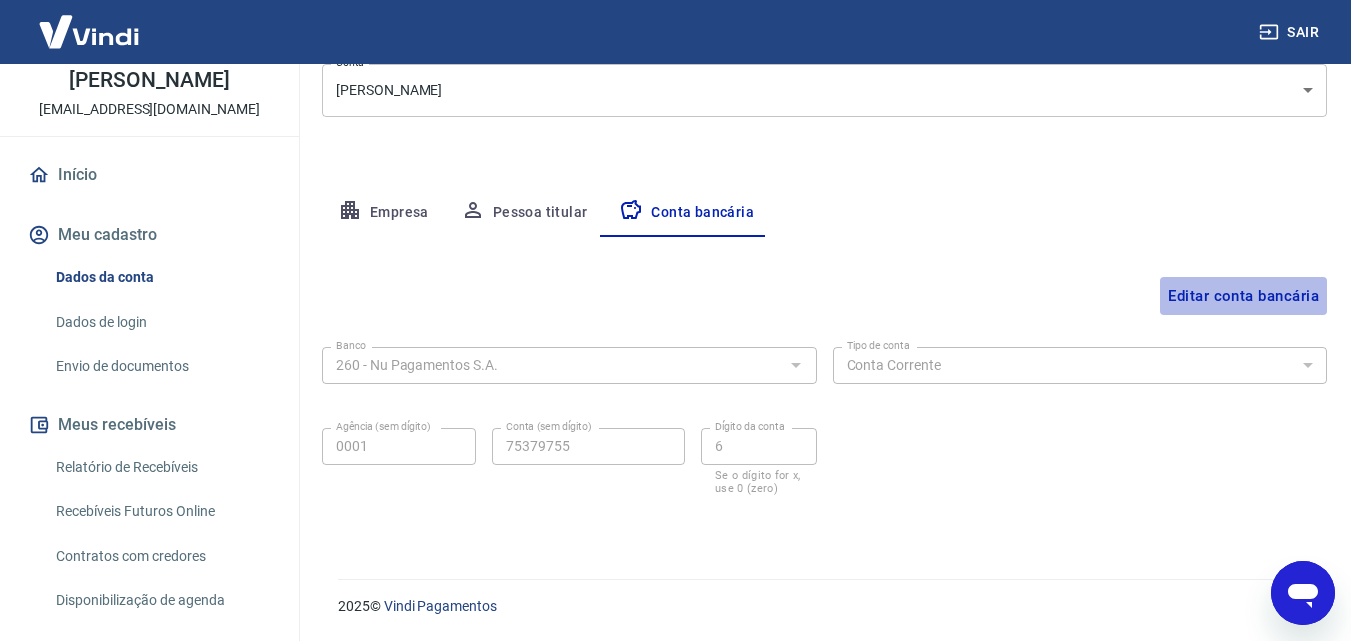 click on "Editar conta bancária" at bounding box center [1243, 296] 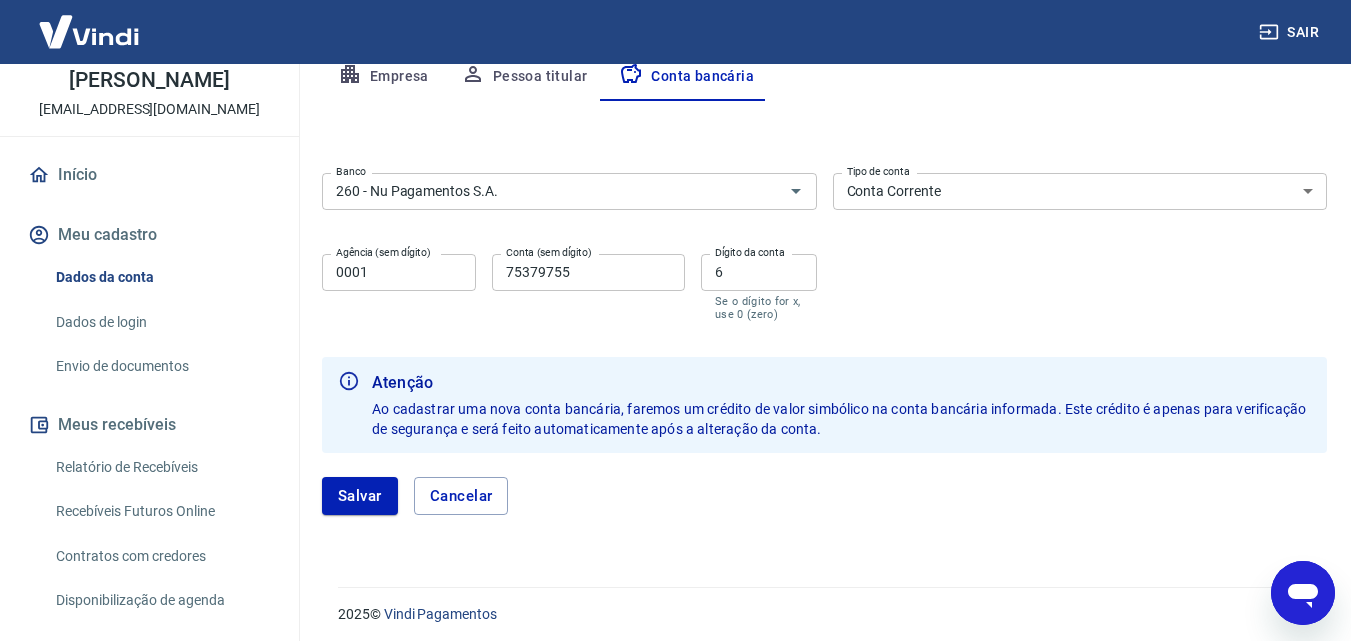 scroll, scrollTop: 414, scrollLeft: 0, axis: vertical 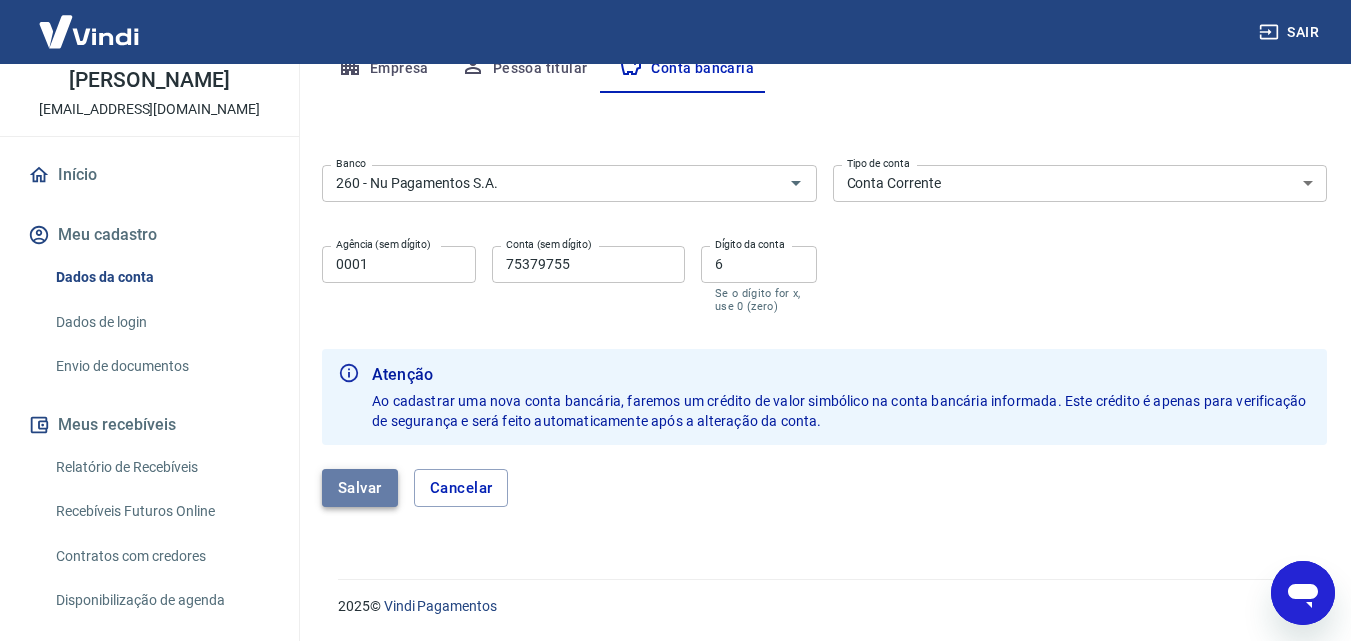 click on "Salvar" at bounding box center [360, 488] 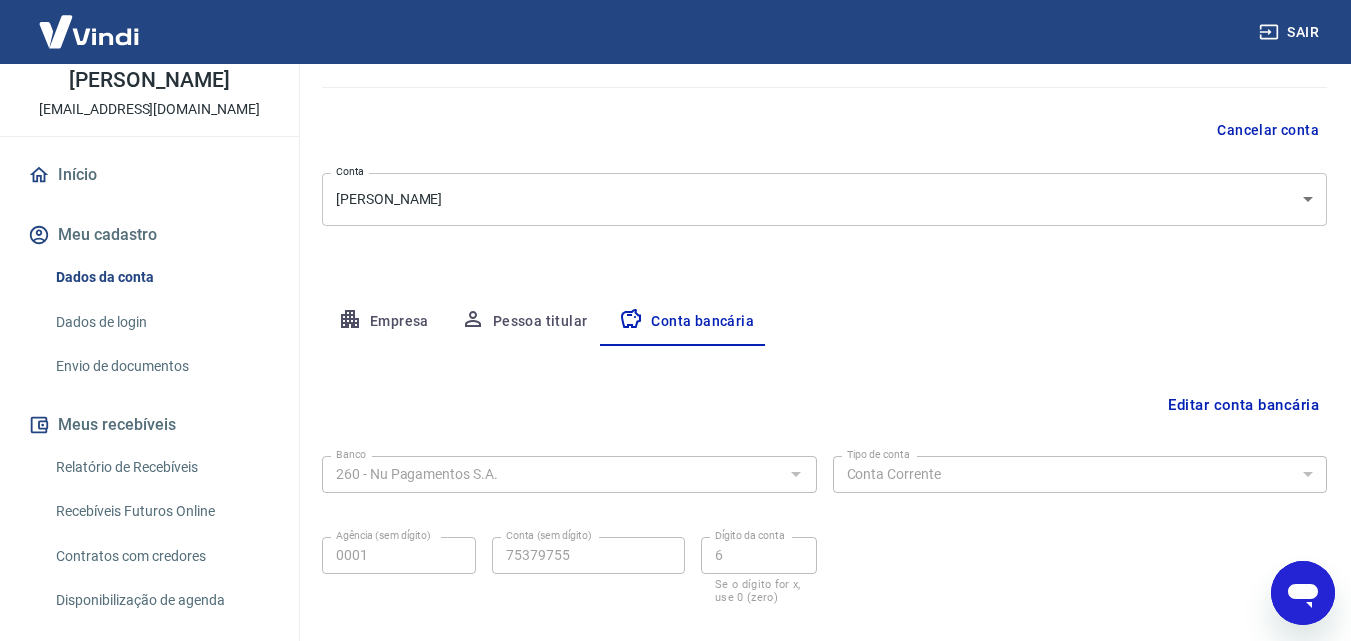 scroll, scrollTop: 270, scrollLeft: 0, axis: vertical 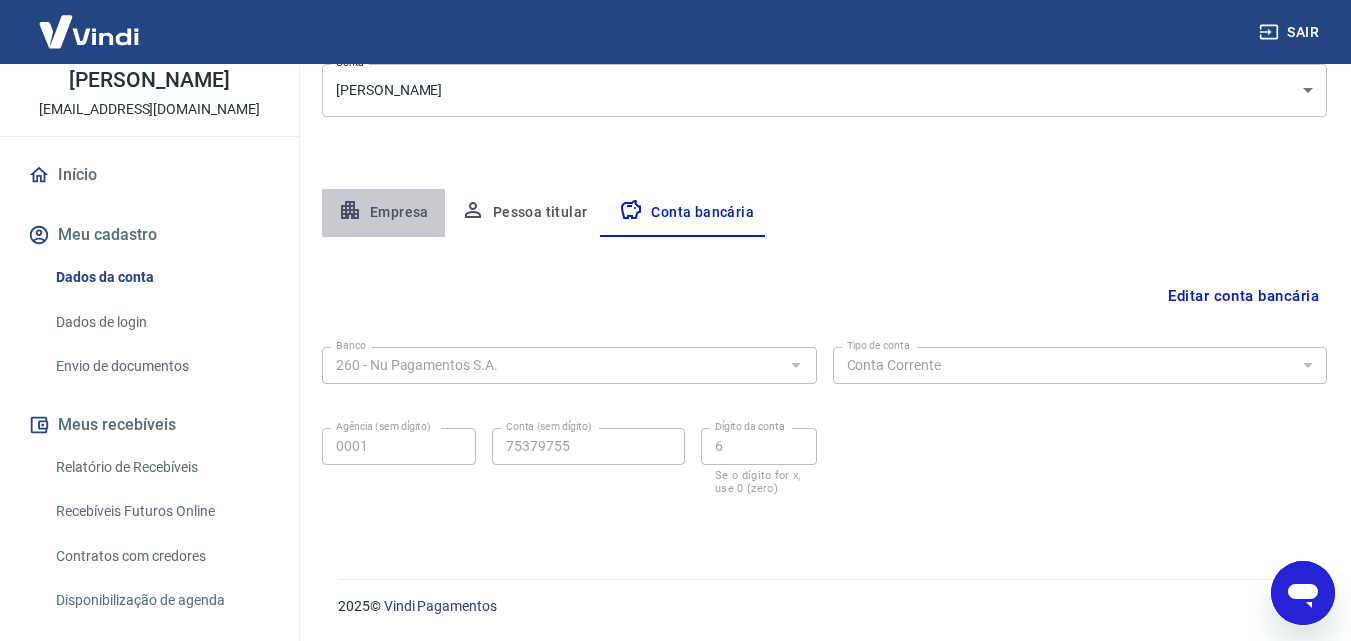 click on "Empresa" at bounding box center (383, 213) 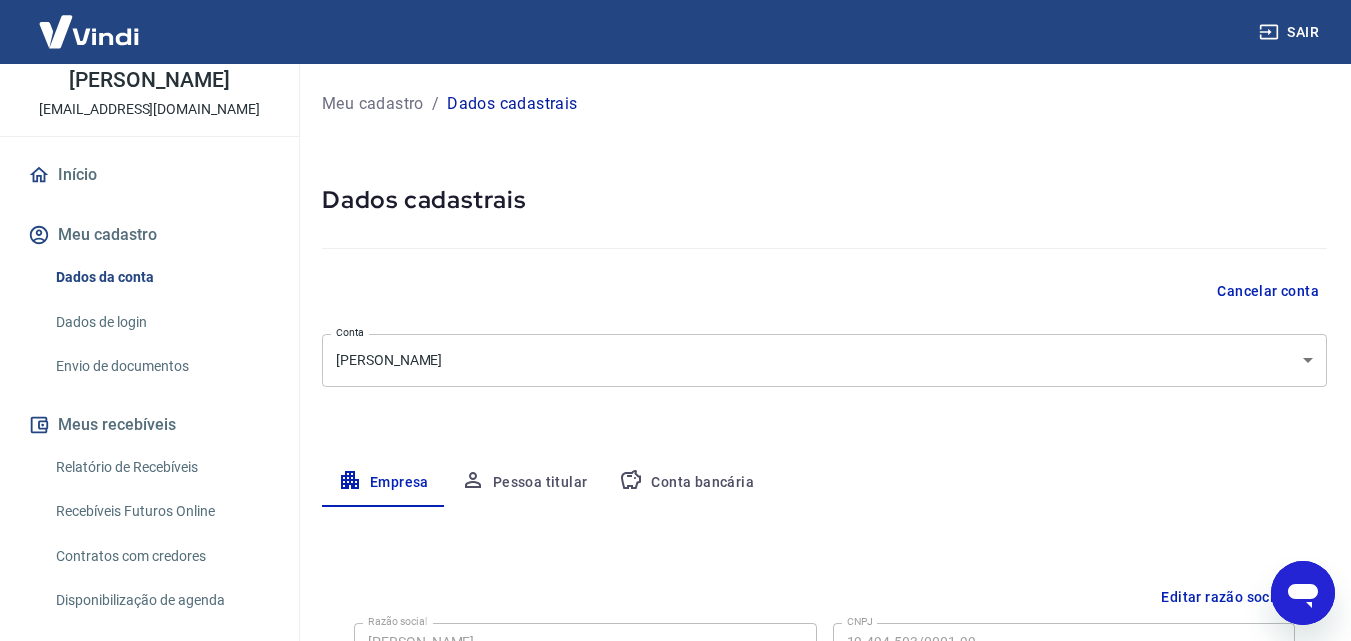 scroll, scrollTop: 400, scrollLeft: 0, axis: vertical 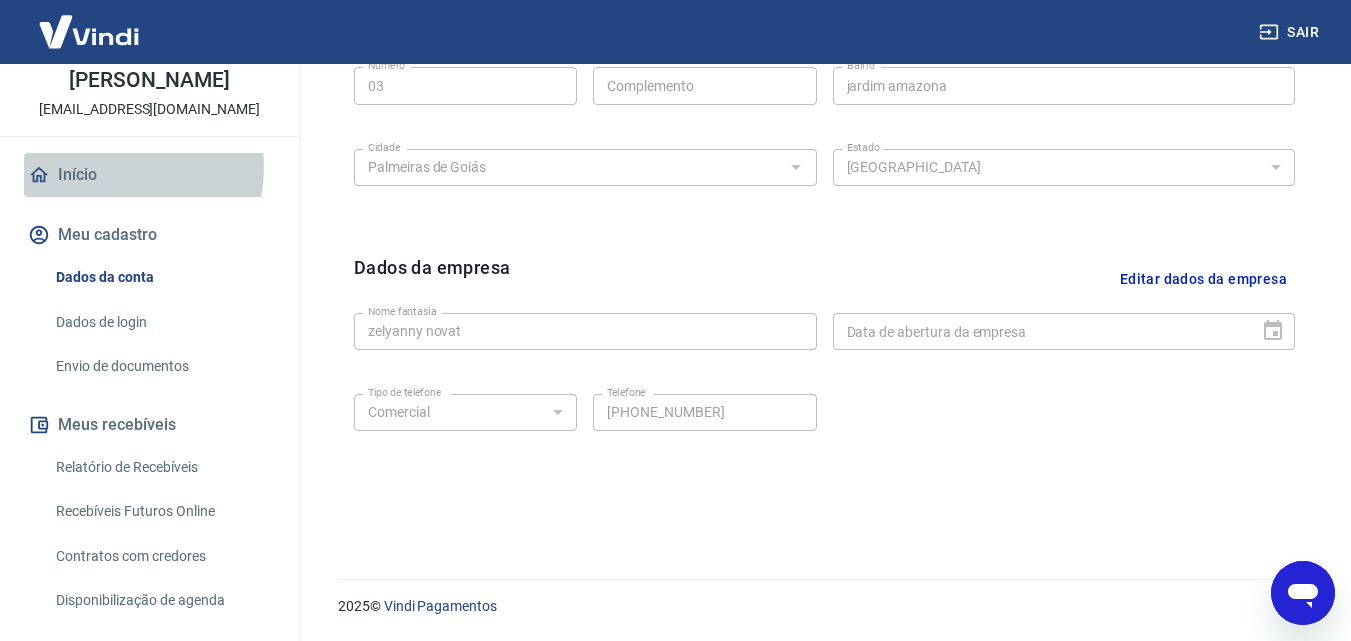 click on "Início" at bounding box center (149, 175) 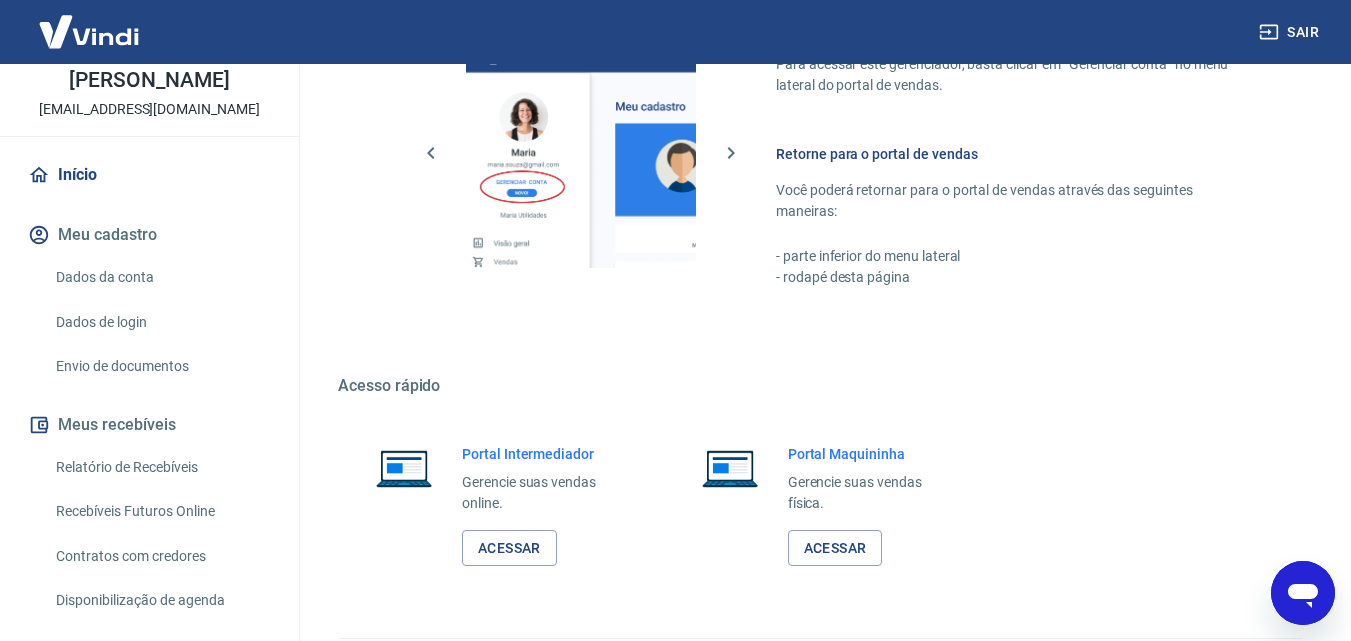 click on "Início" at bounding box center [149, 175] 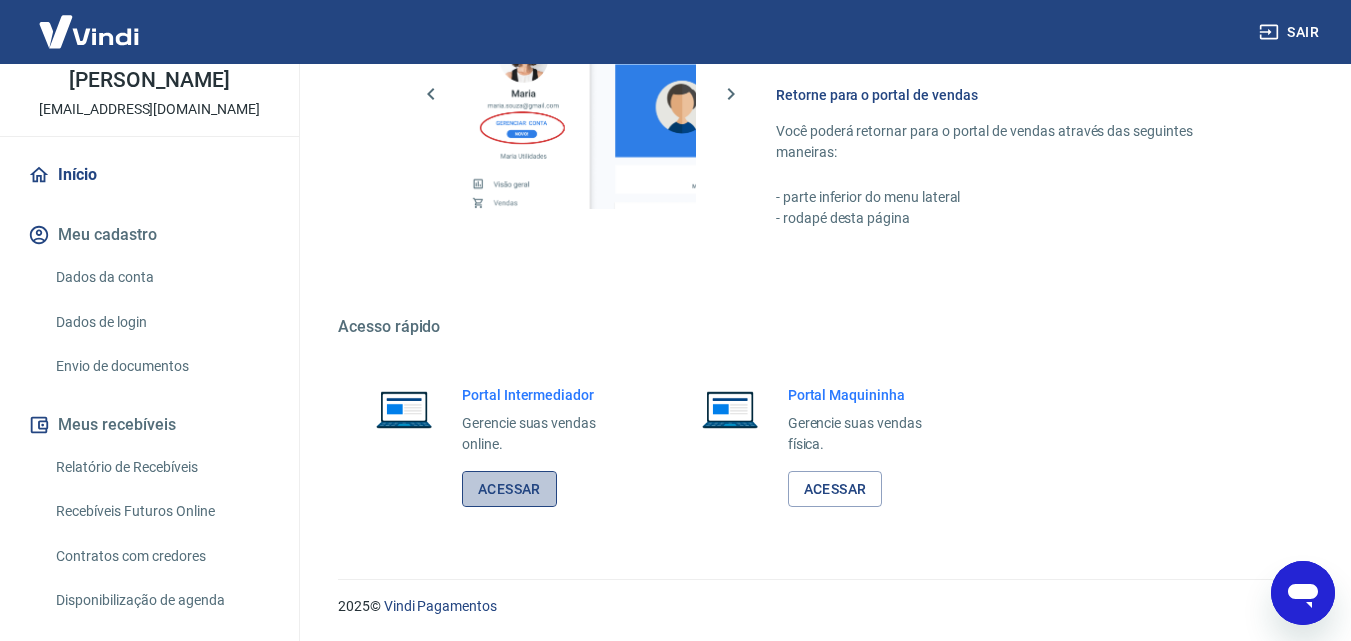 click on "Acessar" at bounding box center (509, 489) 